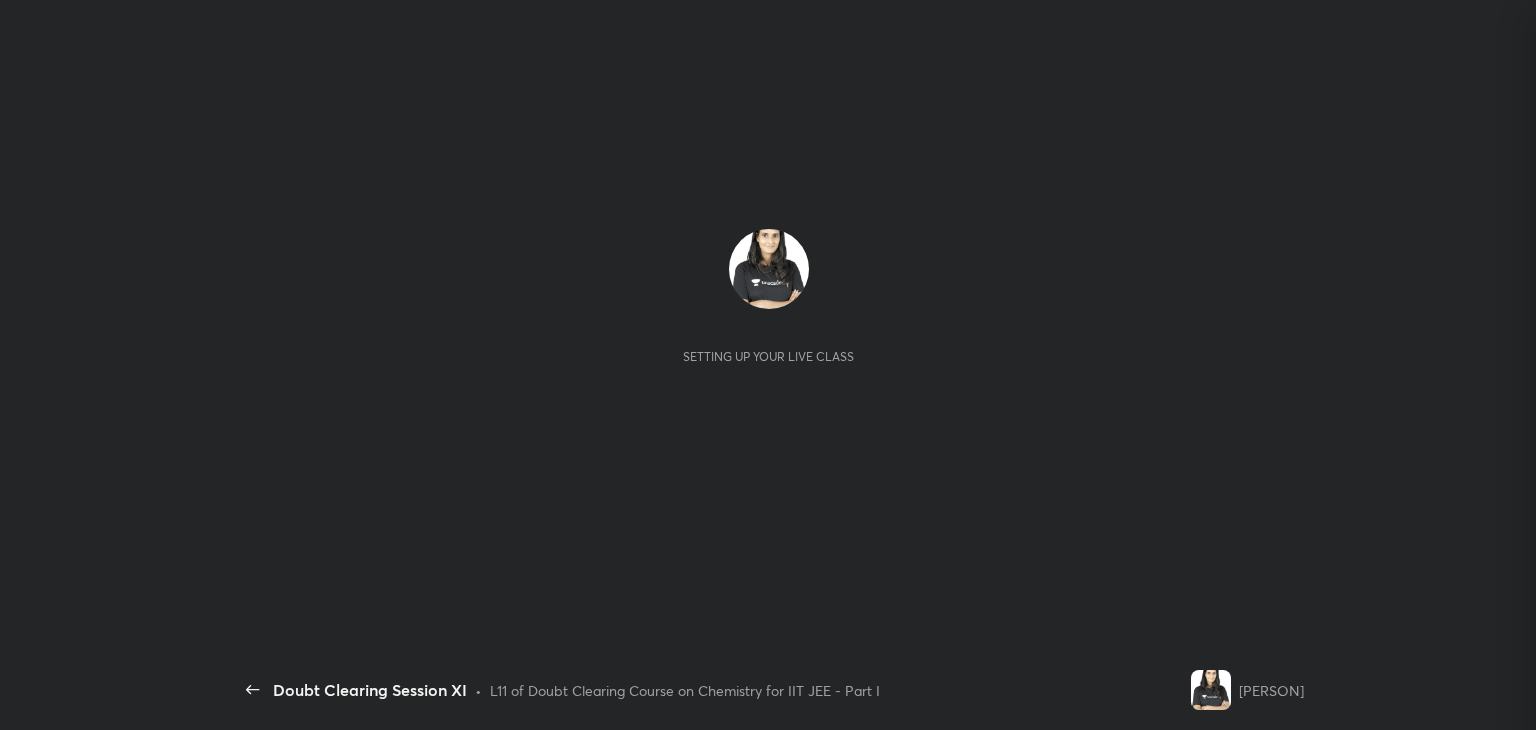 scroll, scrollTop: 0, scrollLeft: 0, axis: both 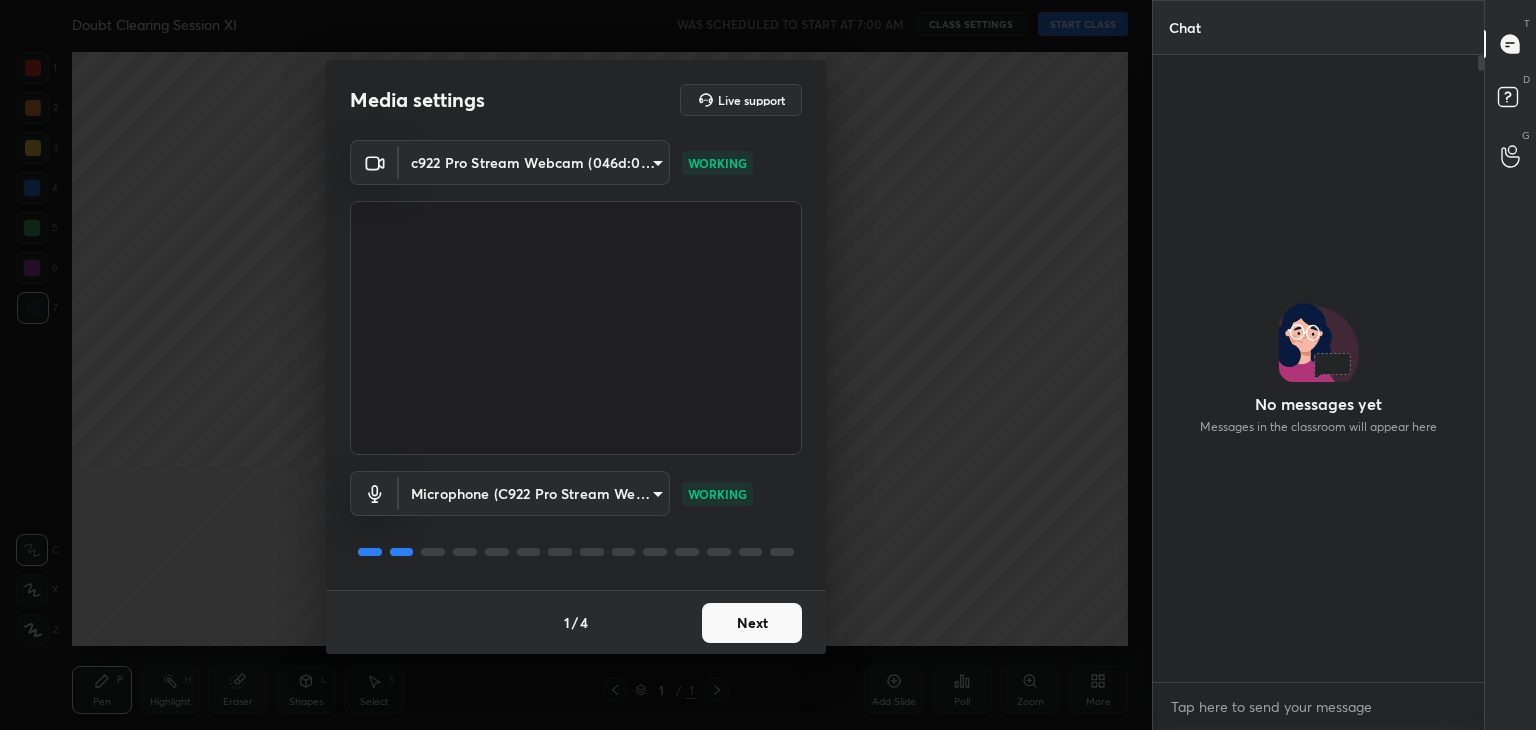 click on "Next" at bounding box center [752, 623] 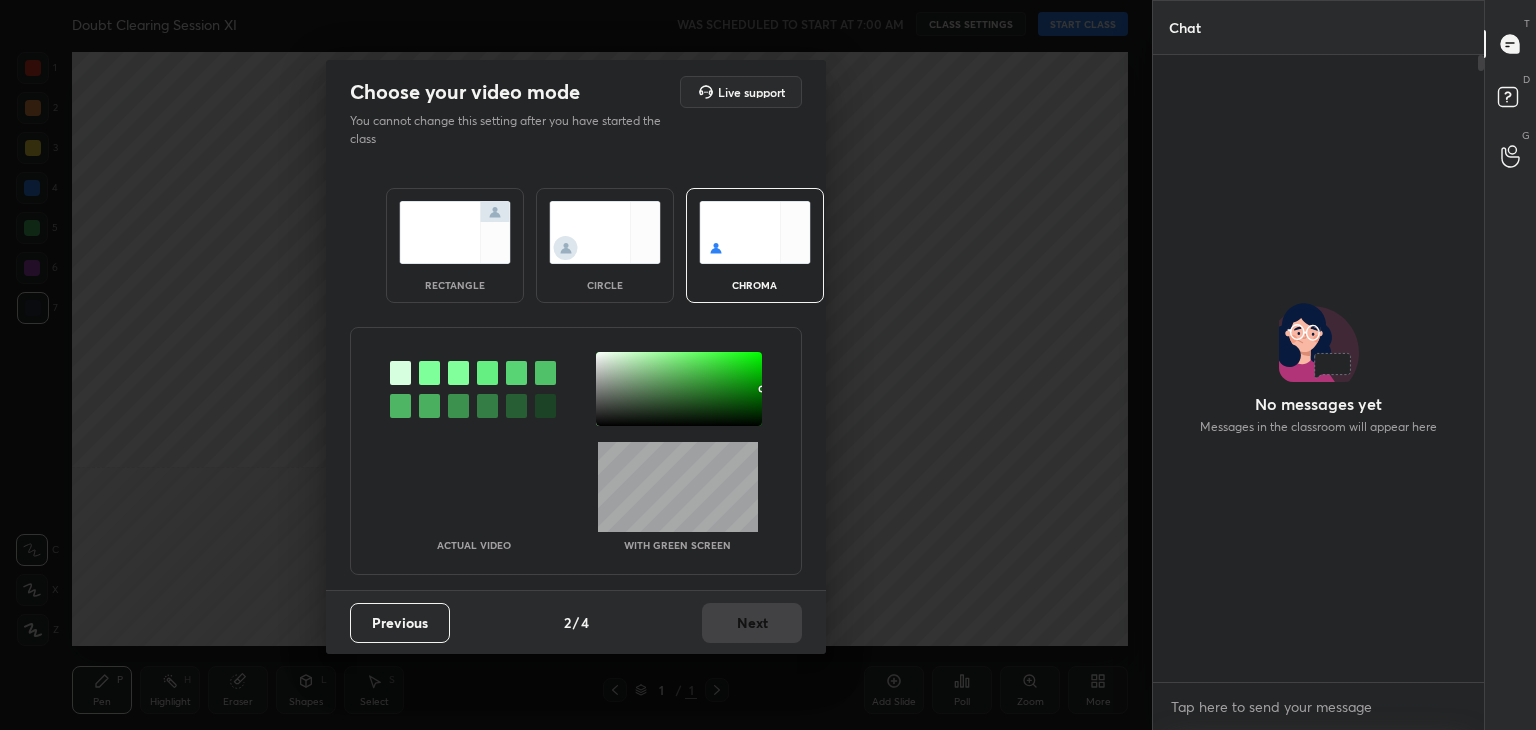 click at bounding box center [429, 373] 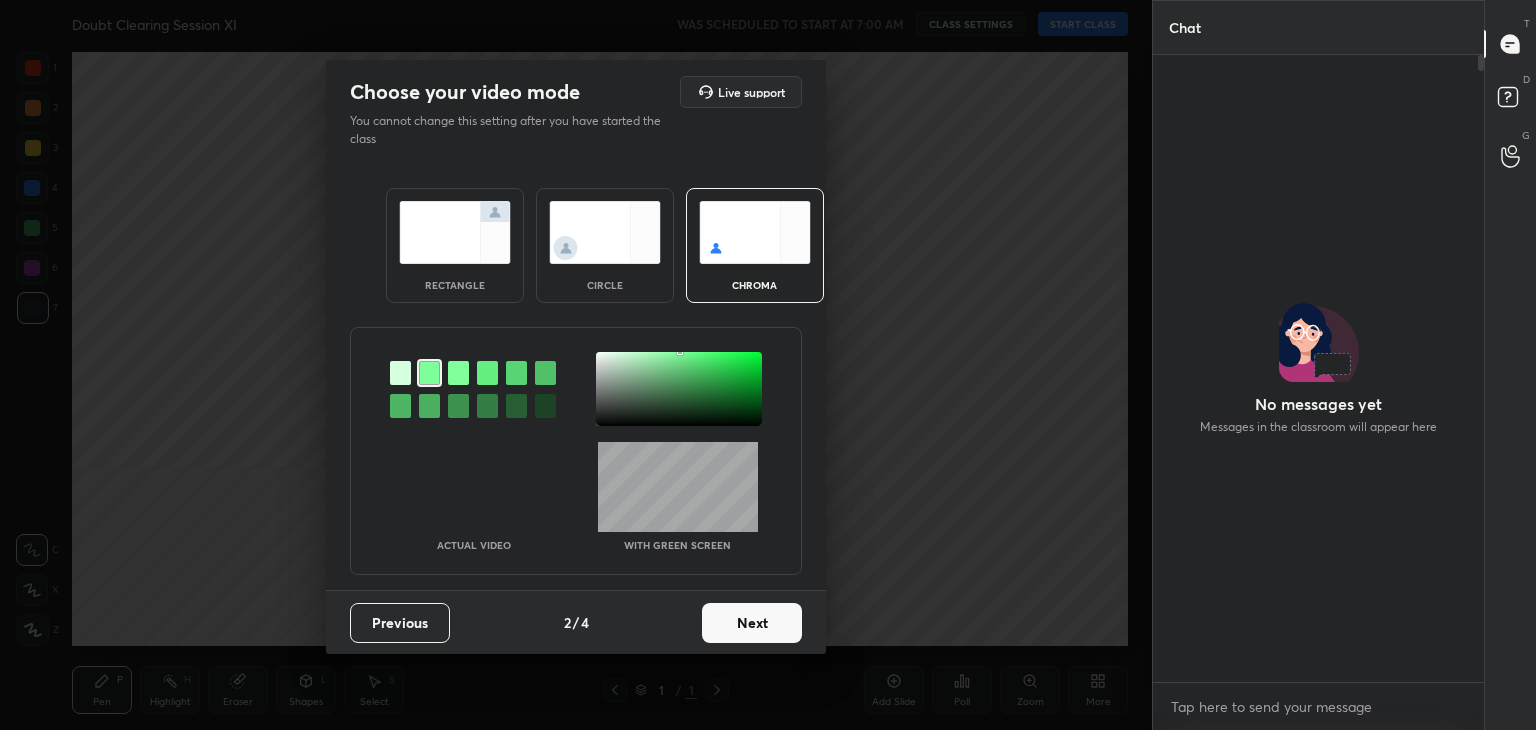 click at bounding box center [679, 389] 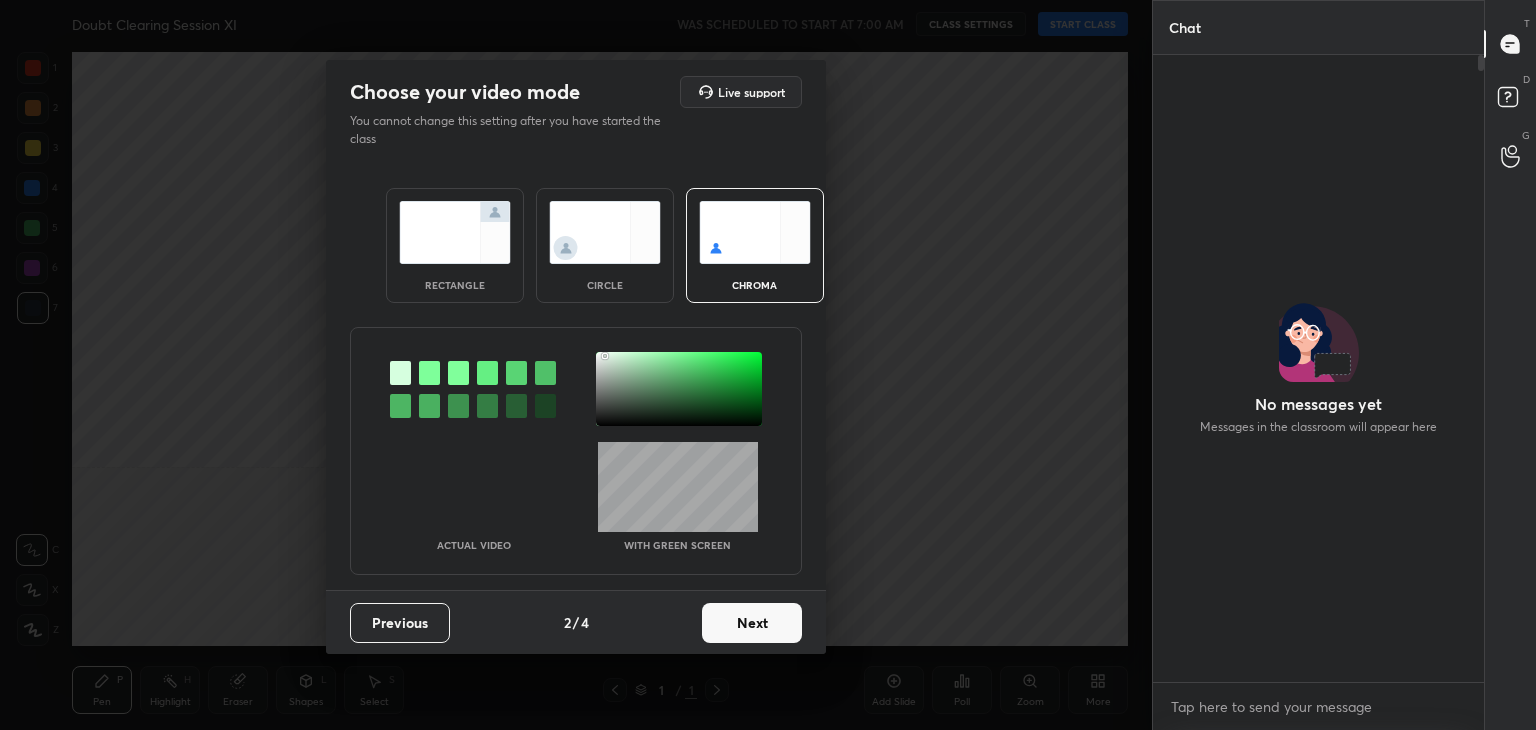 click on "Next" at bounding box center [752, 623] 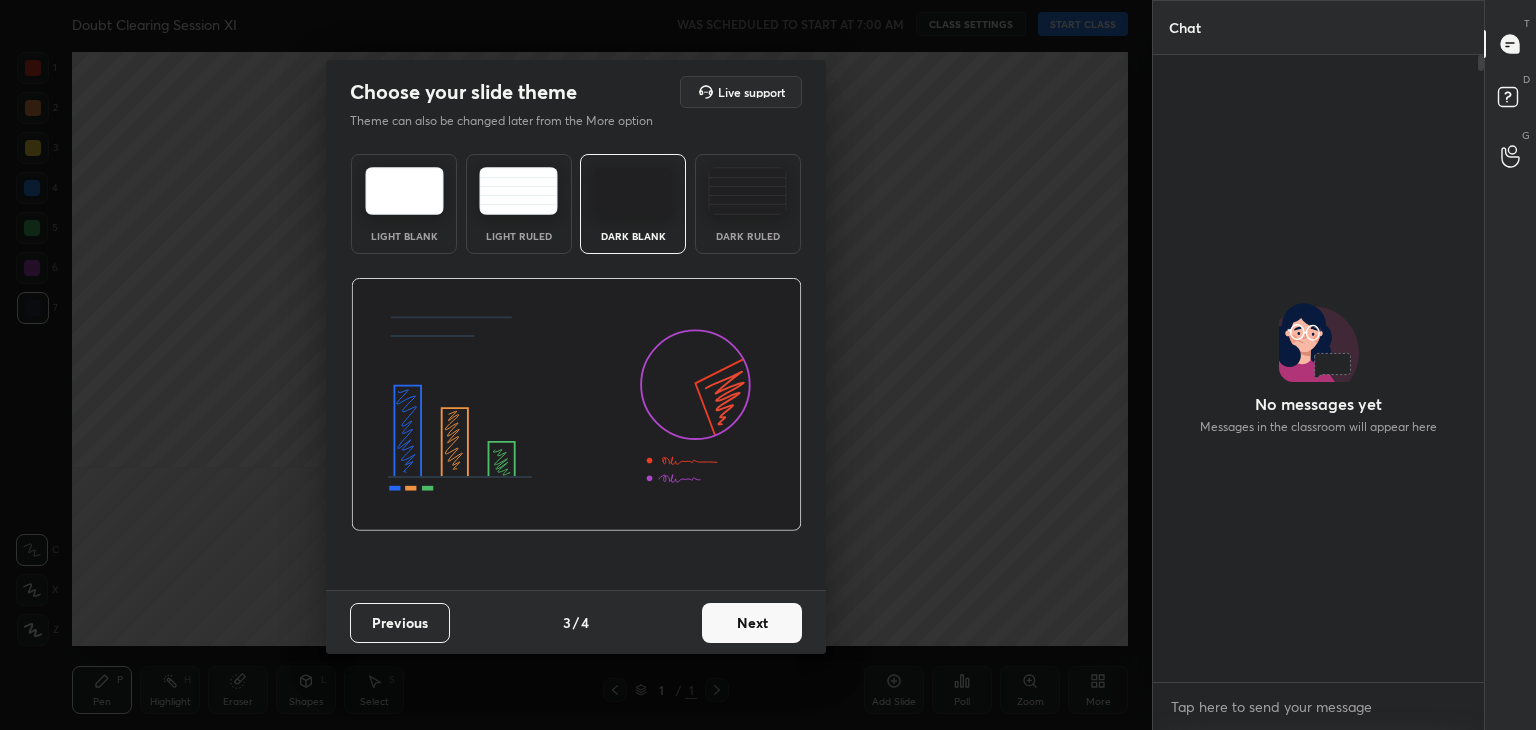 click on "Next" at bounding box center [752, 623] 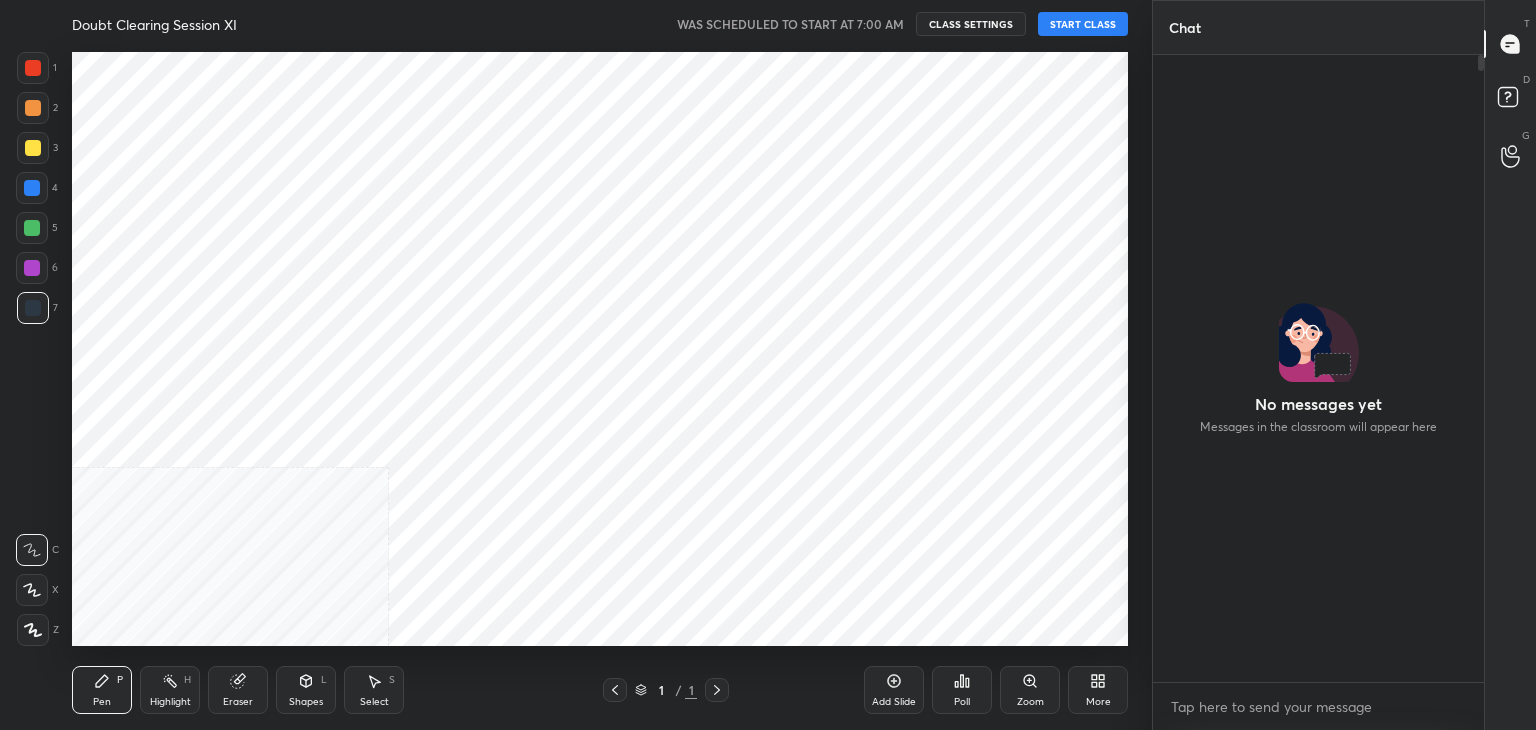 click on "Cloud Live support Drag & drop your files here OR Browse Previous 4 / 4 Done" at bounding box center [576, 1087] 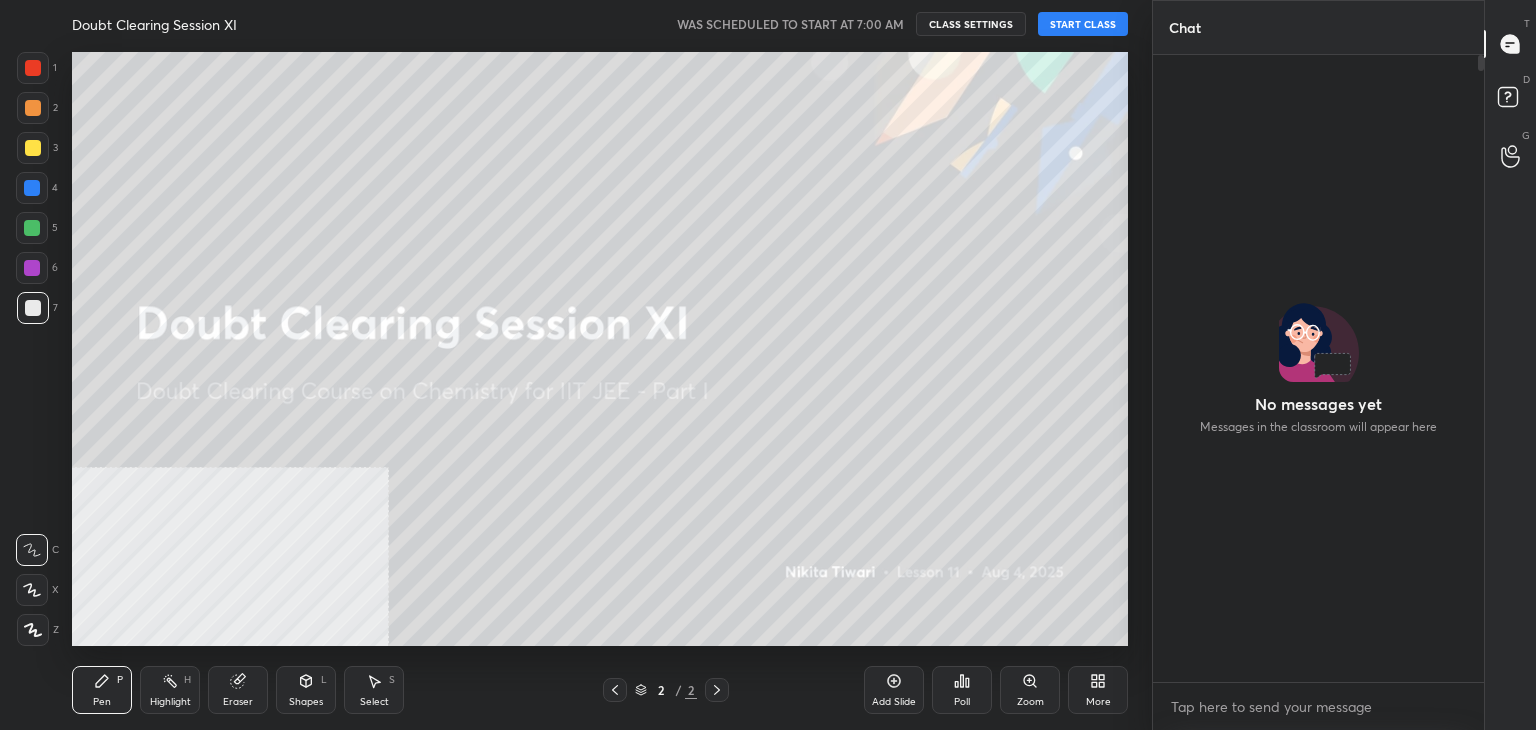 click on "START CLASS" at bounding box center (1083, 24) 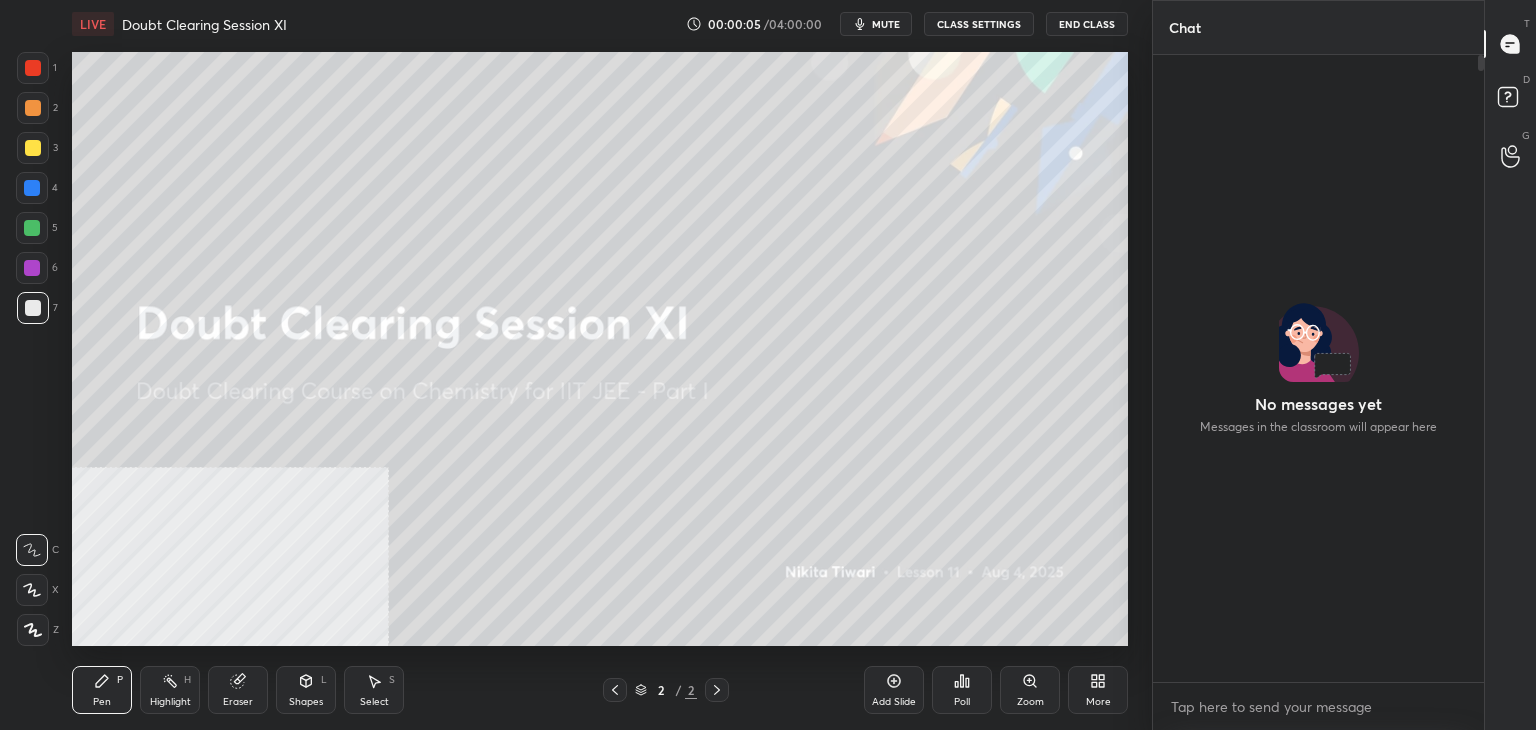 click on "mute" at bounding box center (886, 24) 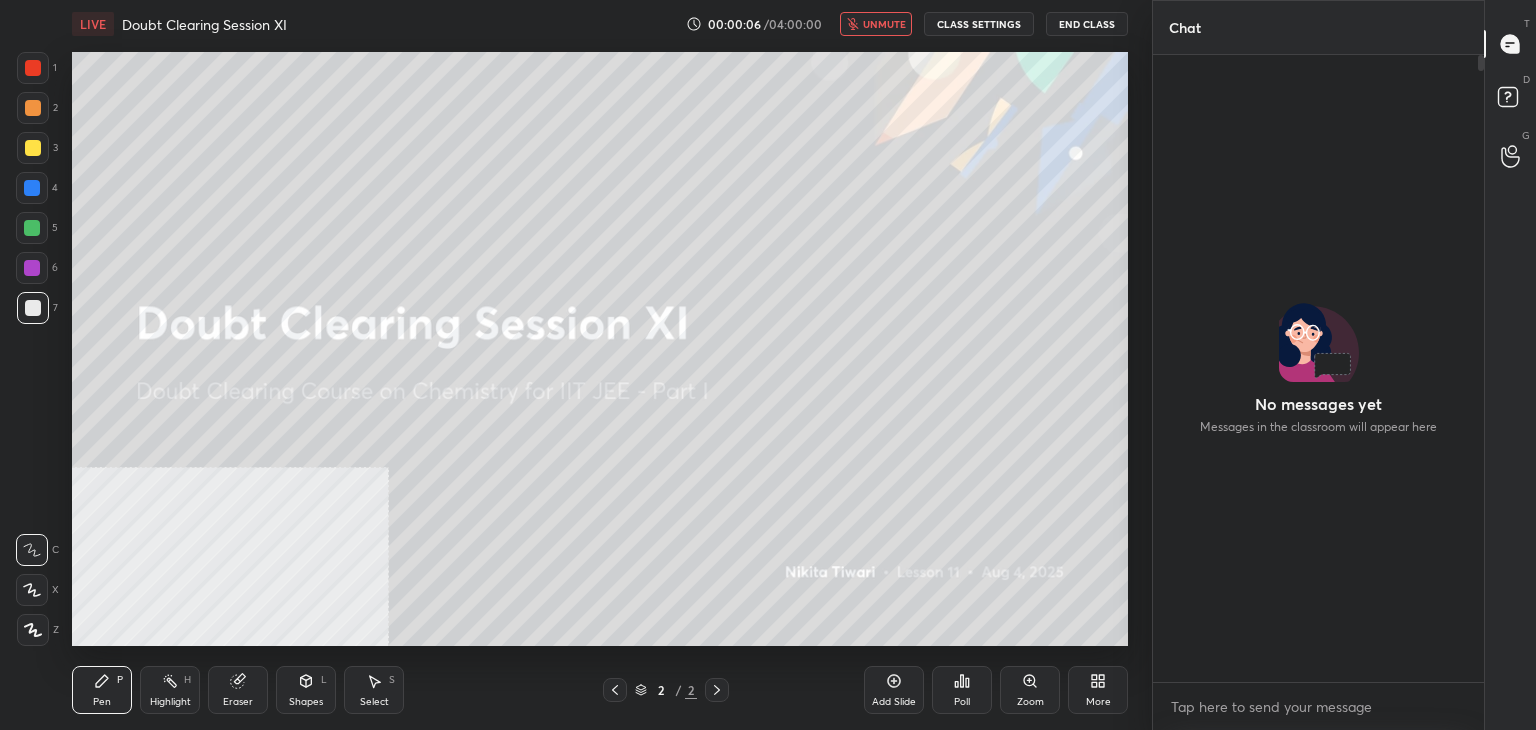 click on "End Class" at bounding box center (1087, 24) 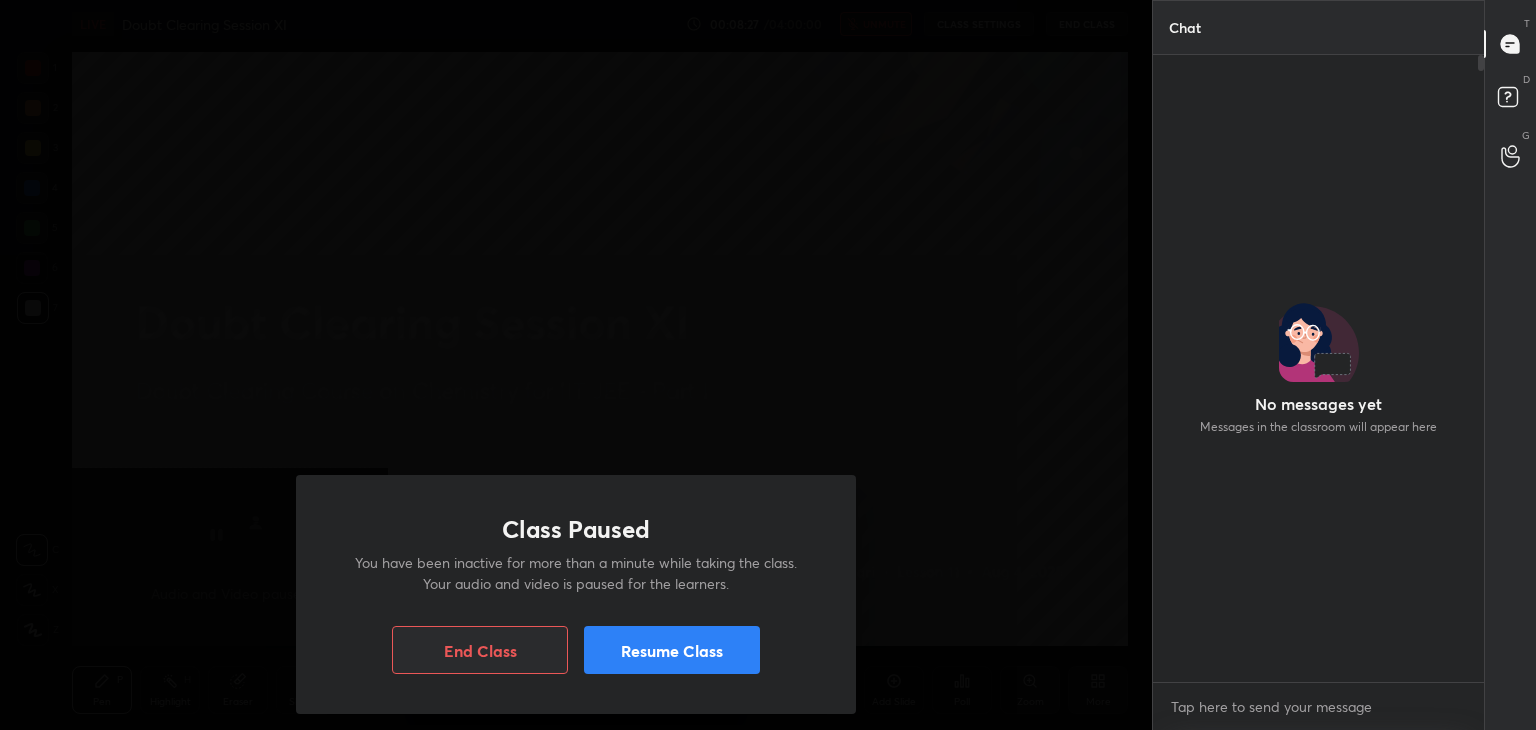 click on "Resume Class" at bounding box center [672, 650] 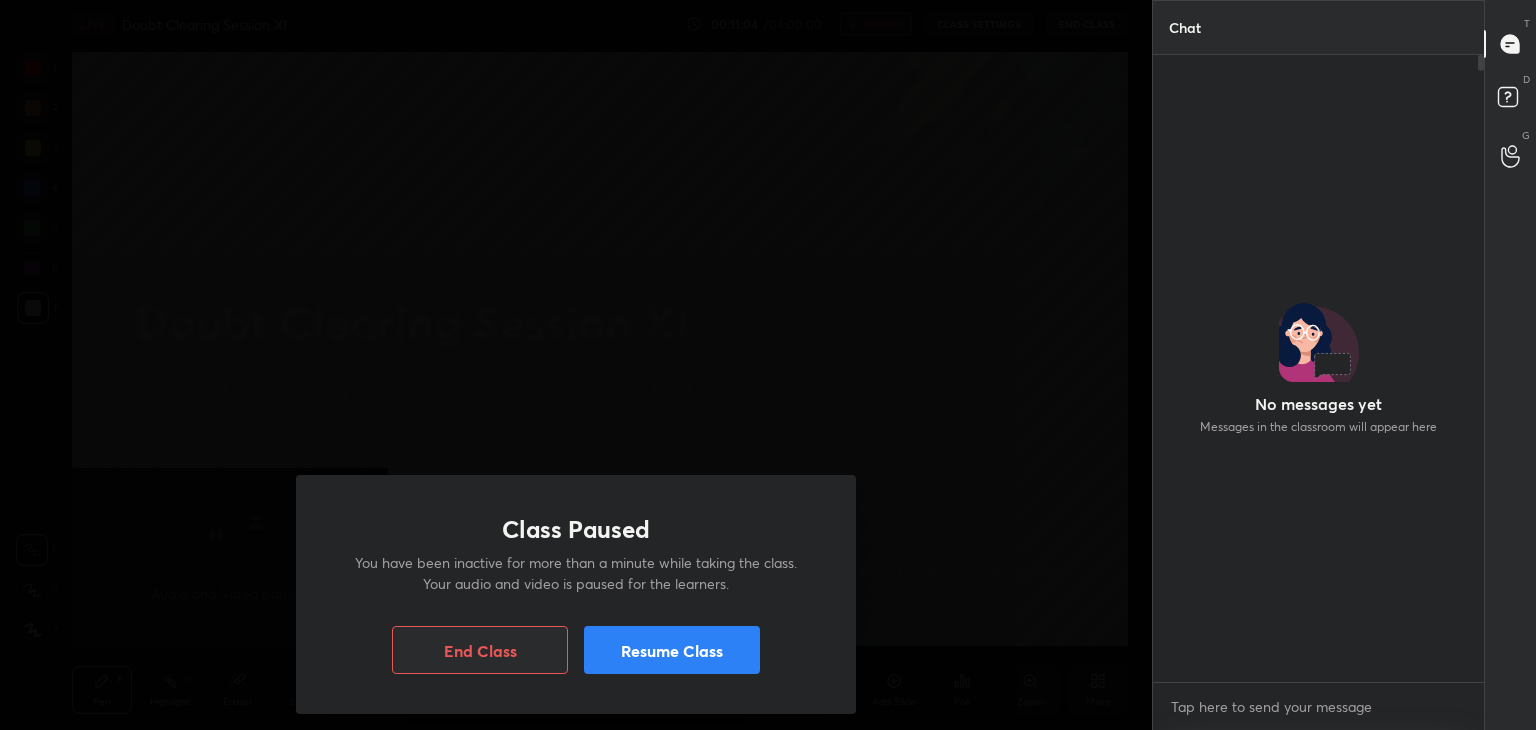 click on "Resume Class" at bounding box center (672, 650) 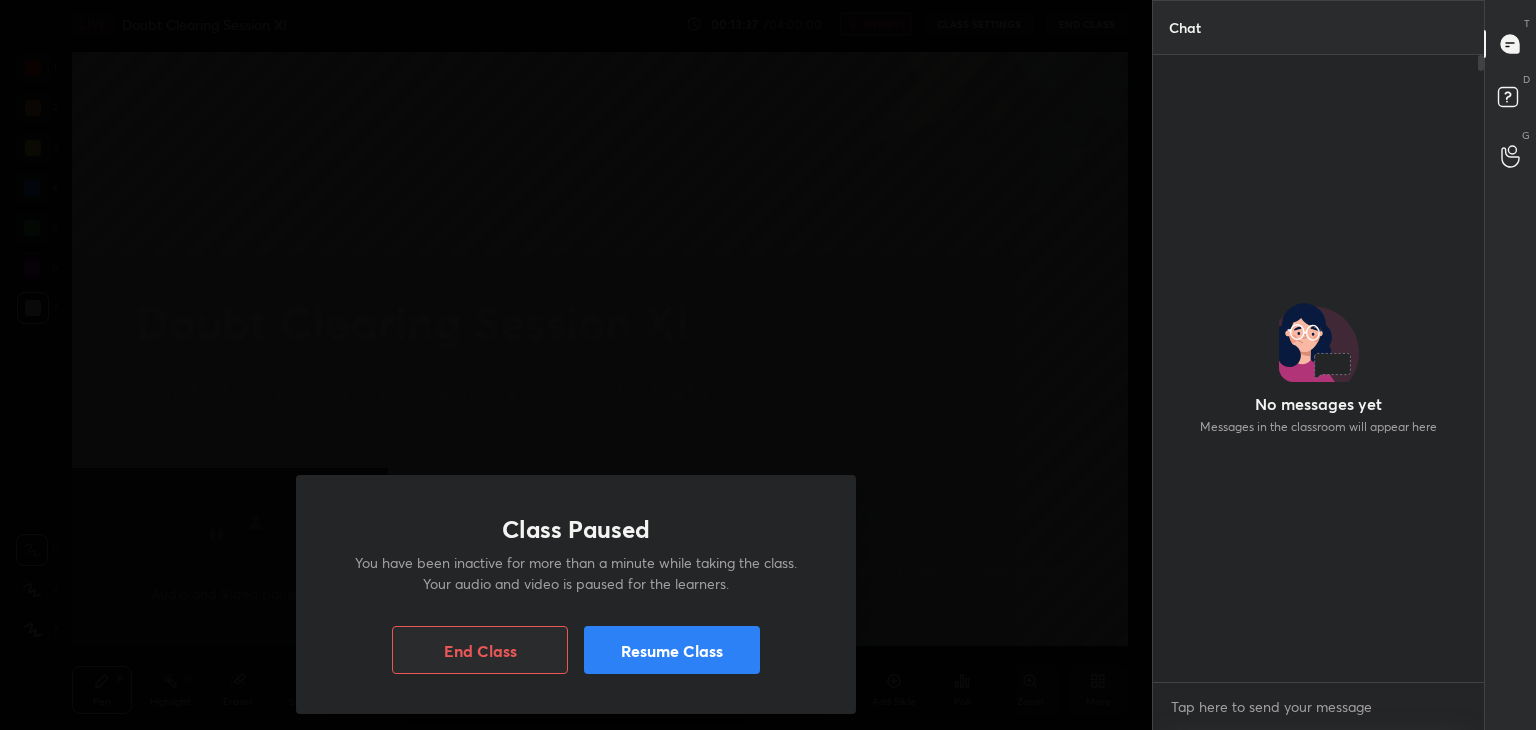 click on "Resume Class" at bounding box center [672, 650] 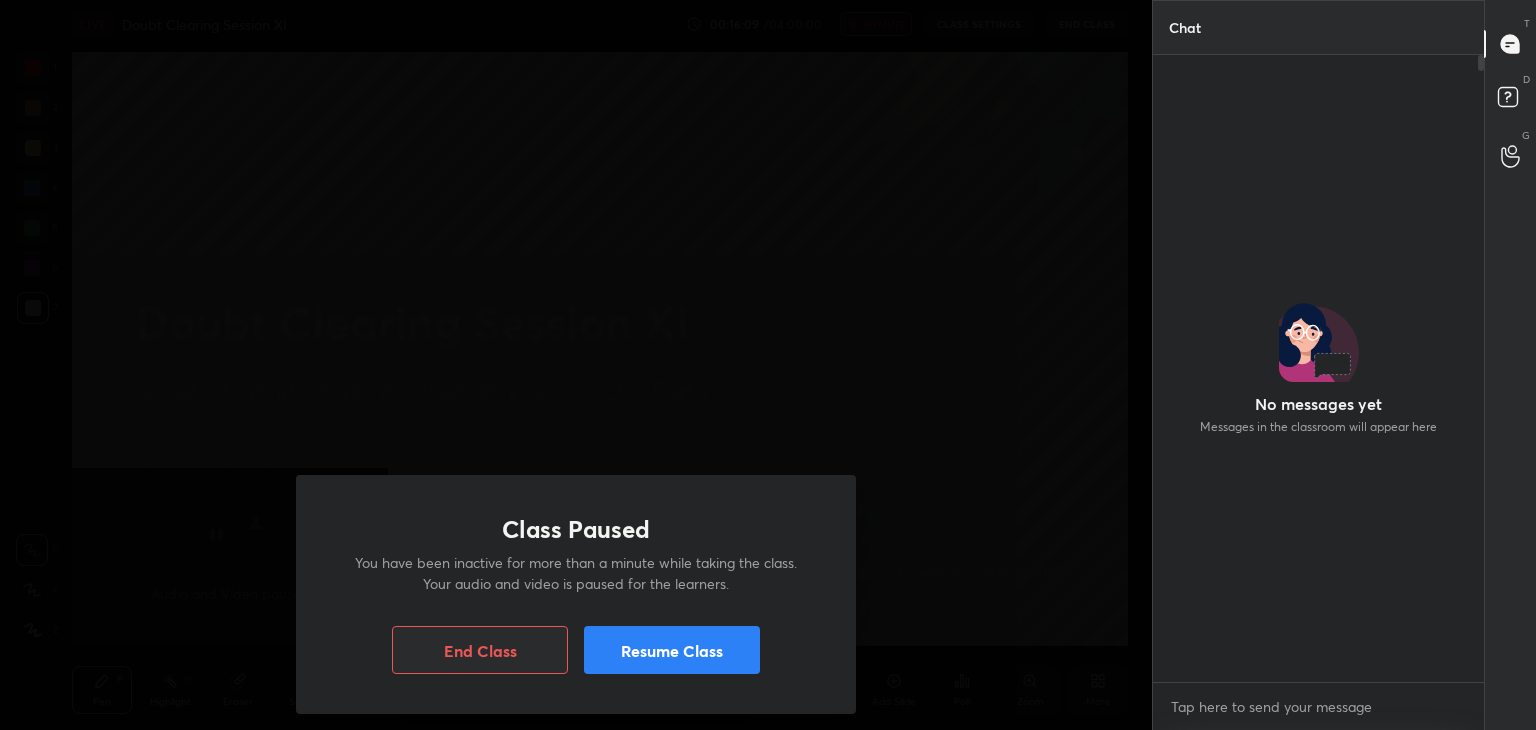 click on "Resume Class" at bounding box center [672, 650] 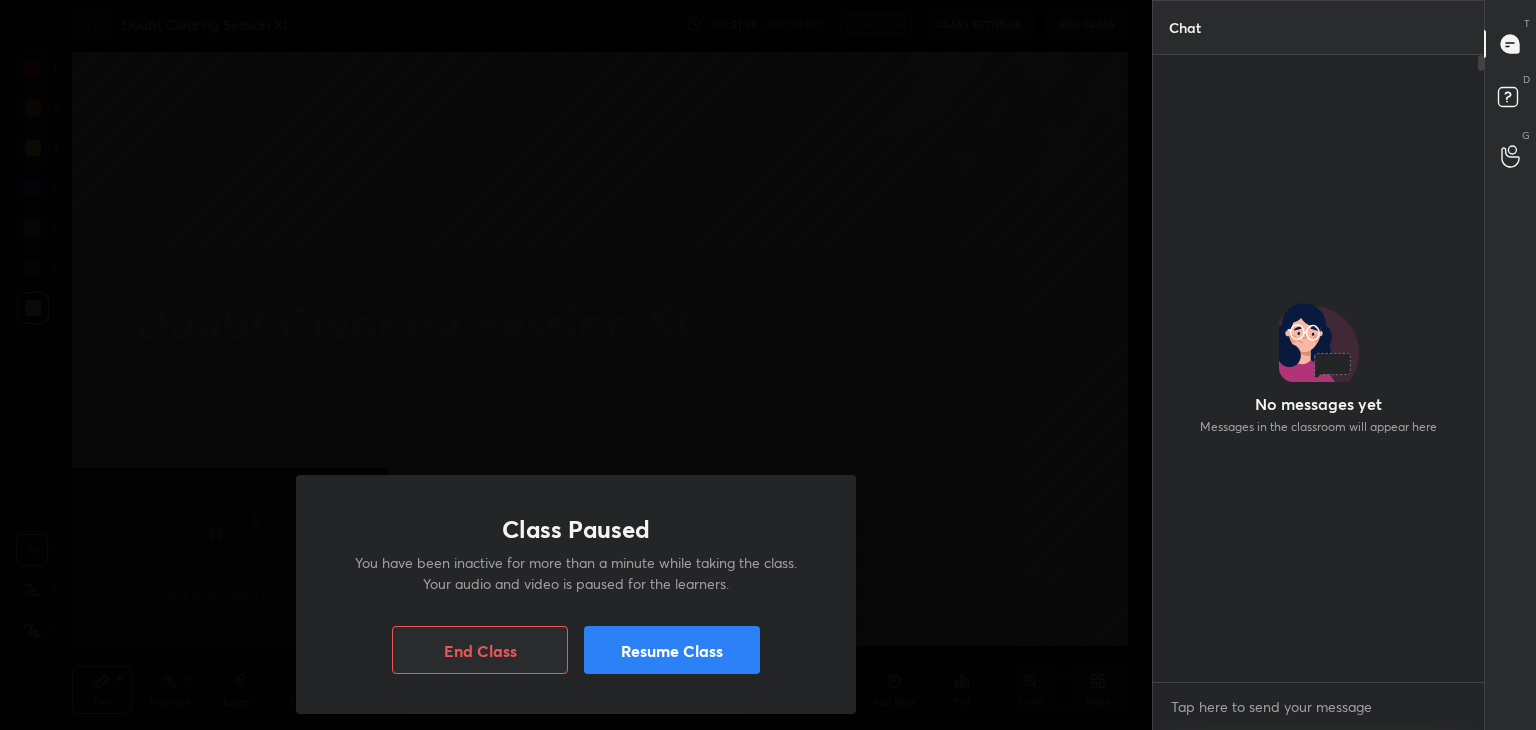click on "Resume Class" at bounding box center [672, 650] 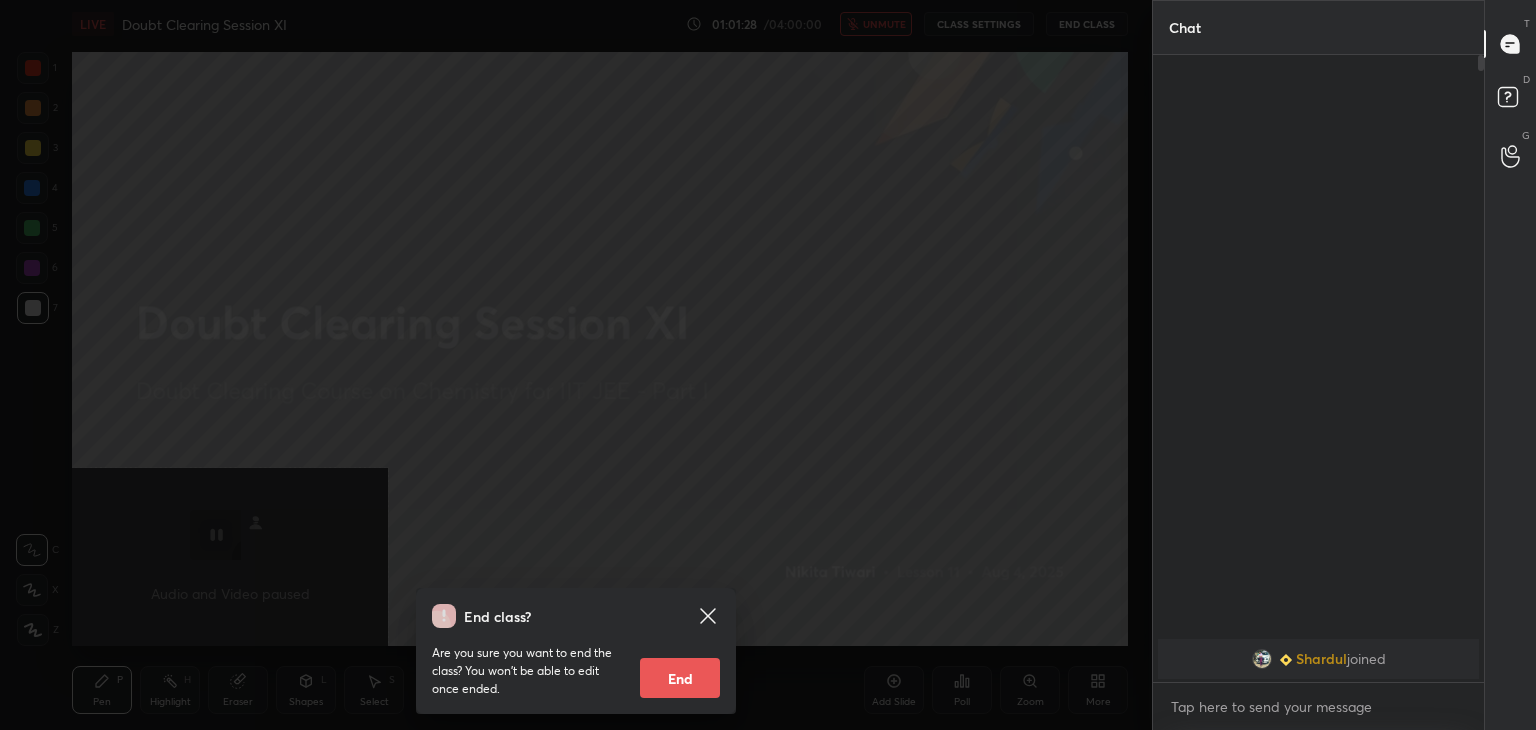 click on "Are you sure you want to end the class? You won’t be able to edit once ended. End" at bounding box center (576, 663) 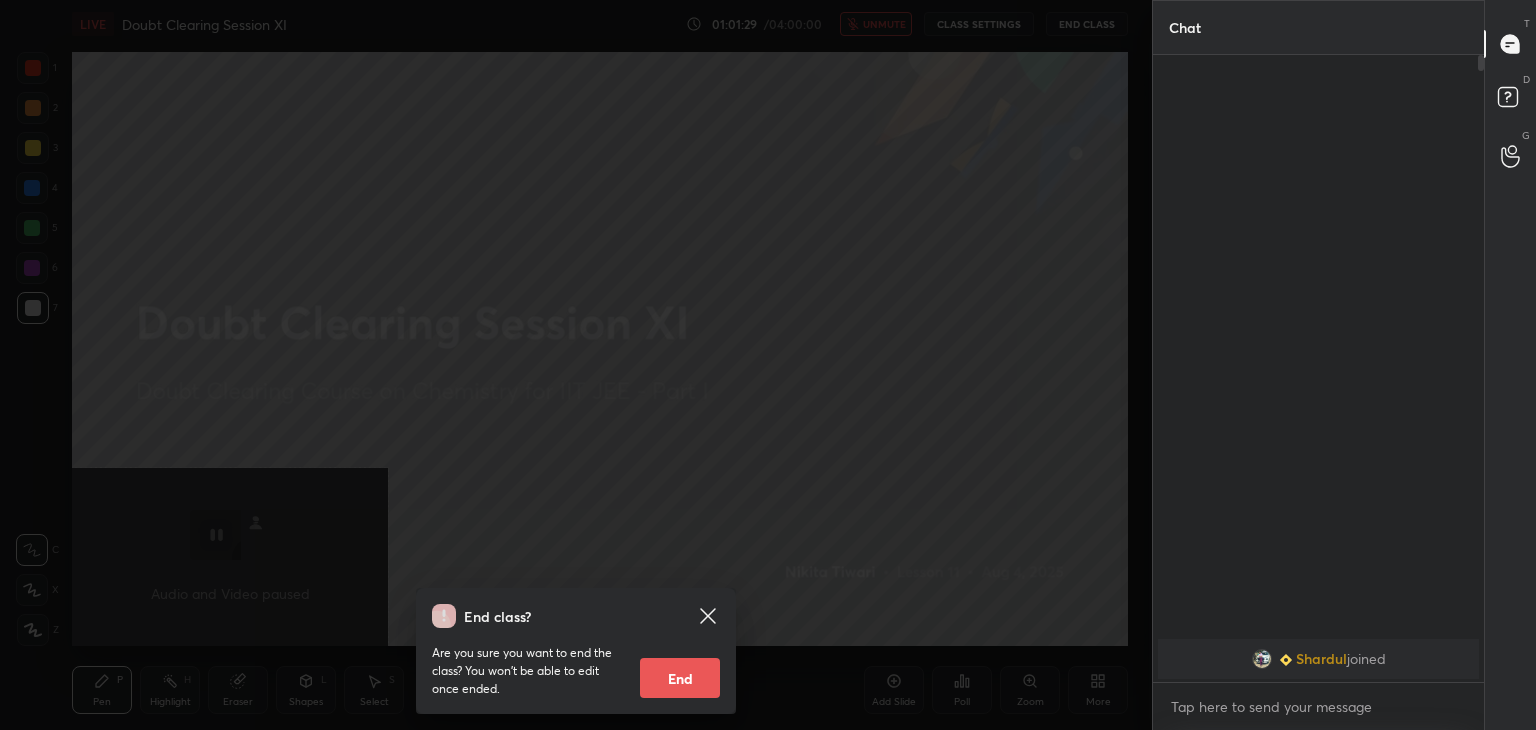 click 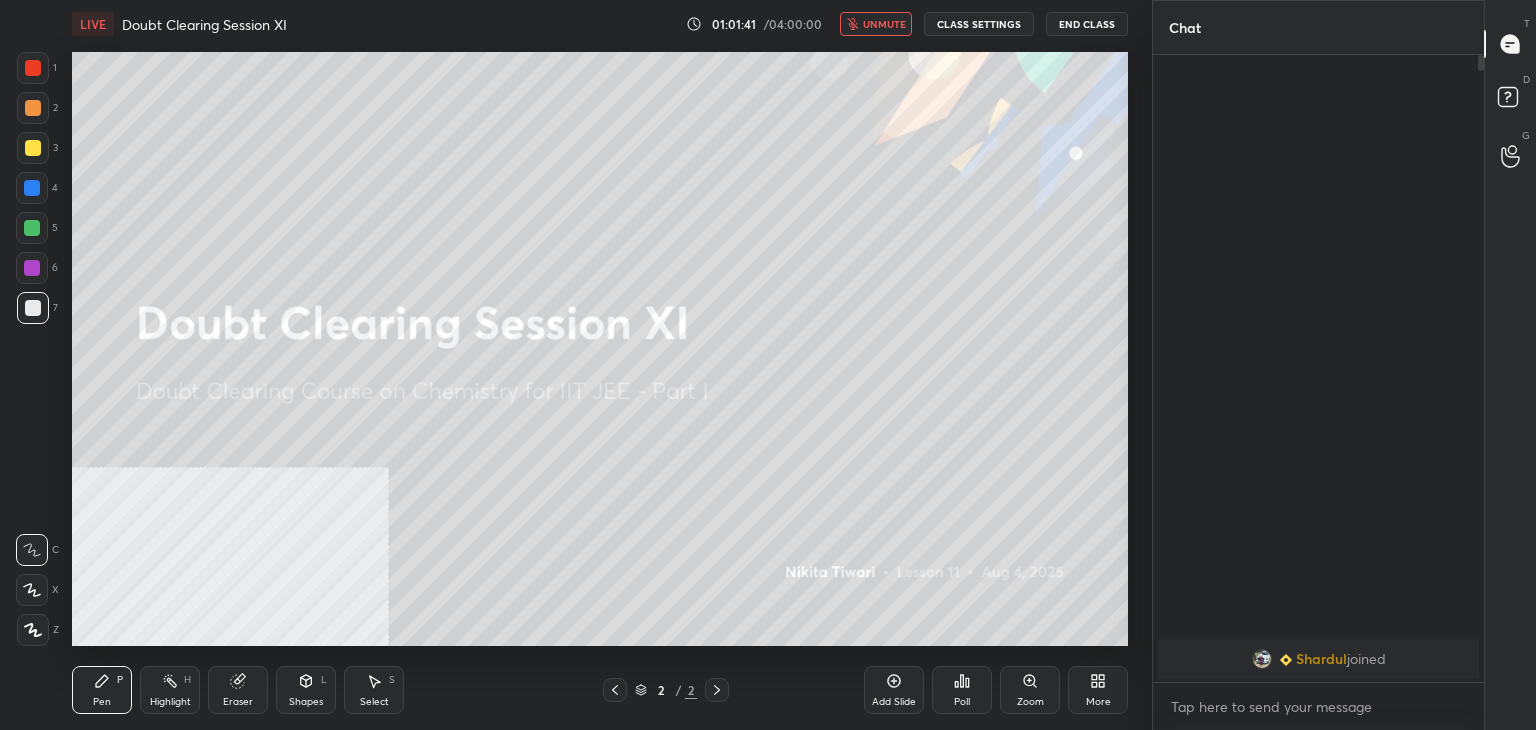 click at bounding box center [1286, 660] 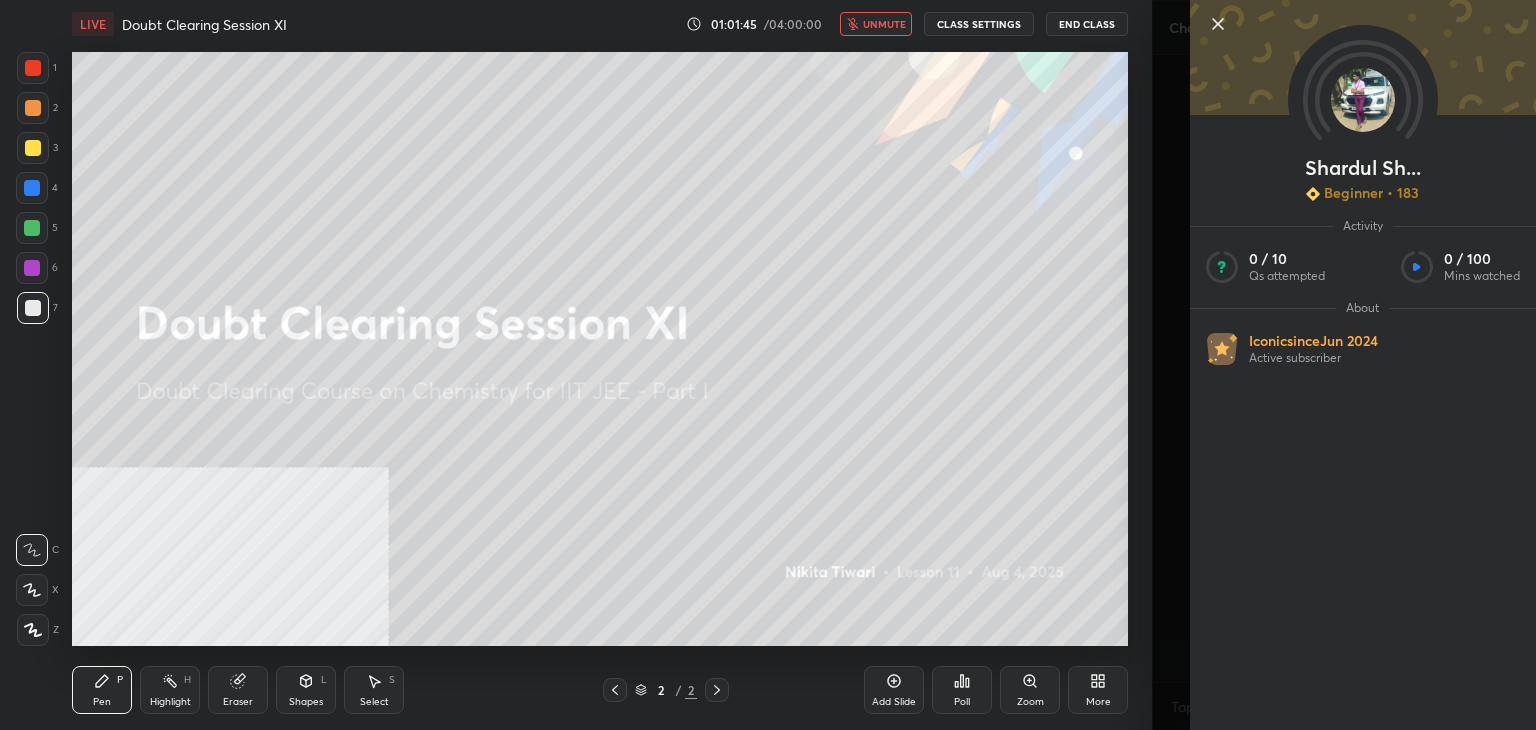 click 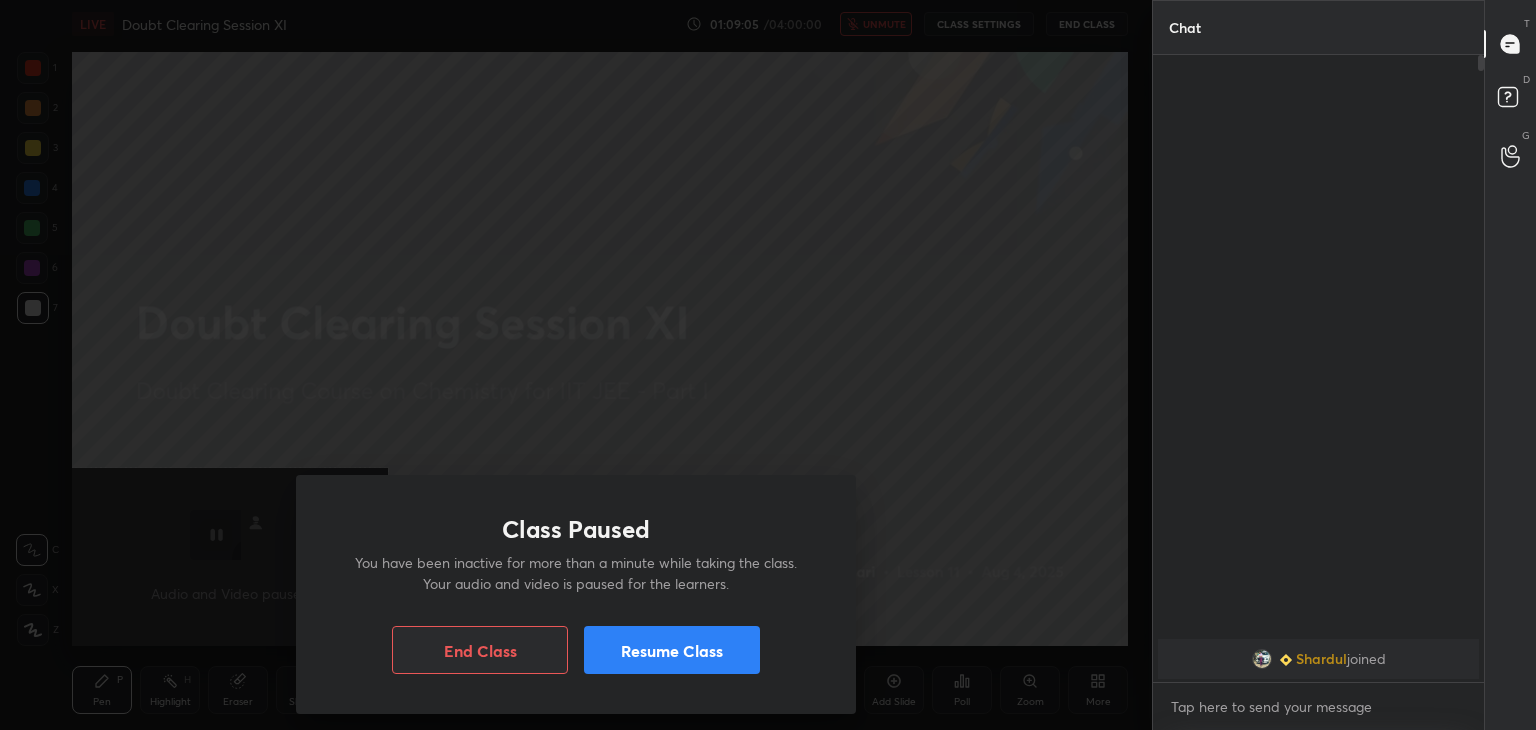 click on "Resume Class" at bounding box center [672, 650] 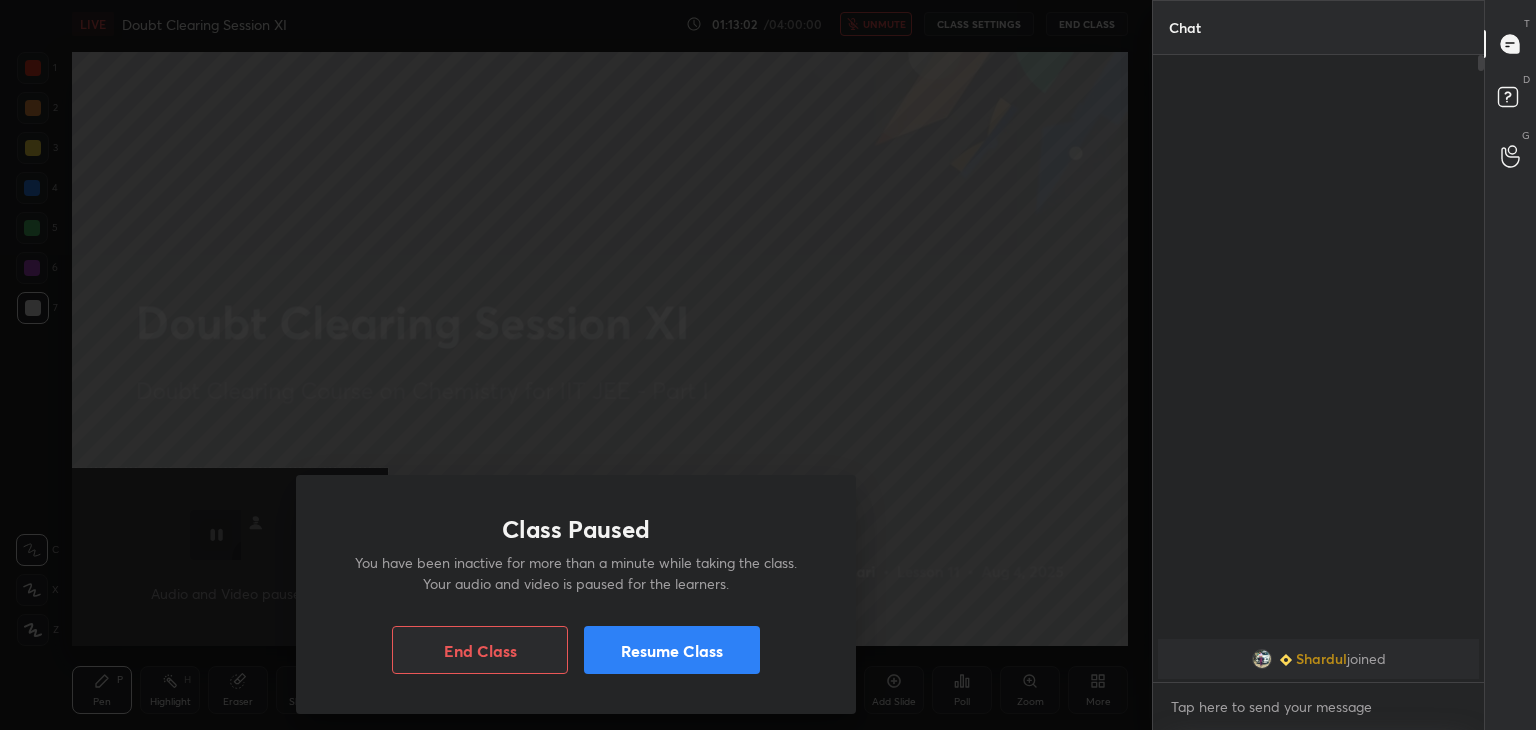 click on "Resume Class" at bounding box center (672, 650) 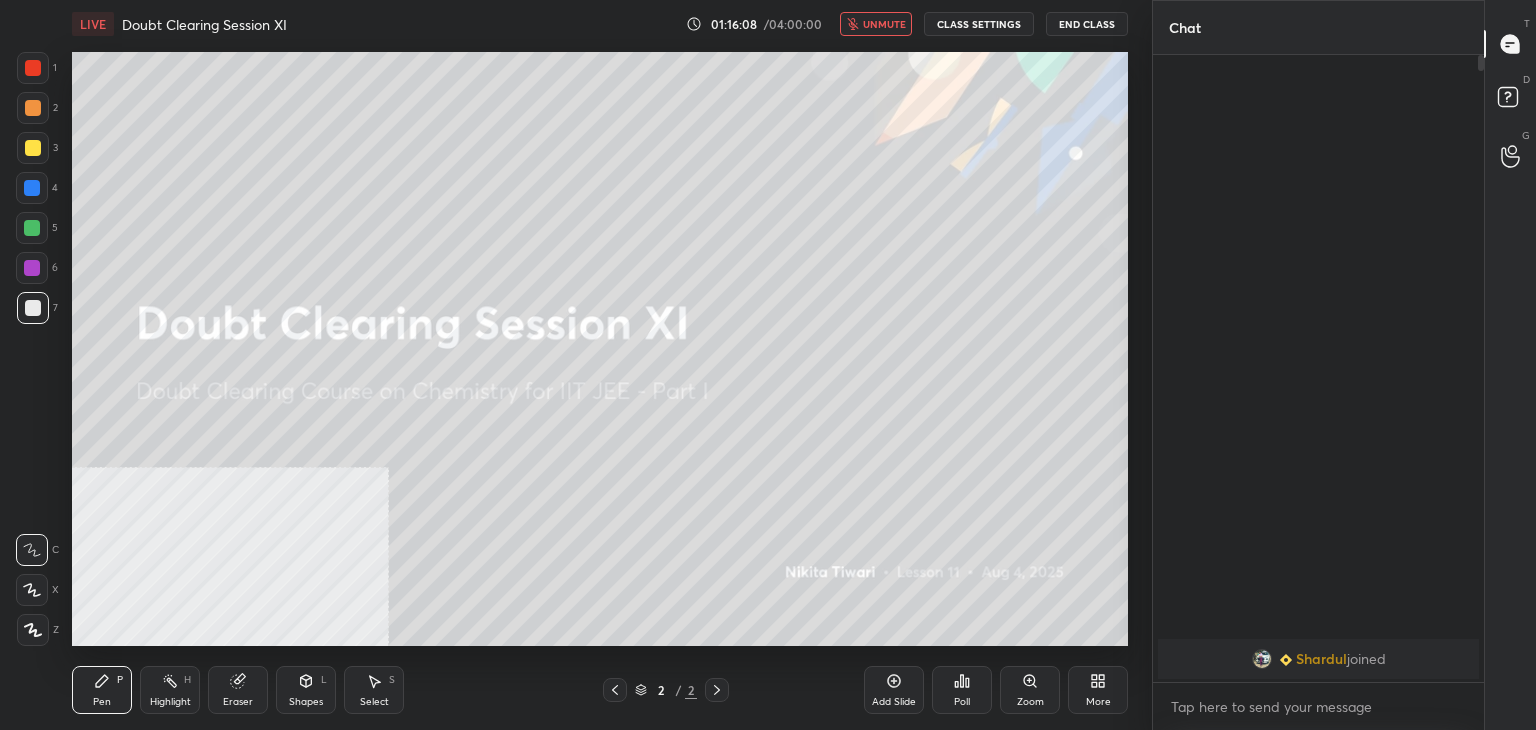 click on "End Class" at bounding box center (1087, 24) 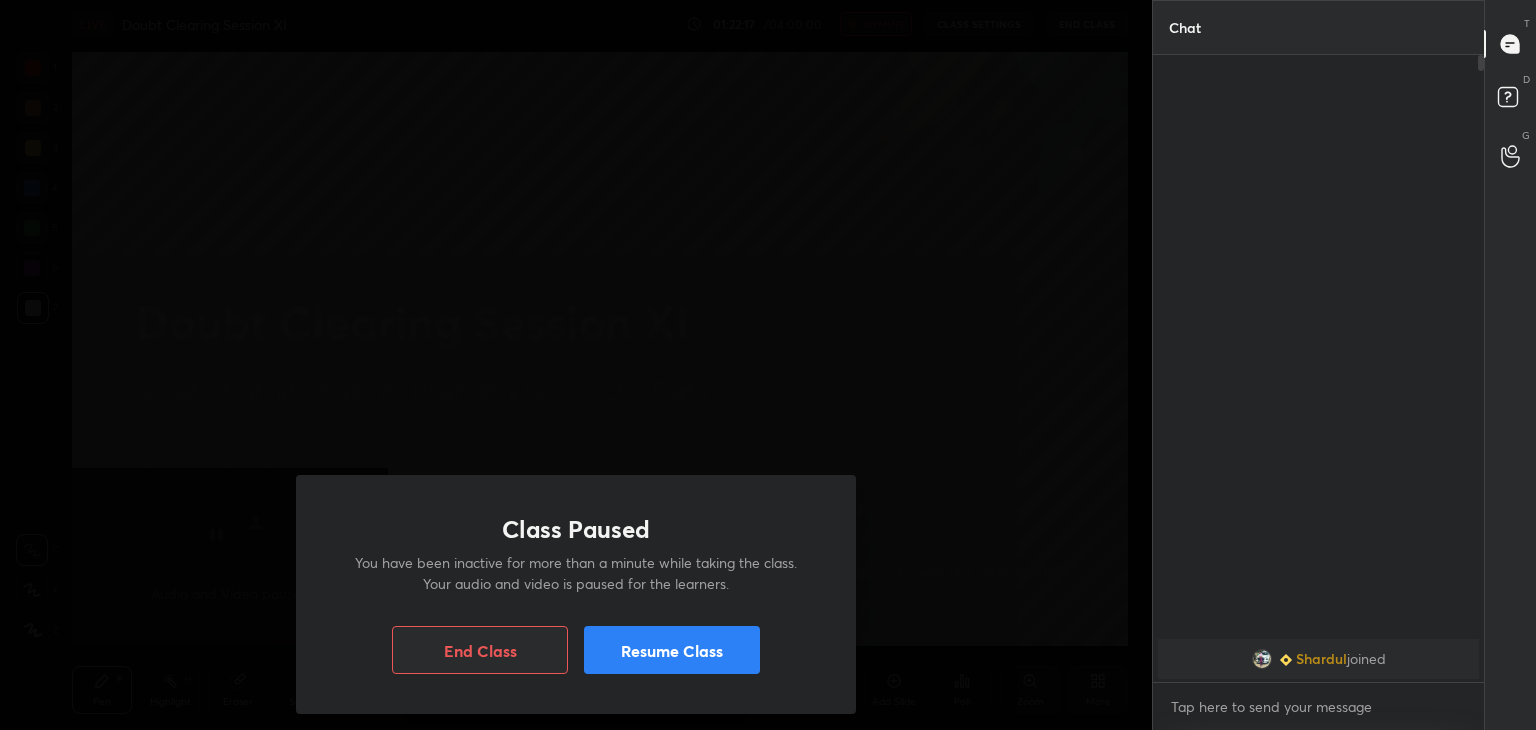 click on "Resume Class" at bounding box center (672, 650) 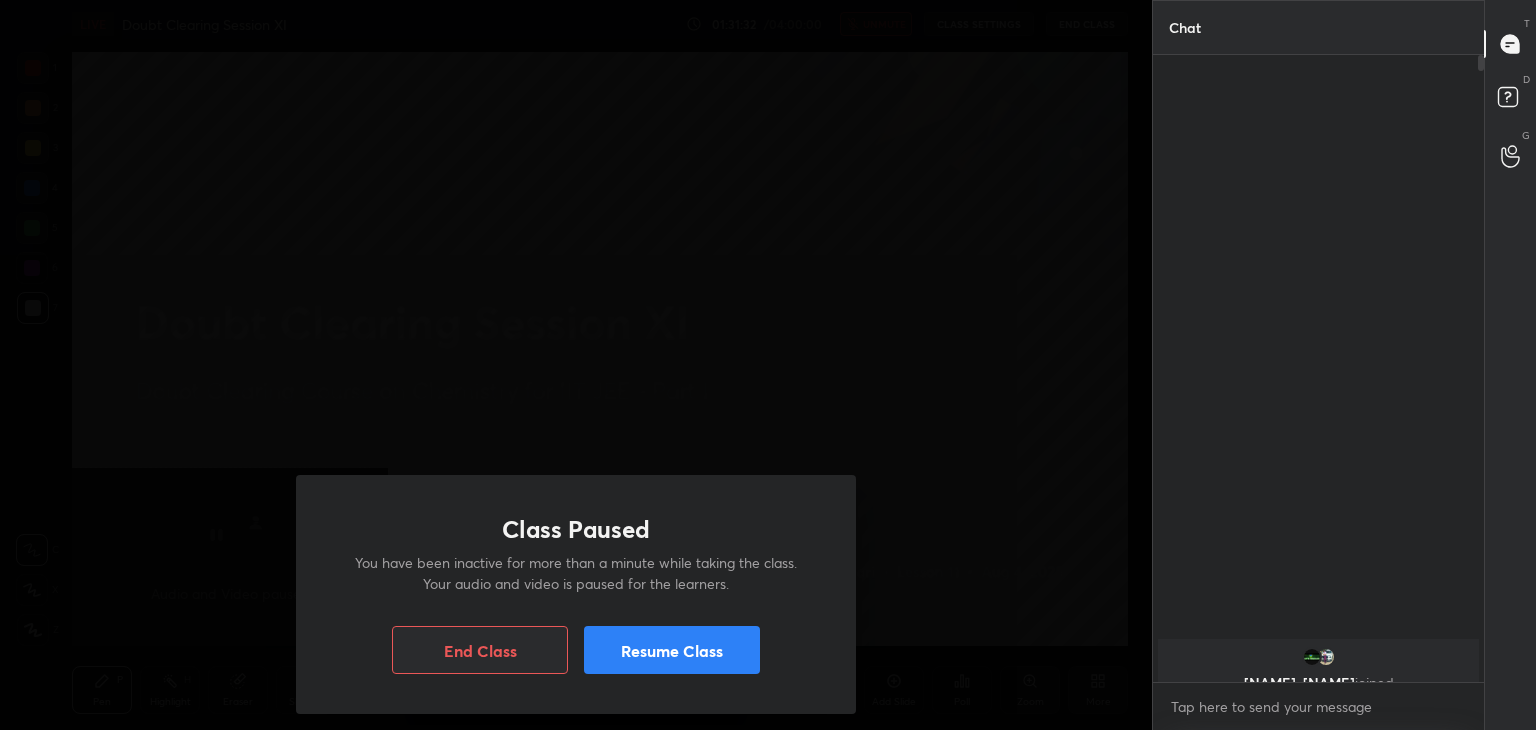 click on "Resume Class" at bounding box center [672, 650] 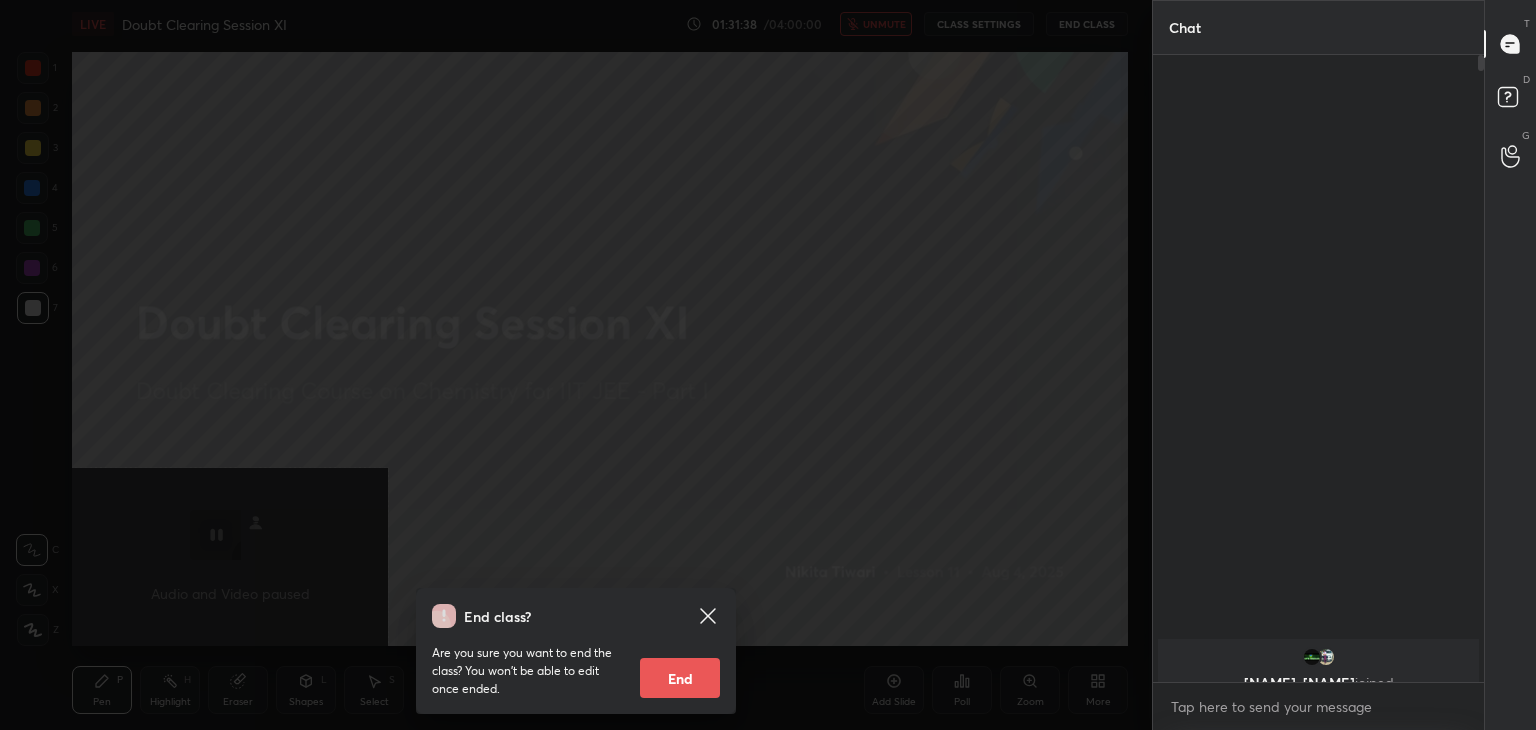 click 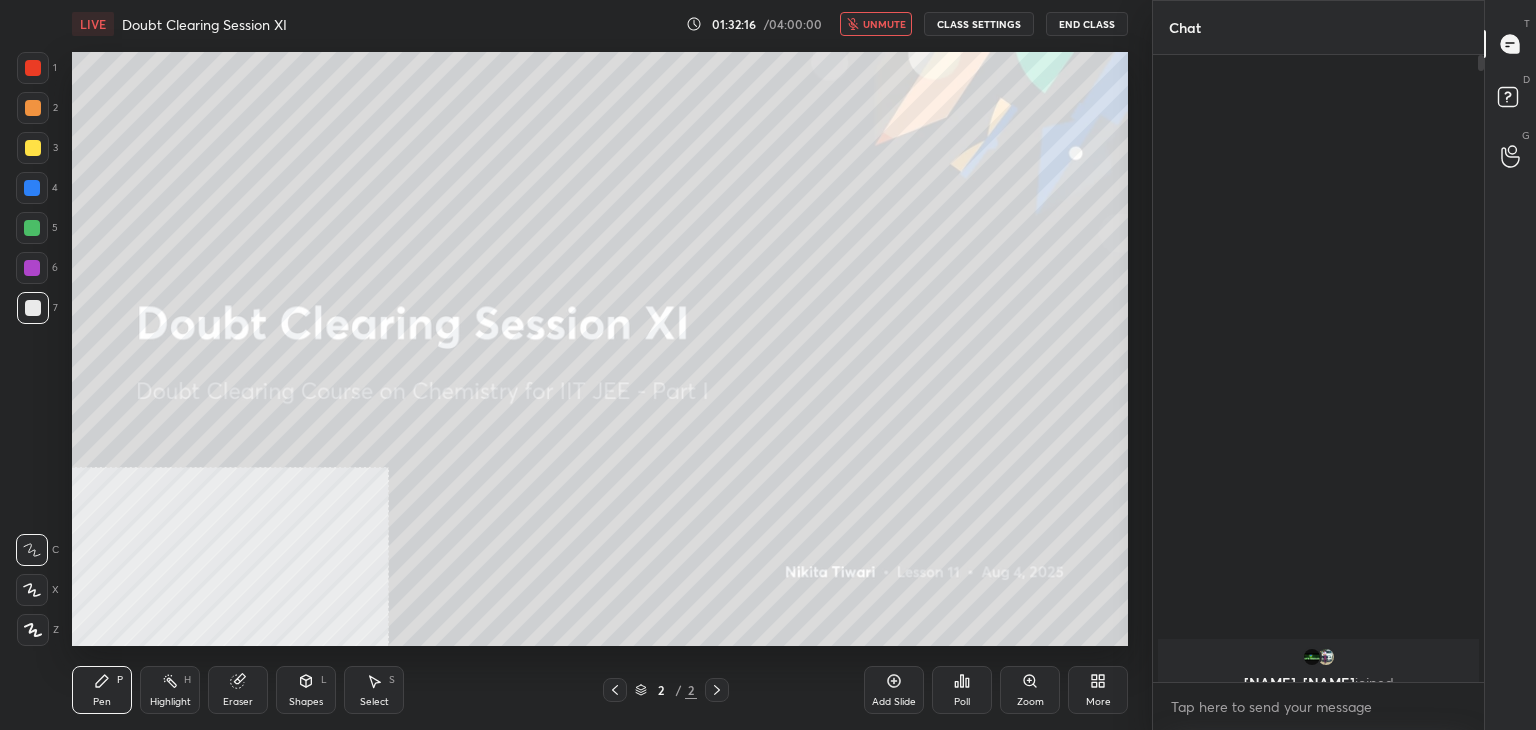 click on "End Class" at bounding box center [1087, 24] 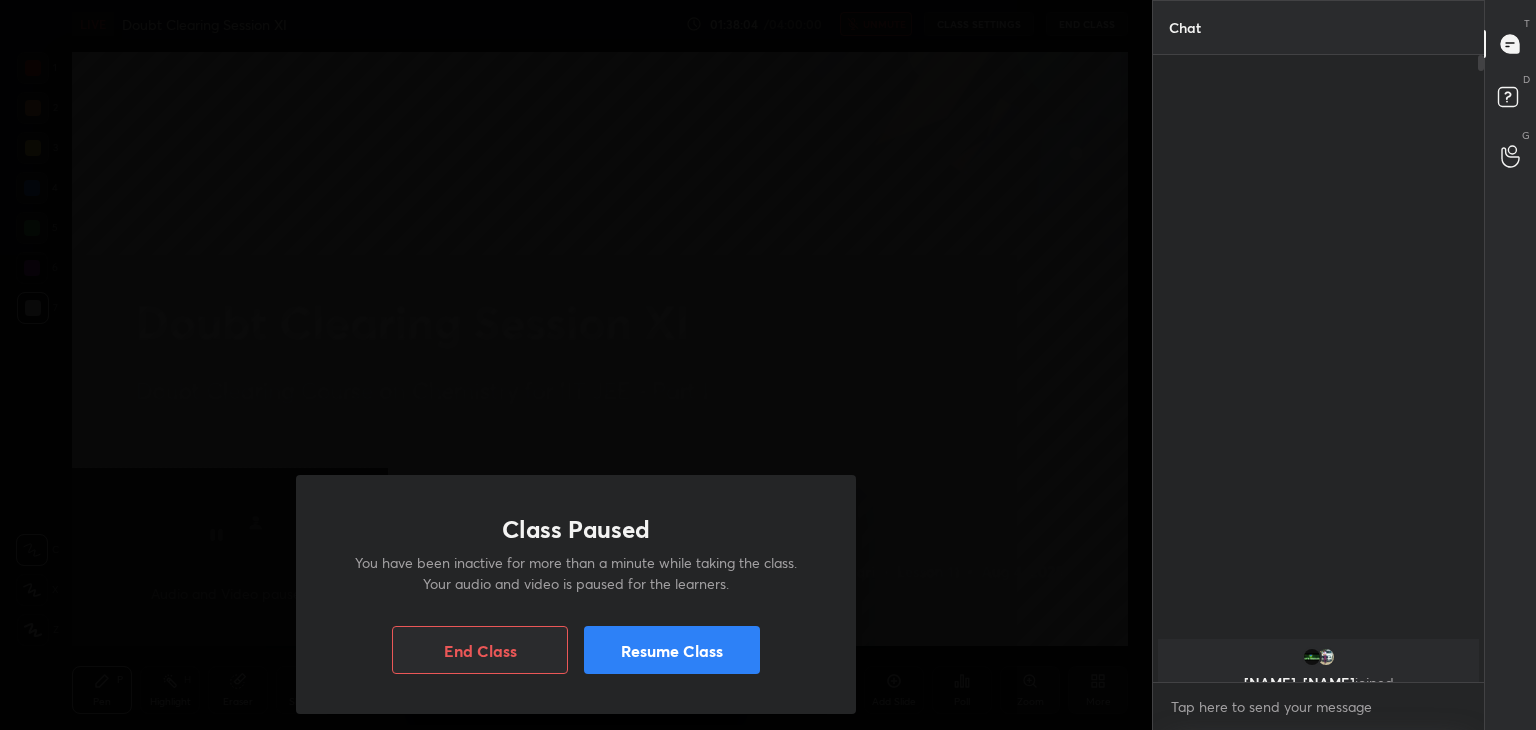 click on "Resume Class" at bounding box center (672, 650) 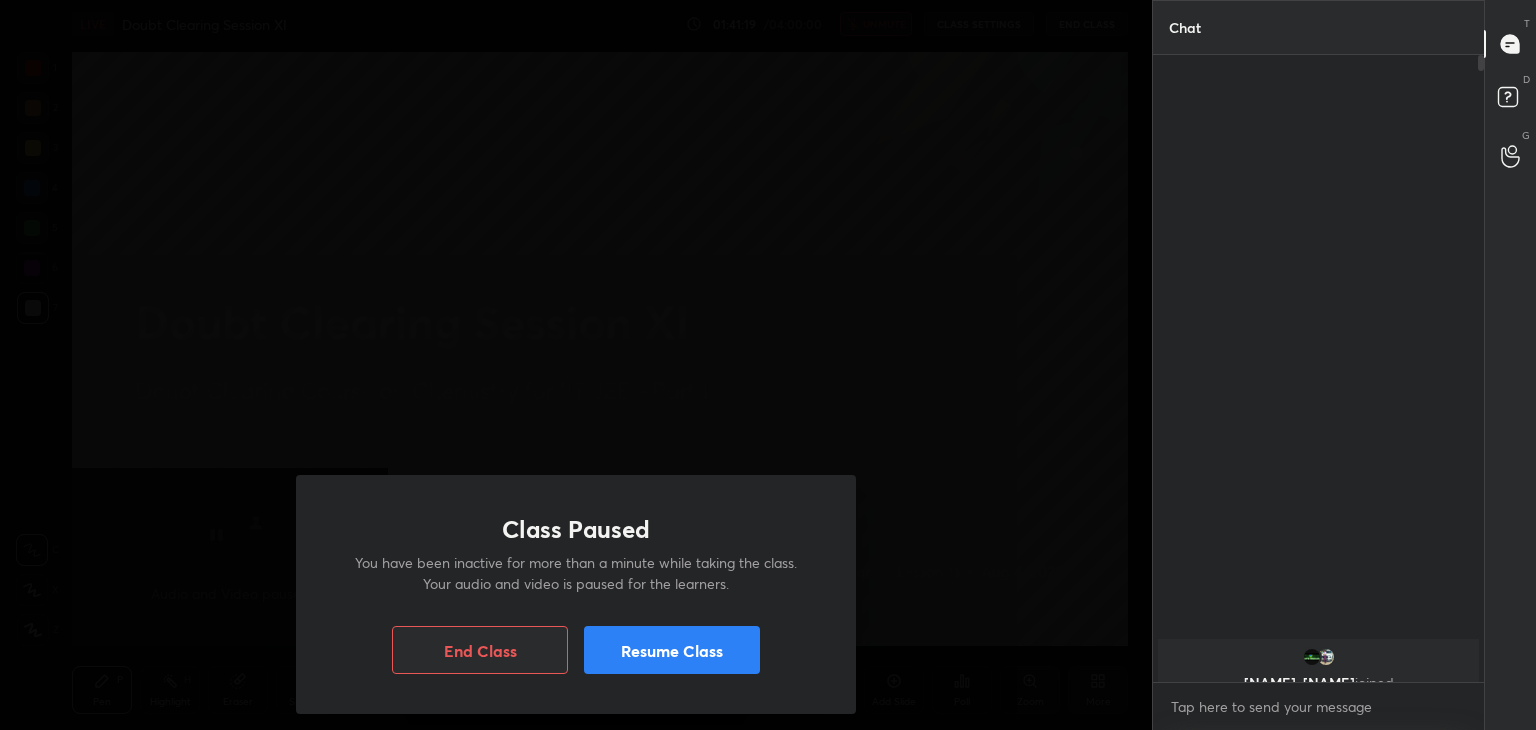 click on "Resume Class" at bounding box center [672, 650] 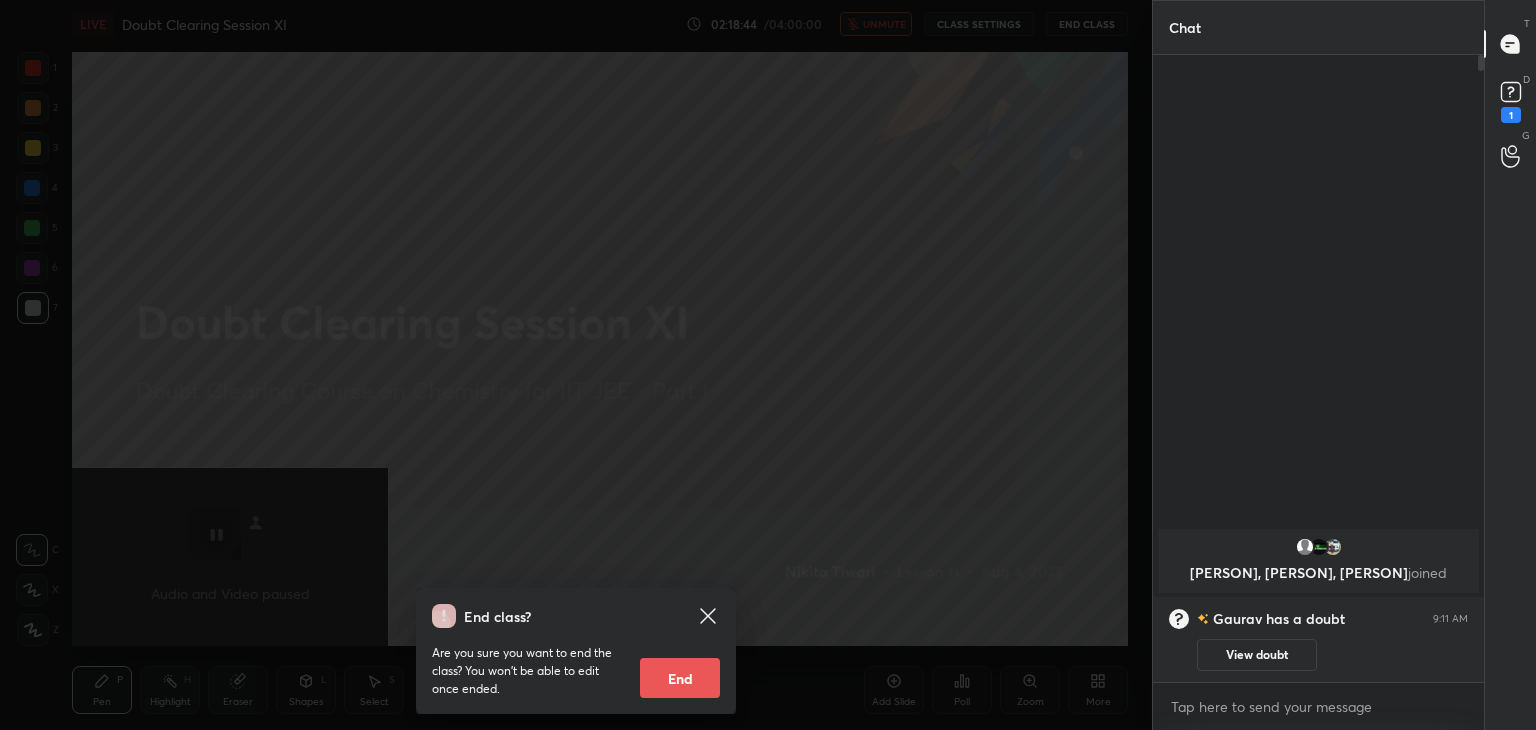click 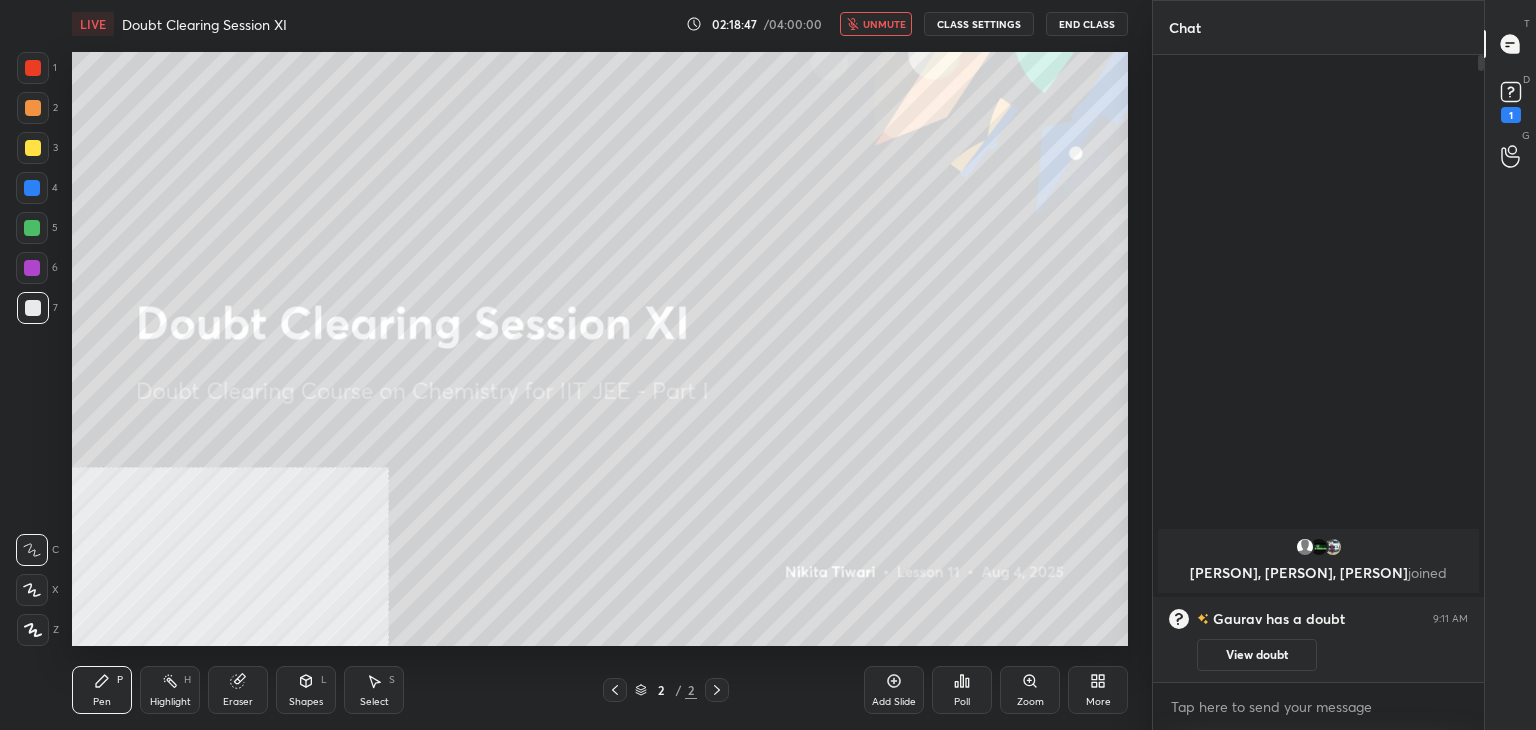 click on "unmute" at bounding box center (876, 24) 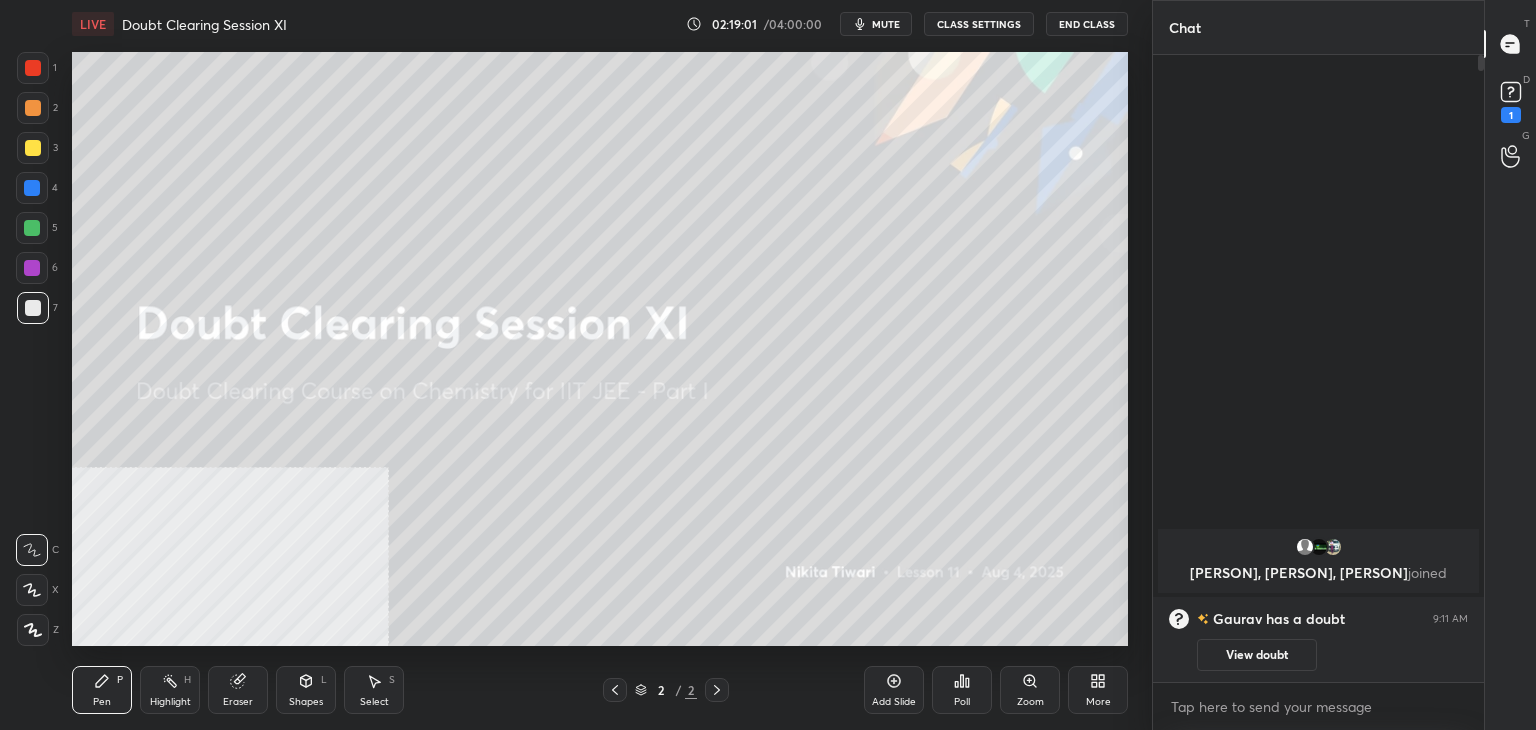 click on "mute" at bounding box center [886, 24] 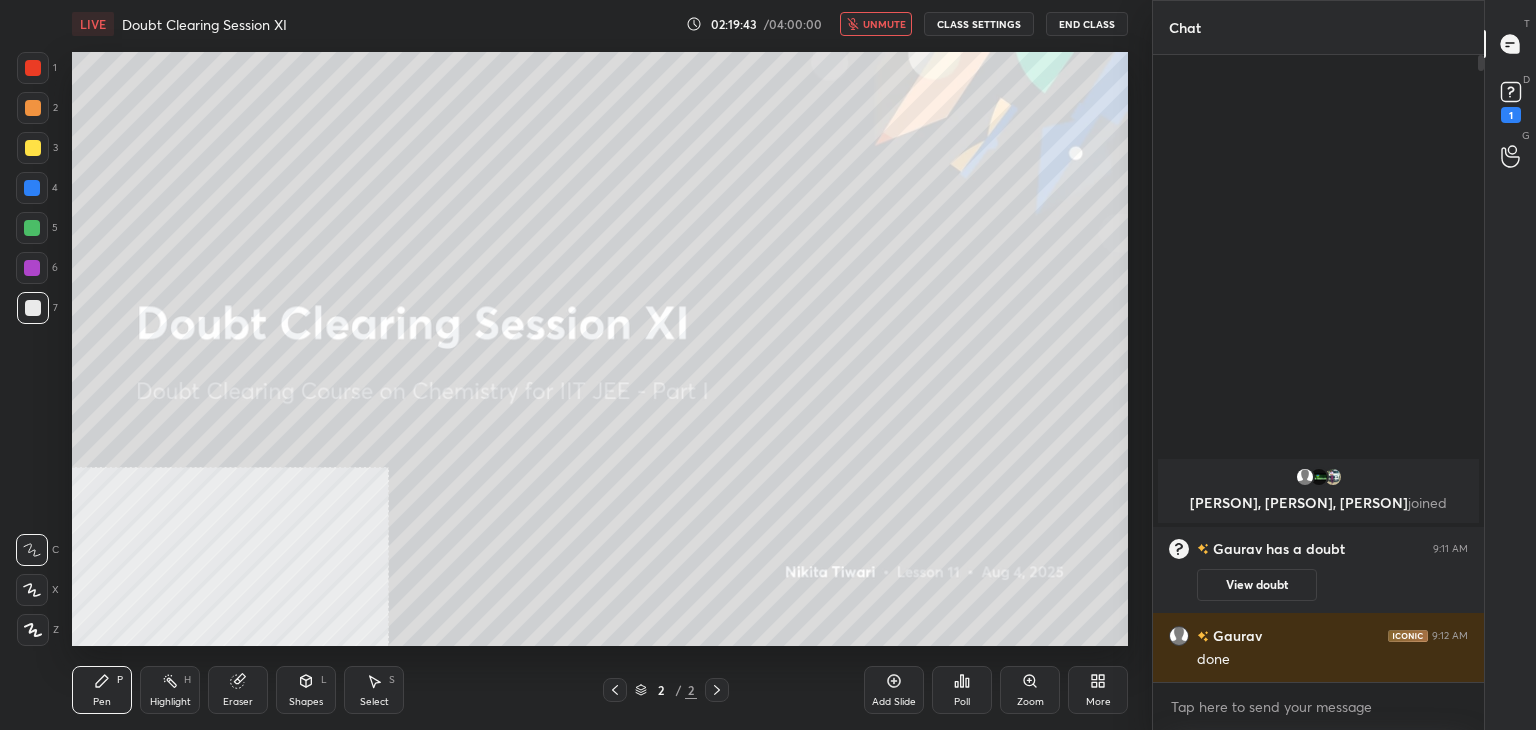 click on "unmute" at bounding box center [884, 24] 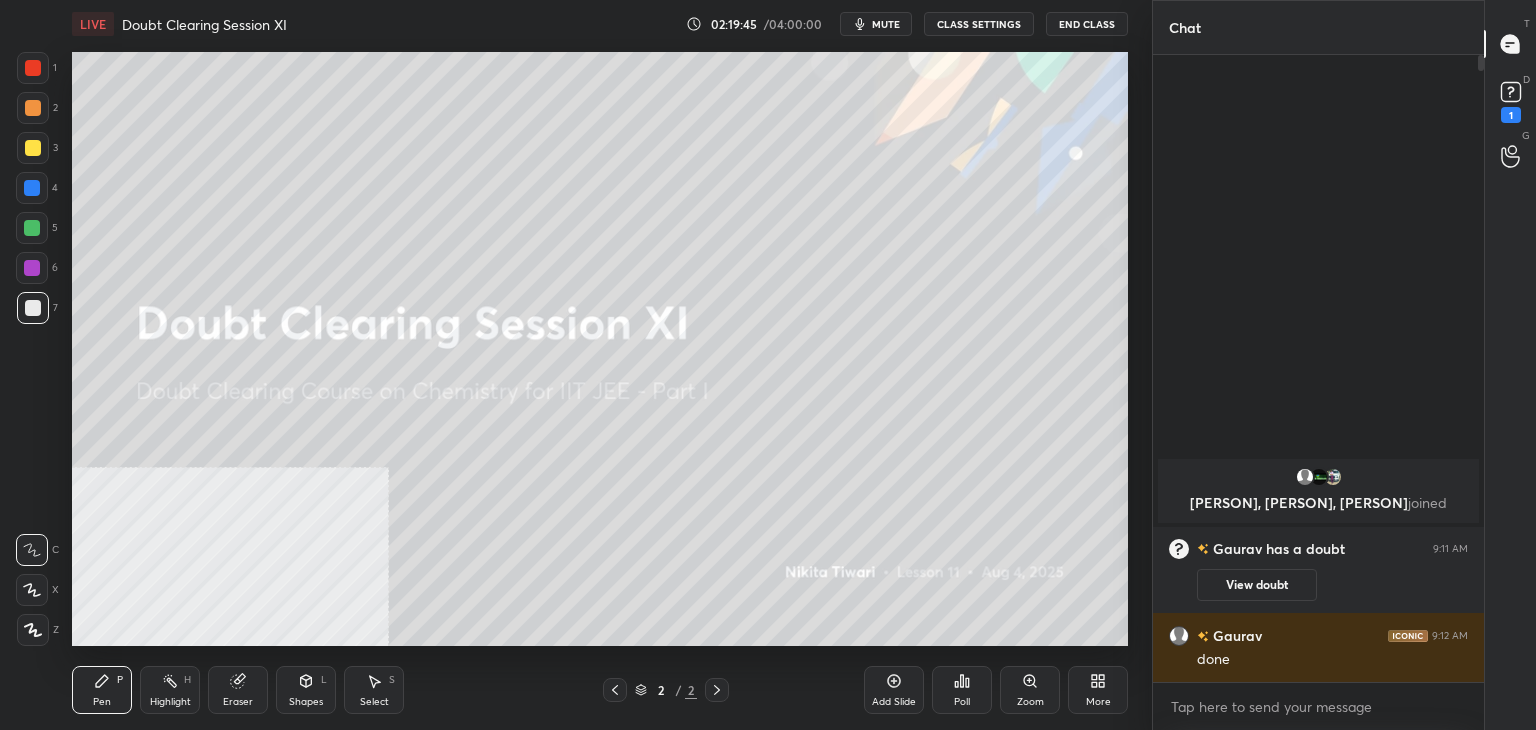 click on "View doubt" at bounding box center (1257, 585) 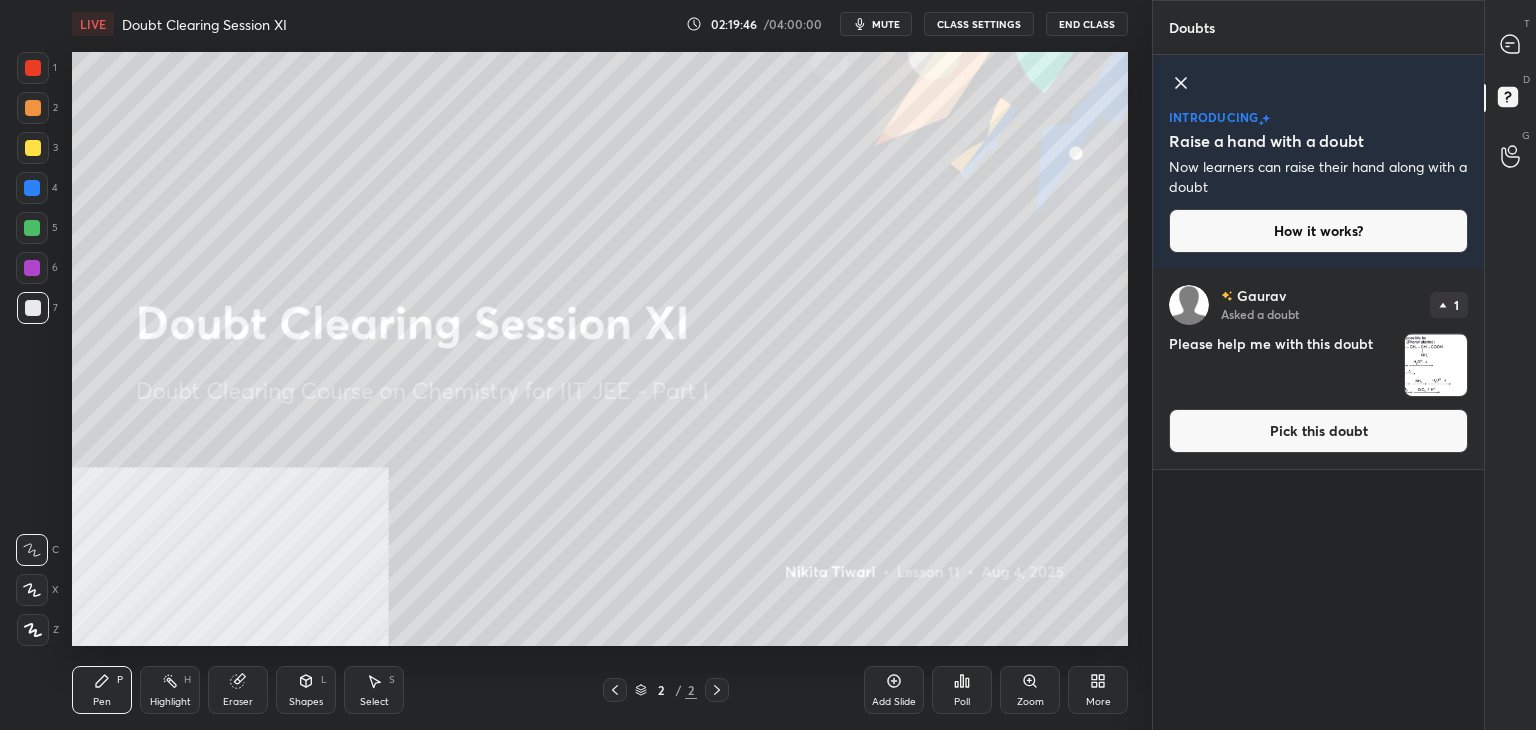 click on "Pick this doubt" at bounding box center [1318, 431] 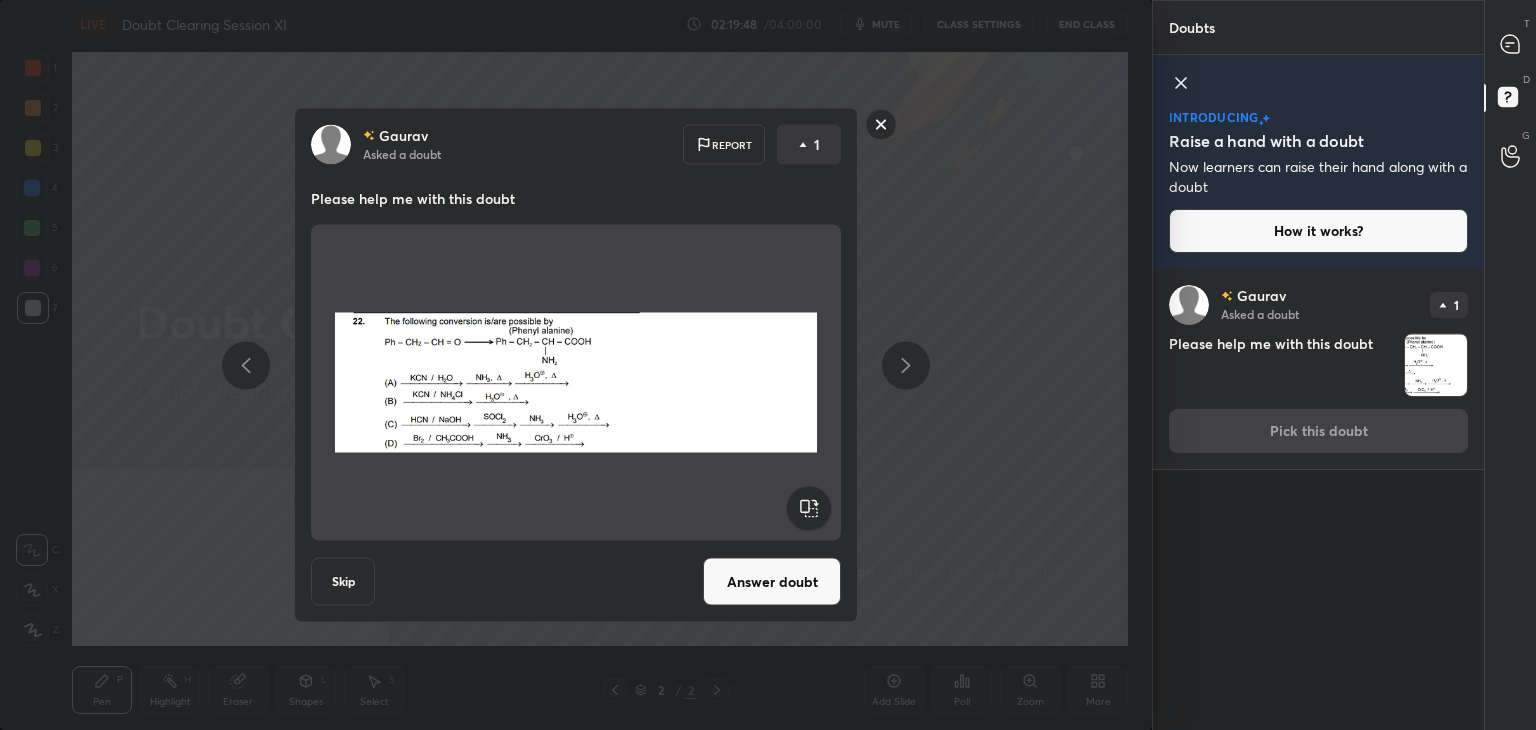 click on "Answer doubt" at bounding box center (772, 582) 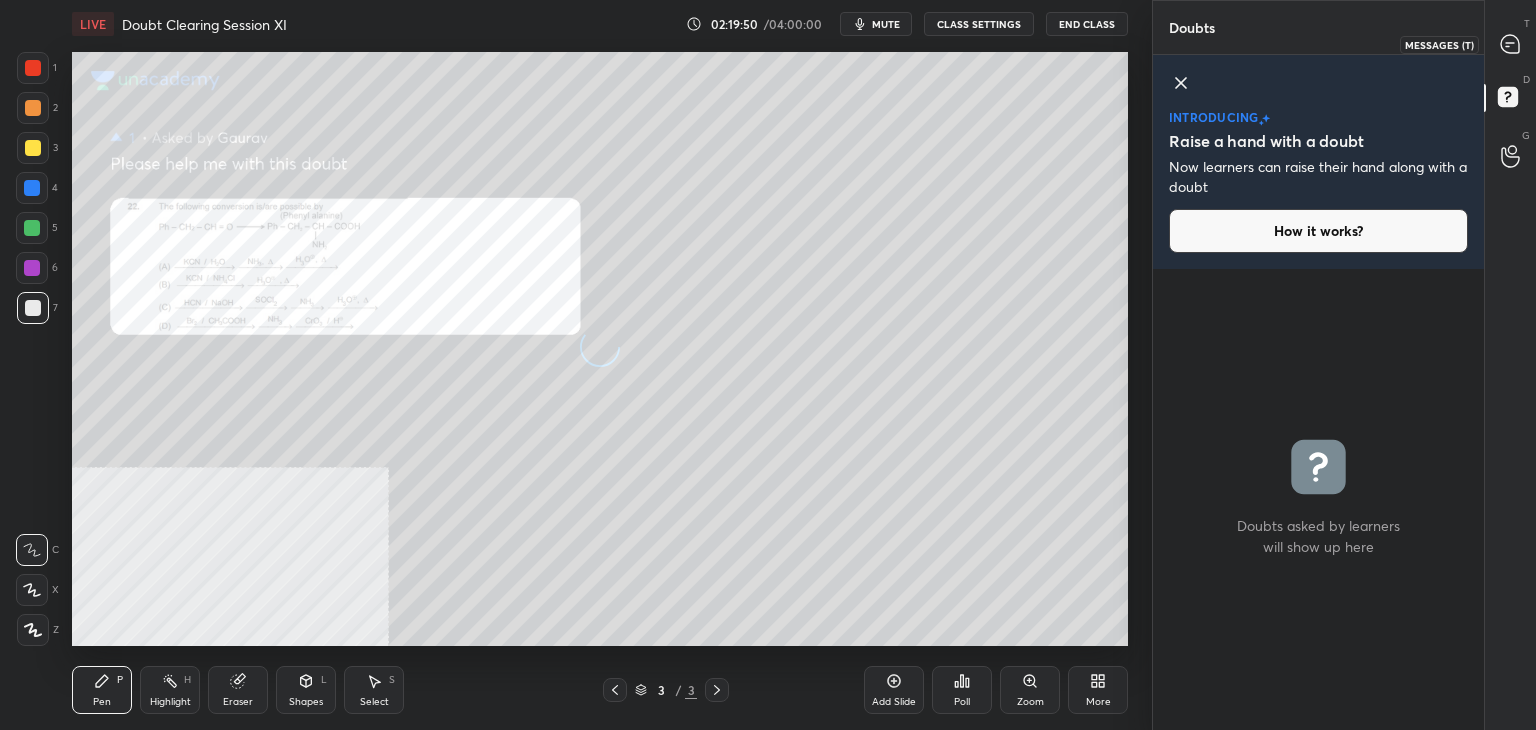 click 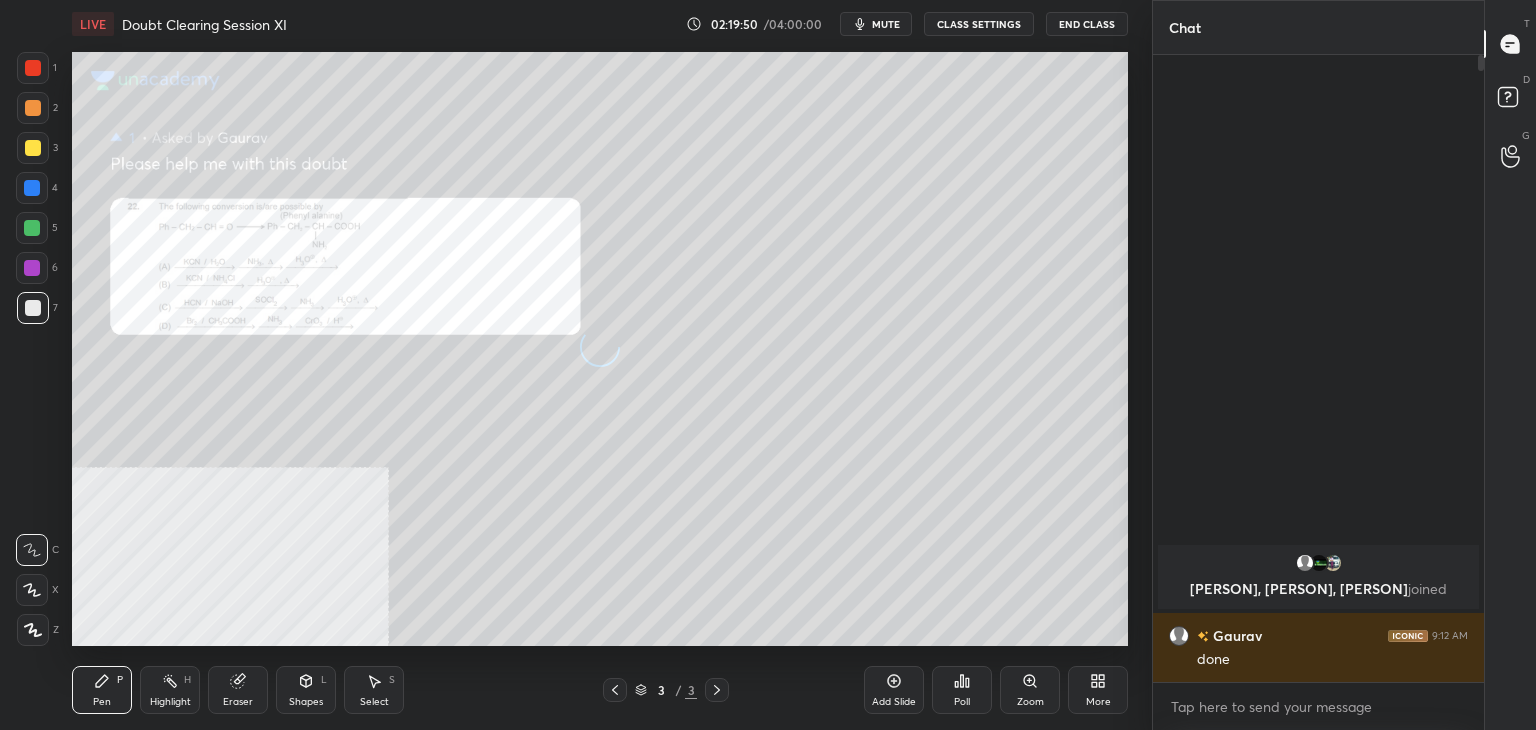 scroll, scrollTop: 6, scrollLeft: 6, axis: both 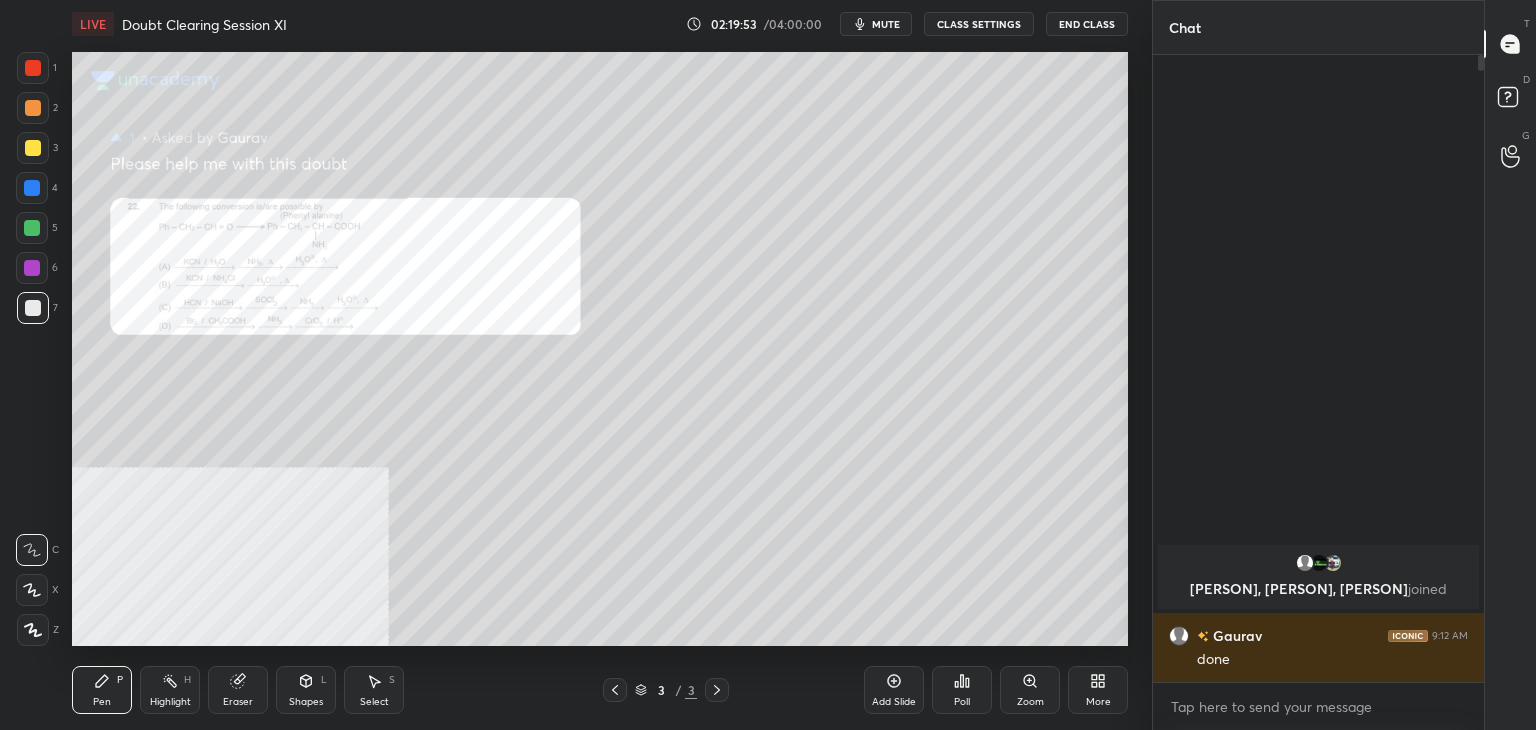 click 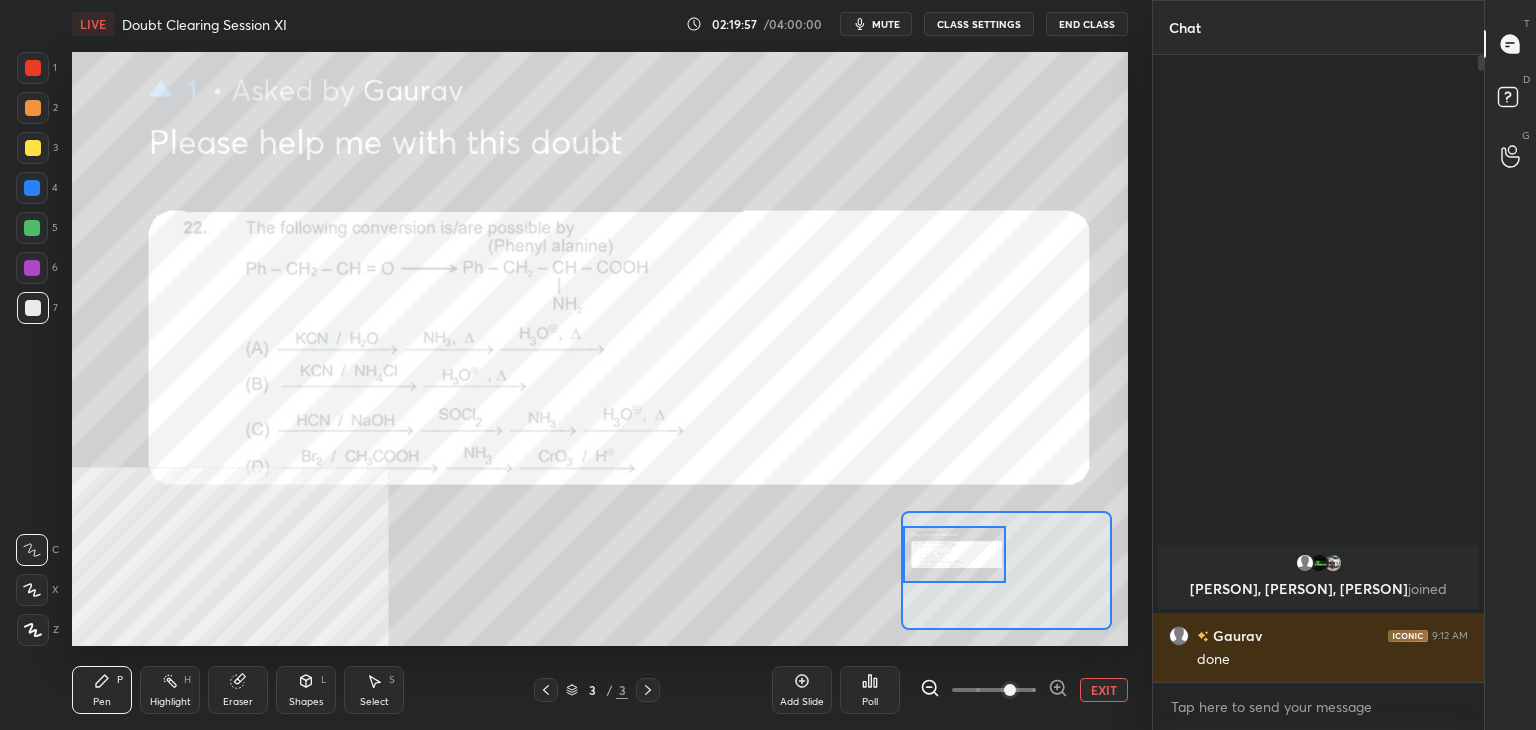 click at bounding box center (33, 68) 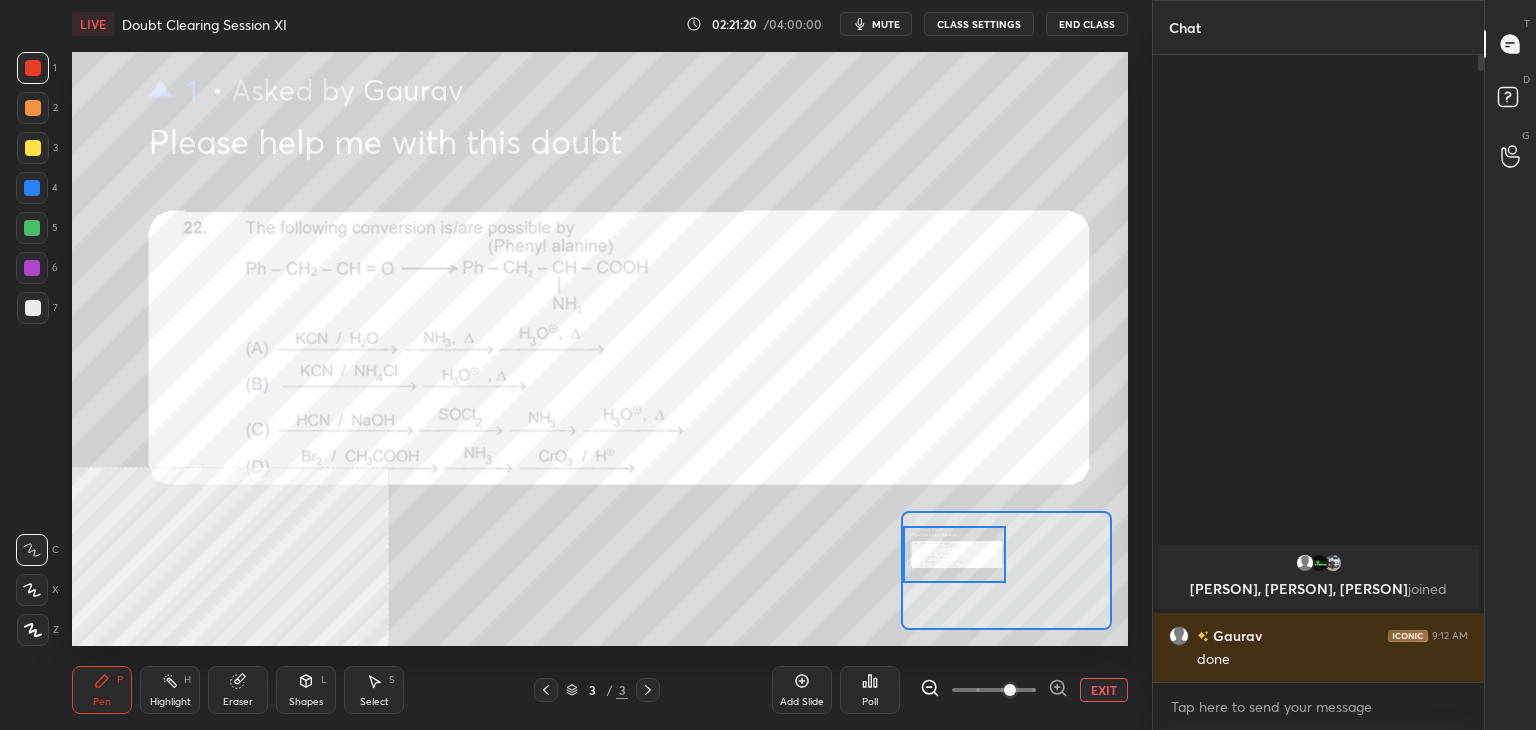 click on "Eraser" at bounding box center [238, 702] 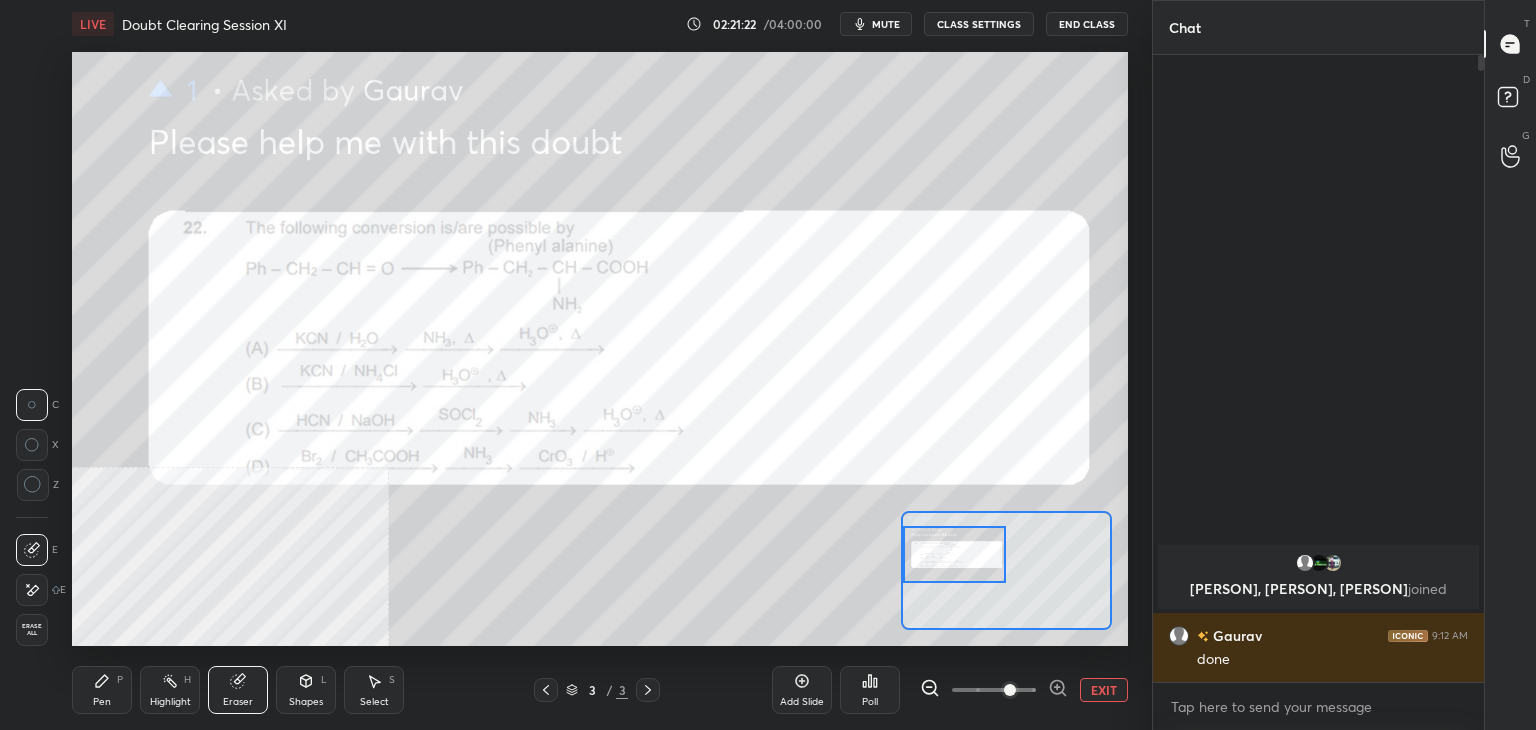 click 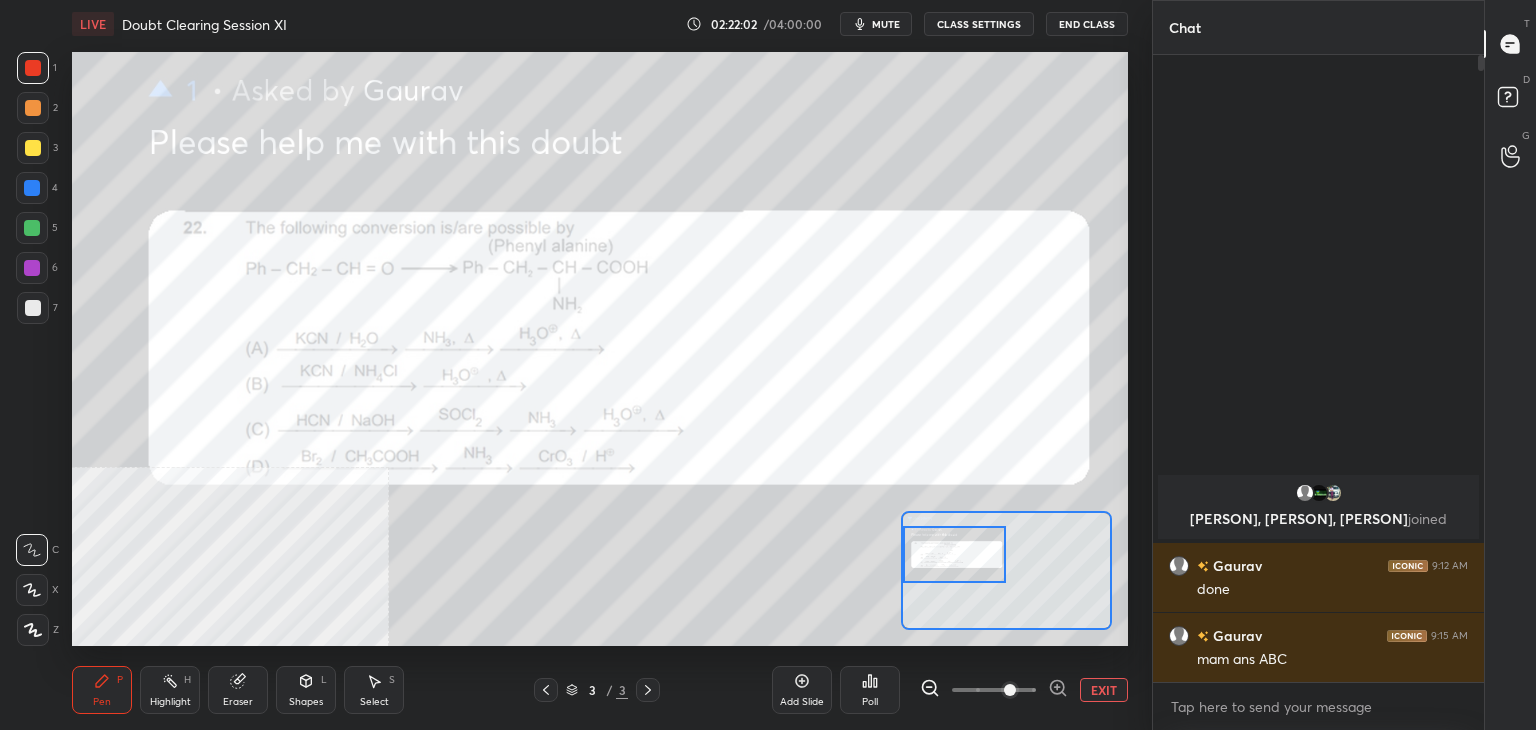 click on "EXIT" at bounding box center [1104, 690] 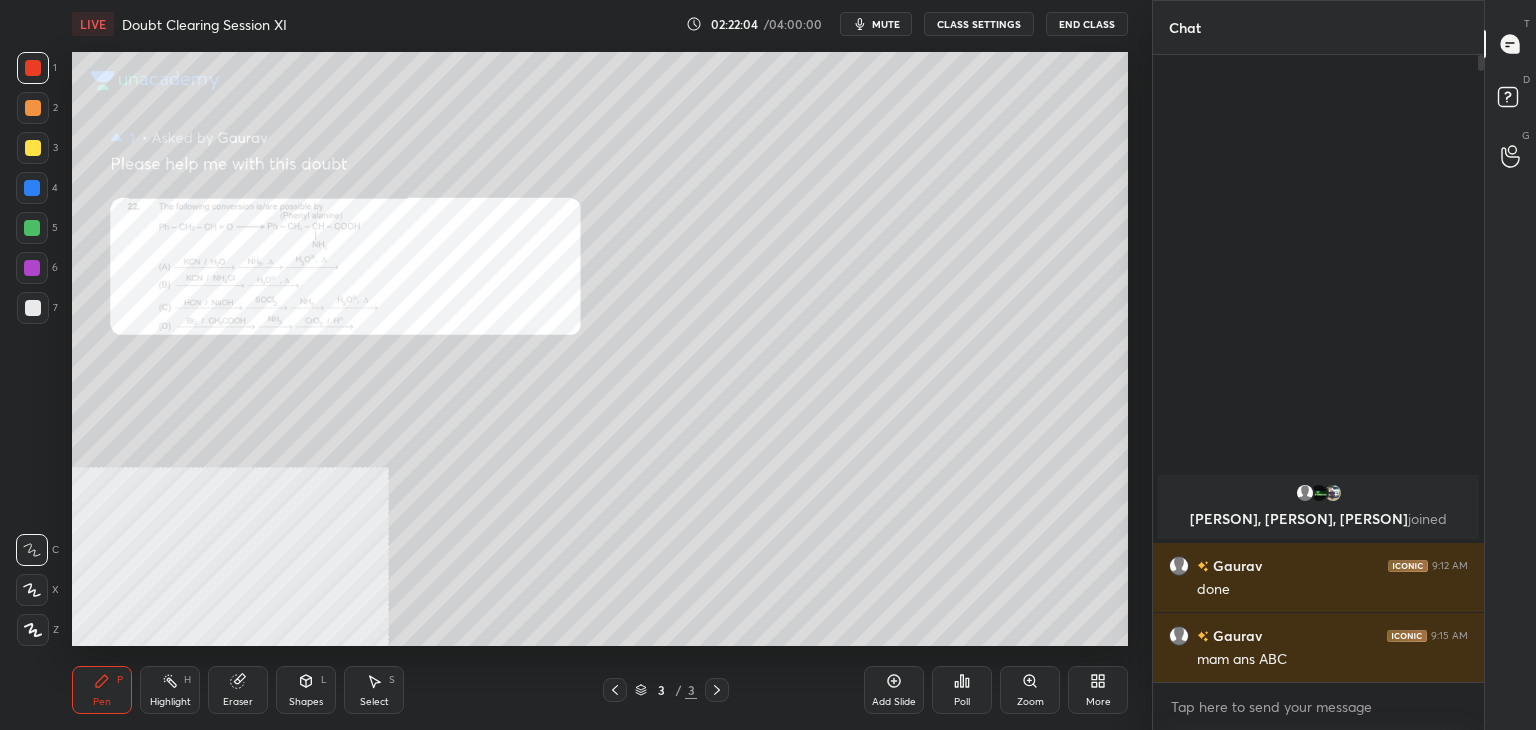 click at bounding box center (33, 308) 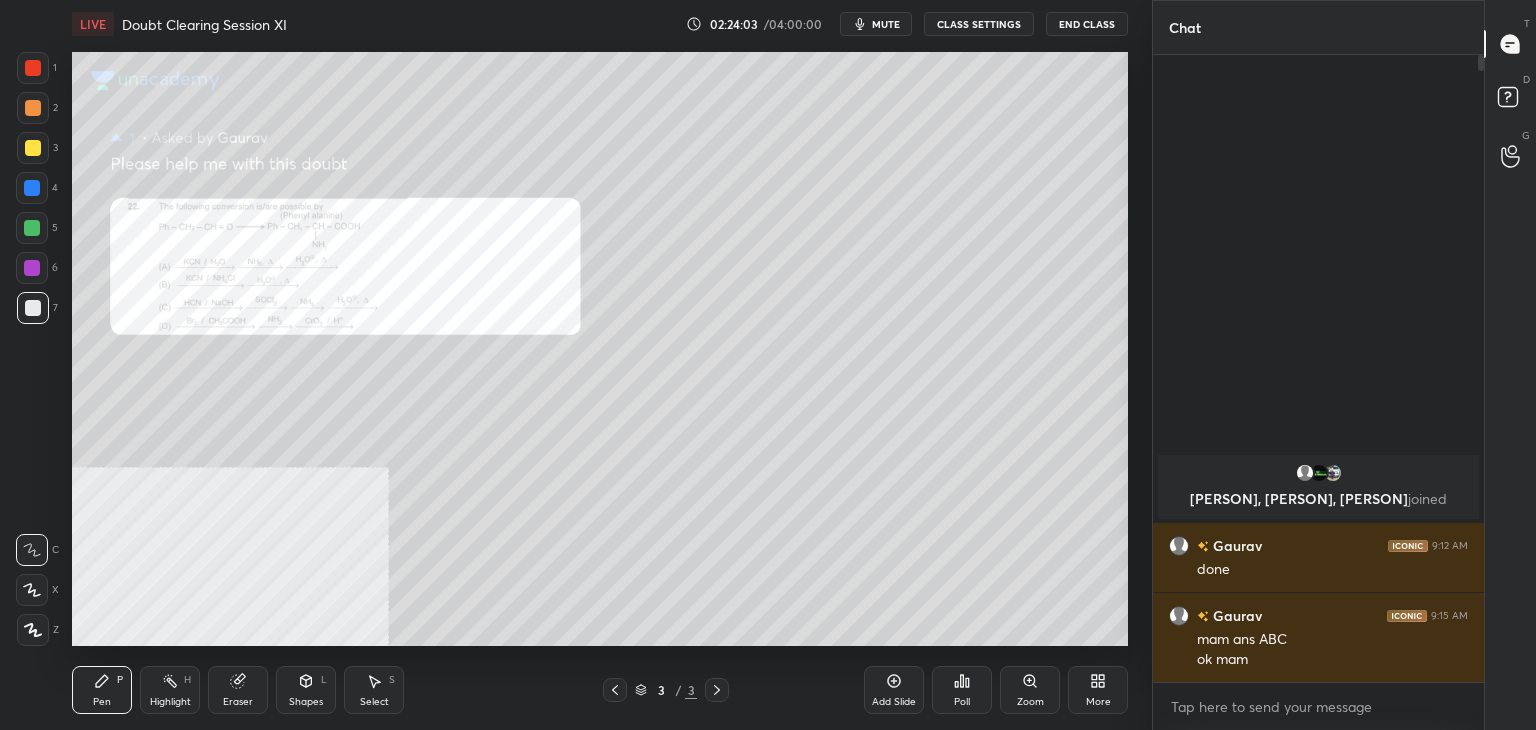 click on "Pen P Highlight H Eraser Shapes L Select S" at bounding box center [270, 690] 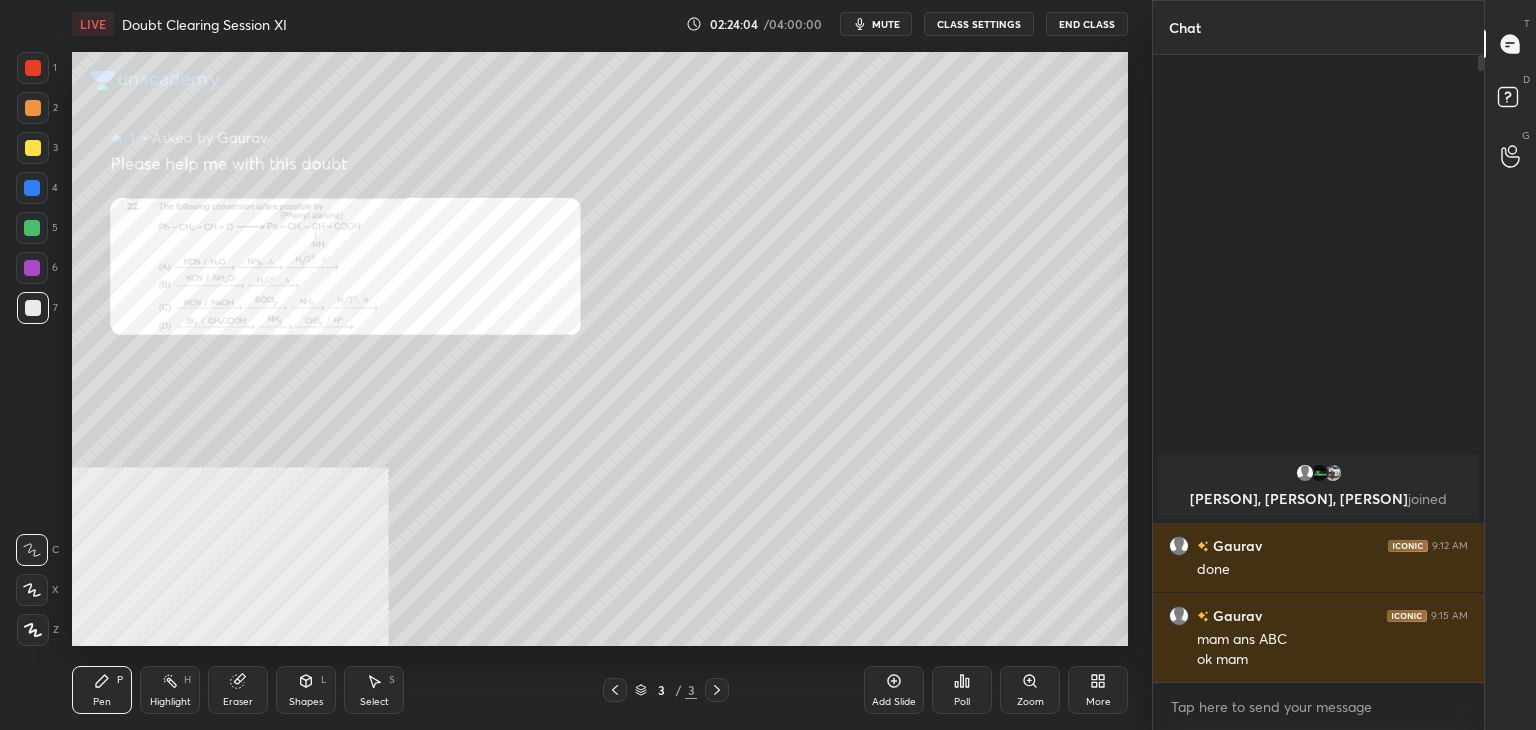 click on "Eraser" at bounding box center (238, 690) 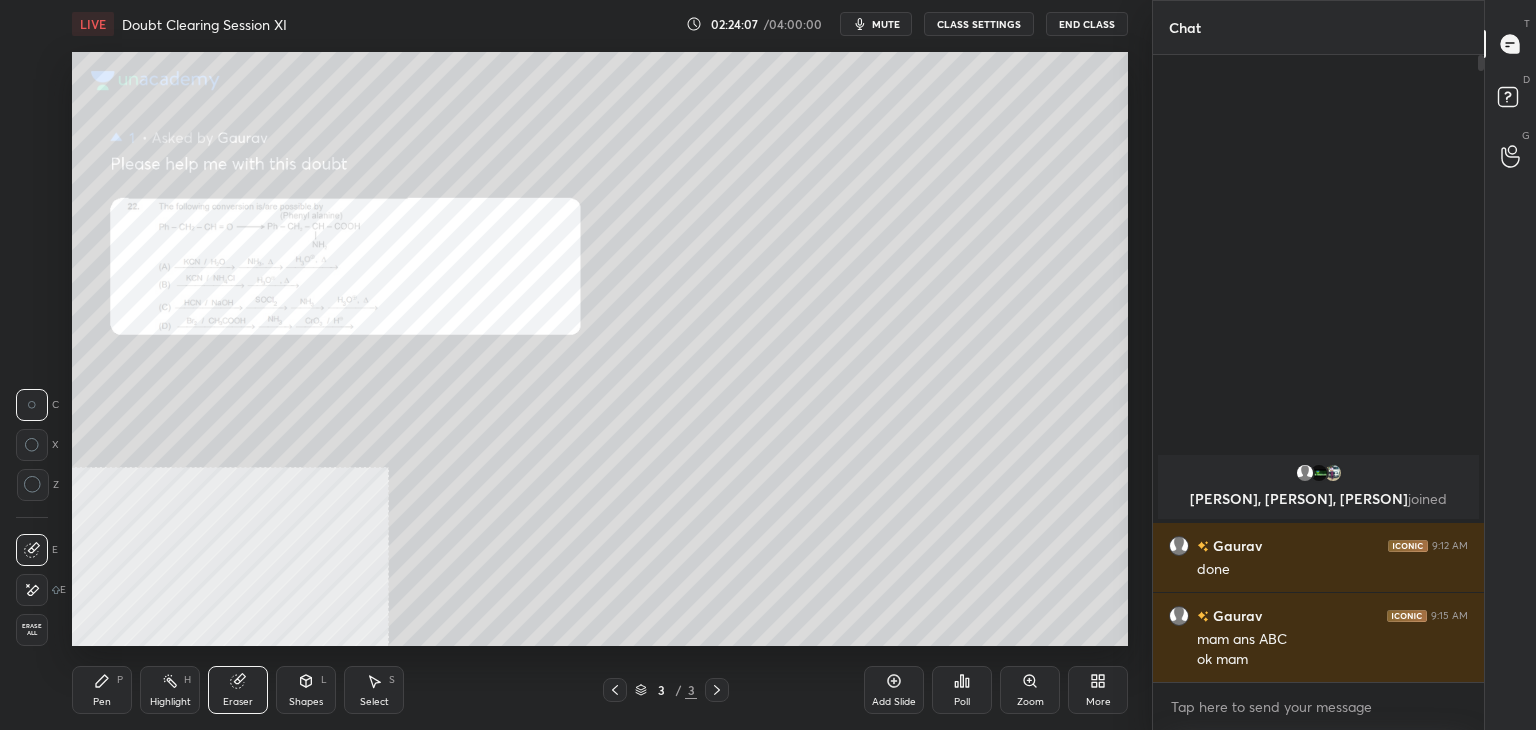 click 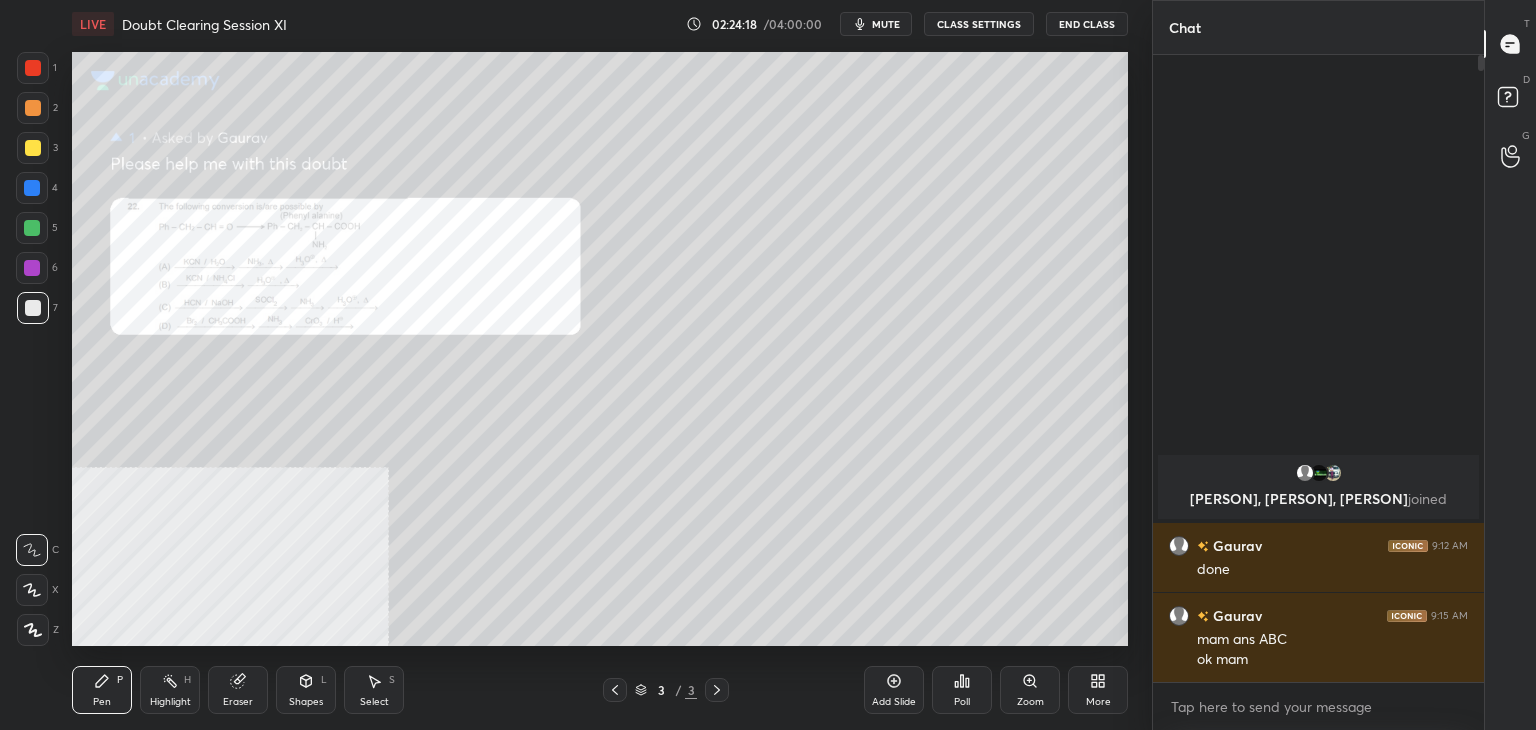 click on "Add Slide Poll Zoom More" at bounding box center (996, 690) 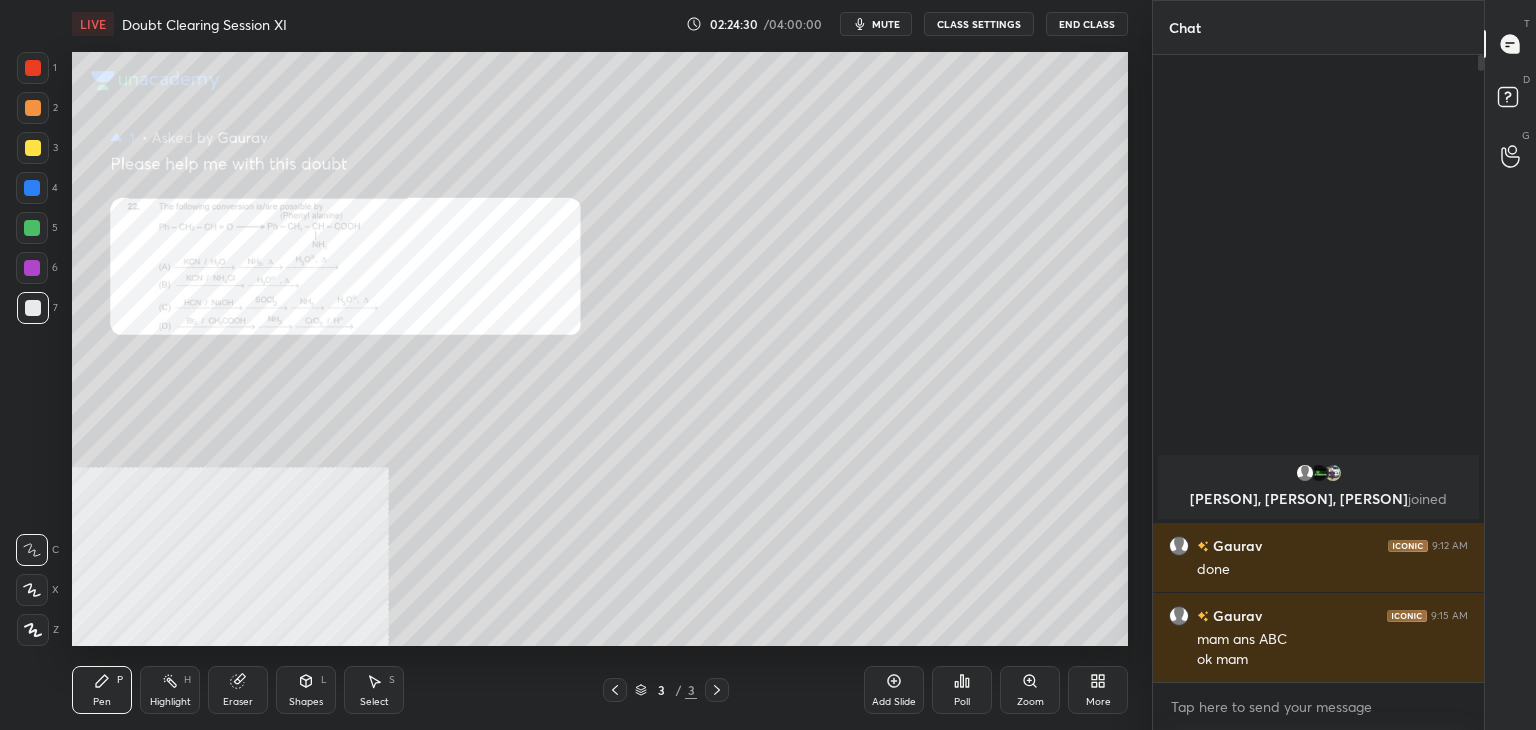 click at bounding box center (33, 68) 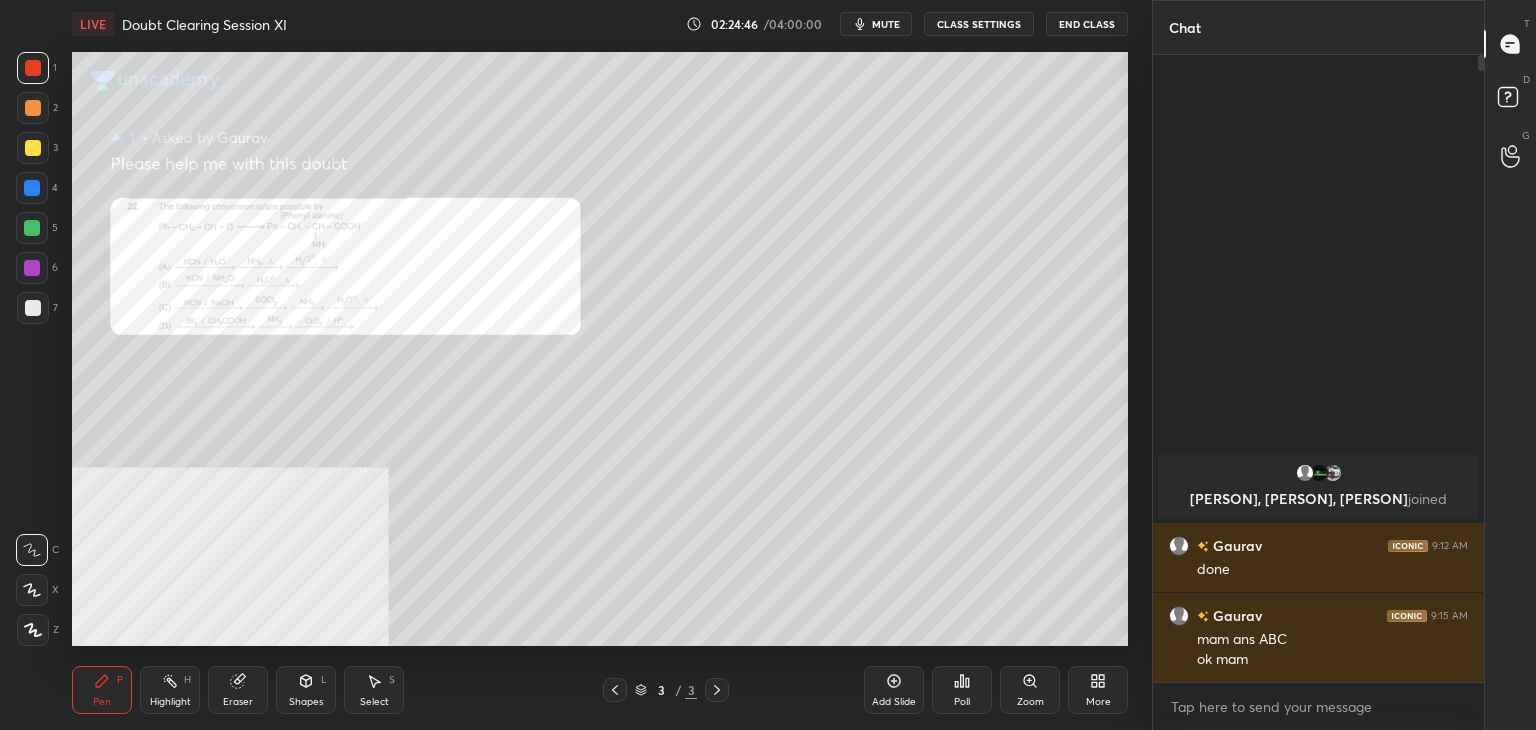 click at bounding box center (33, 308) 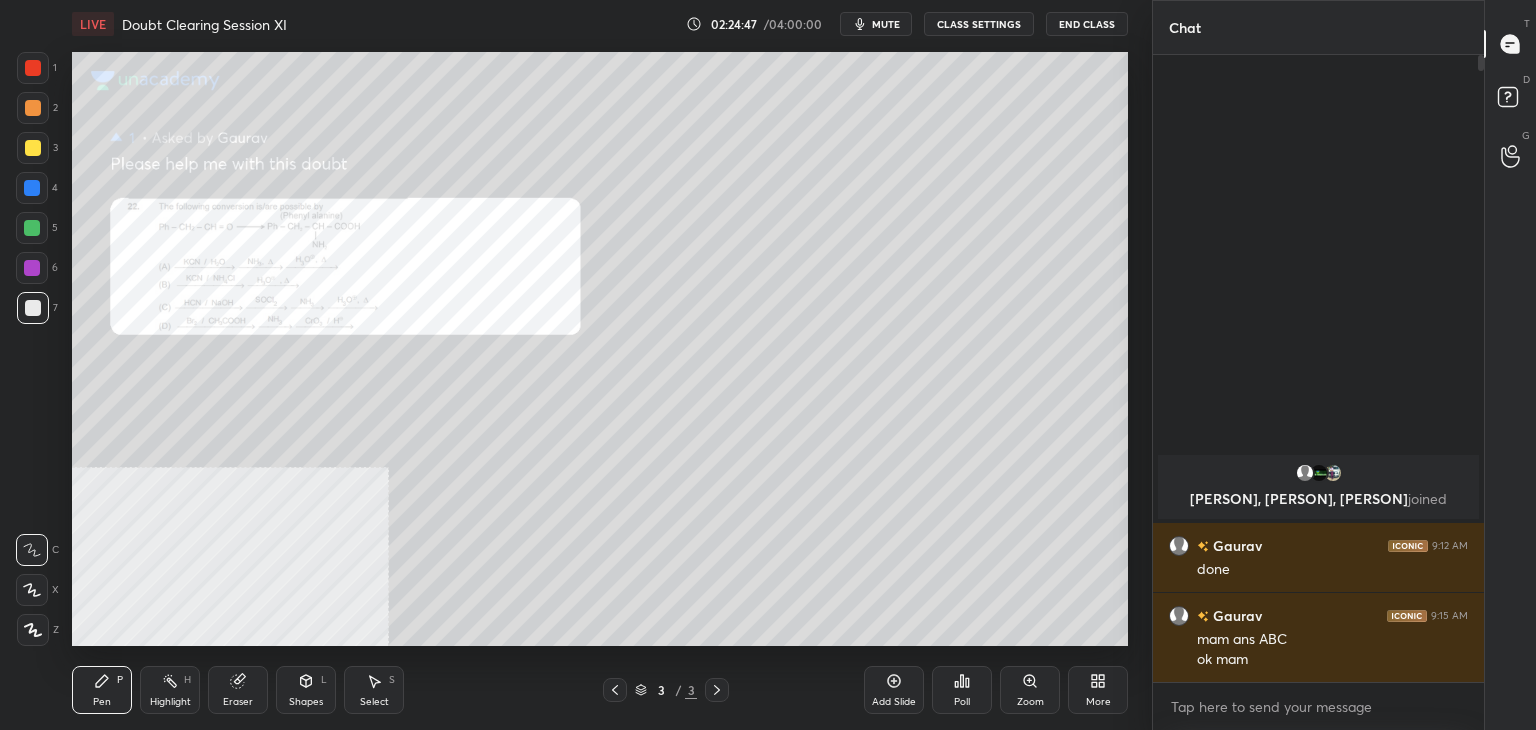 click at bounding box center (717, 690) 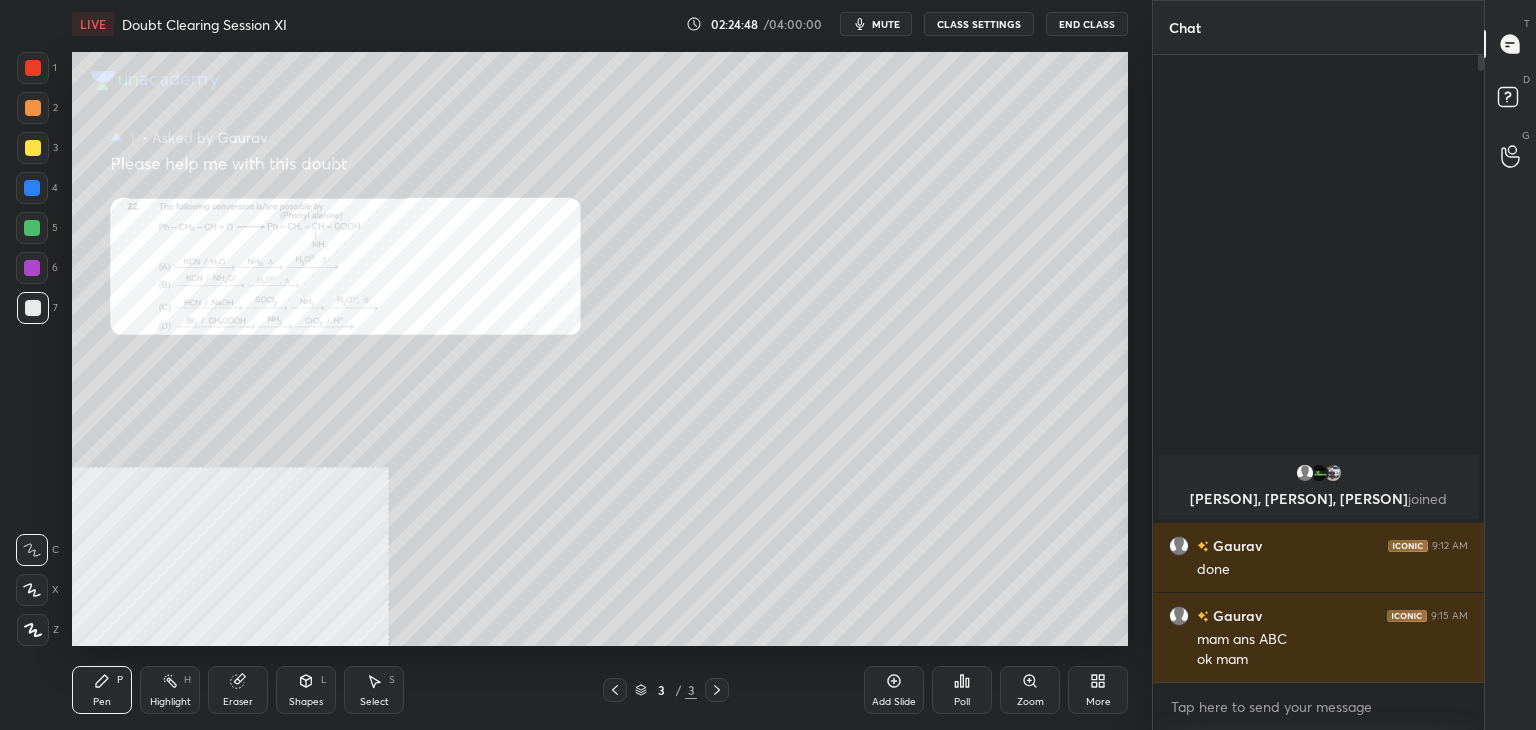 click on "Add Slide" at bounding box center (894, 690) 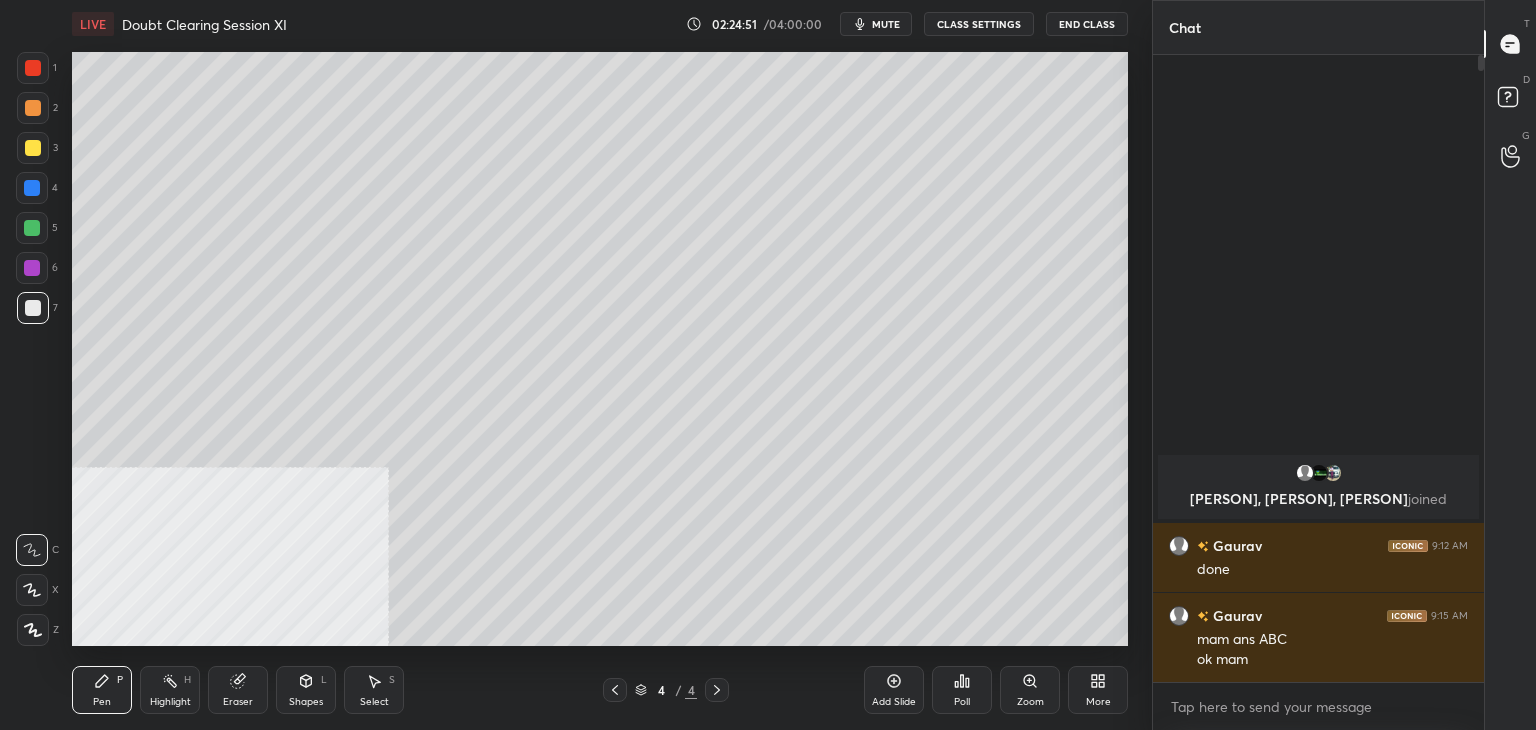 click at bounding box center (615, 690) 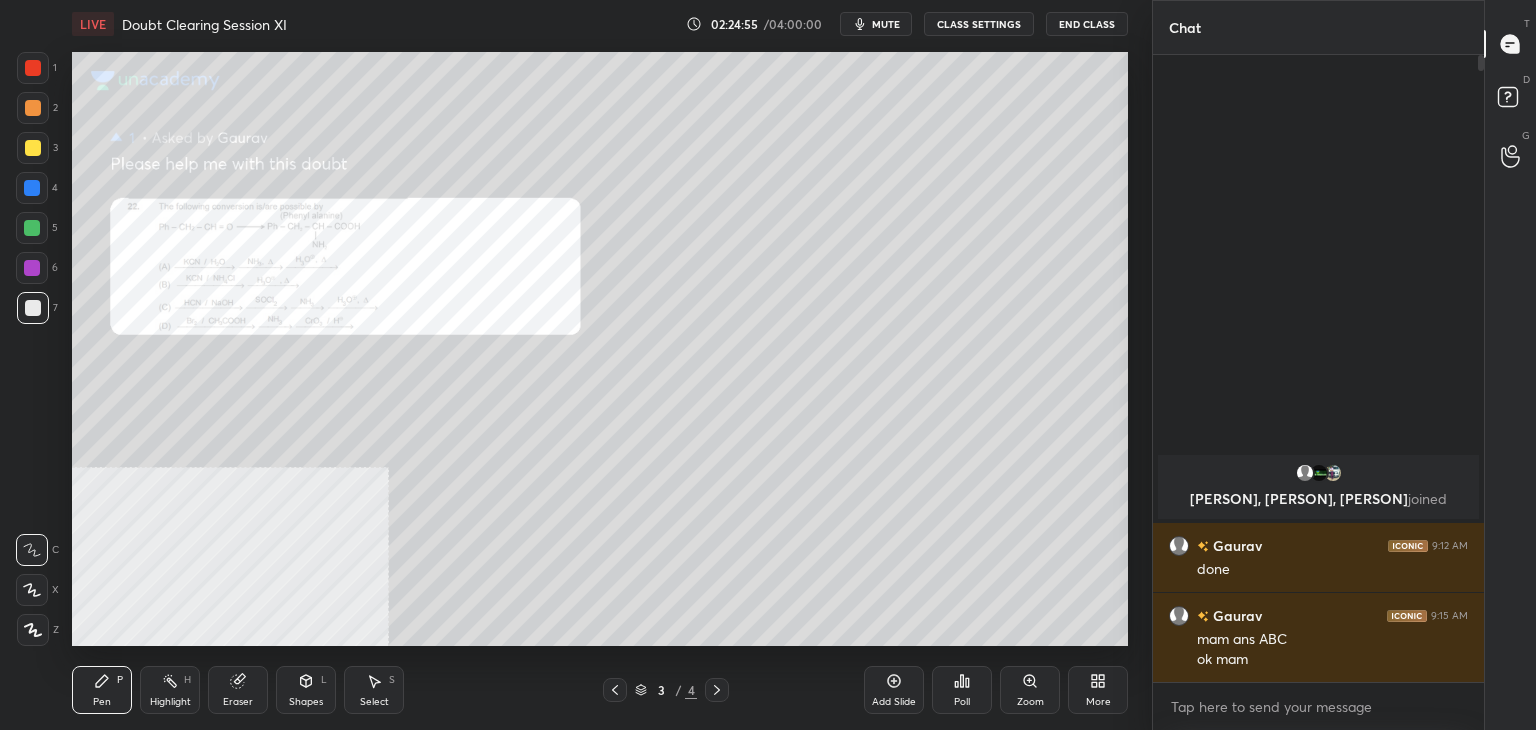 click 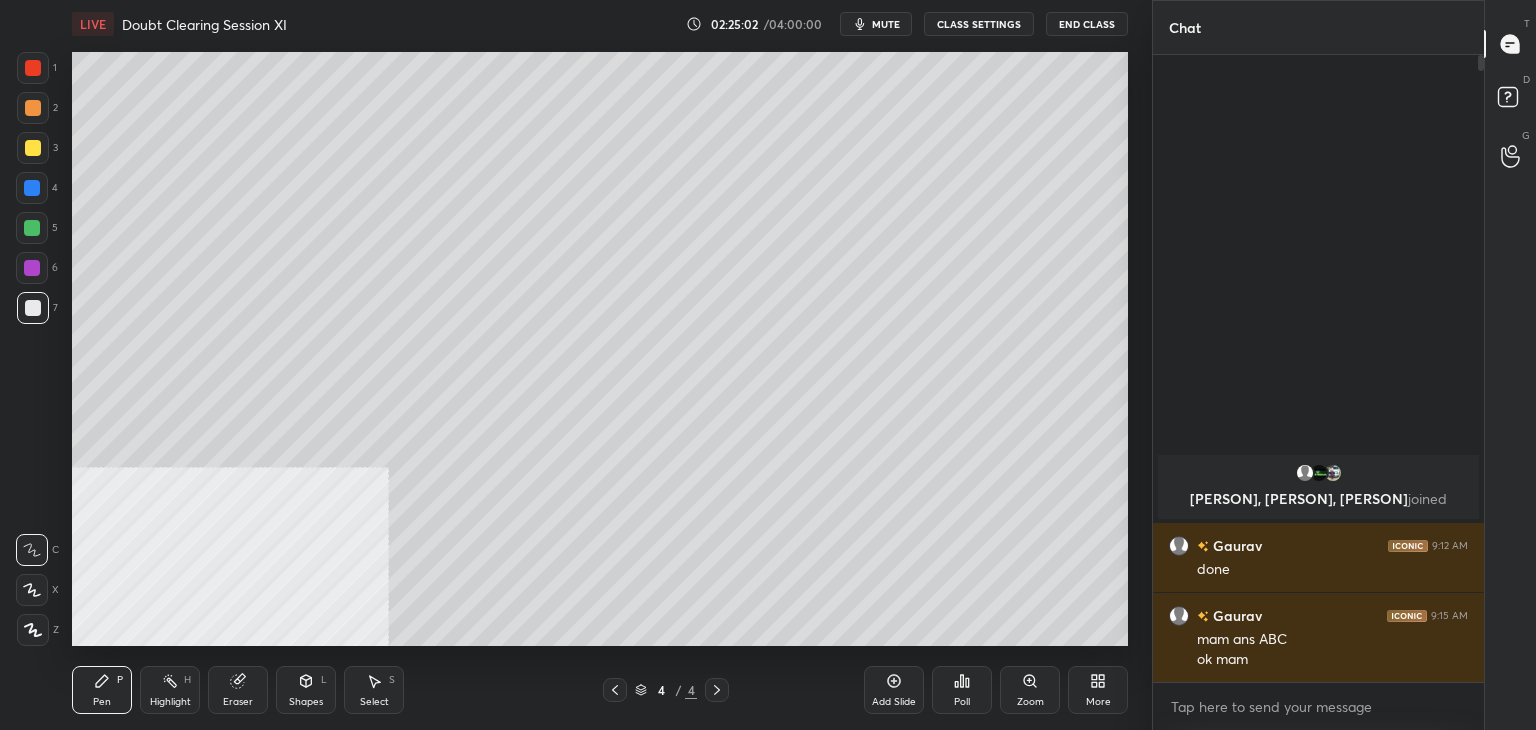 click at bounding box center [615, 690] 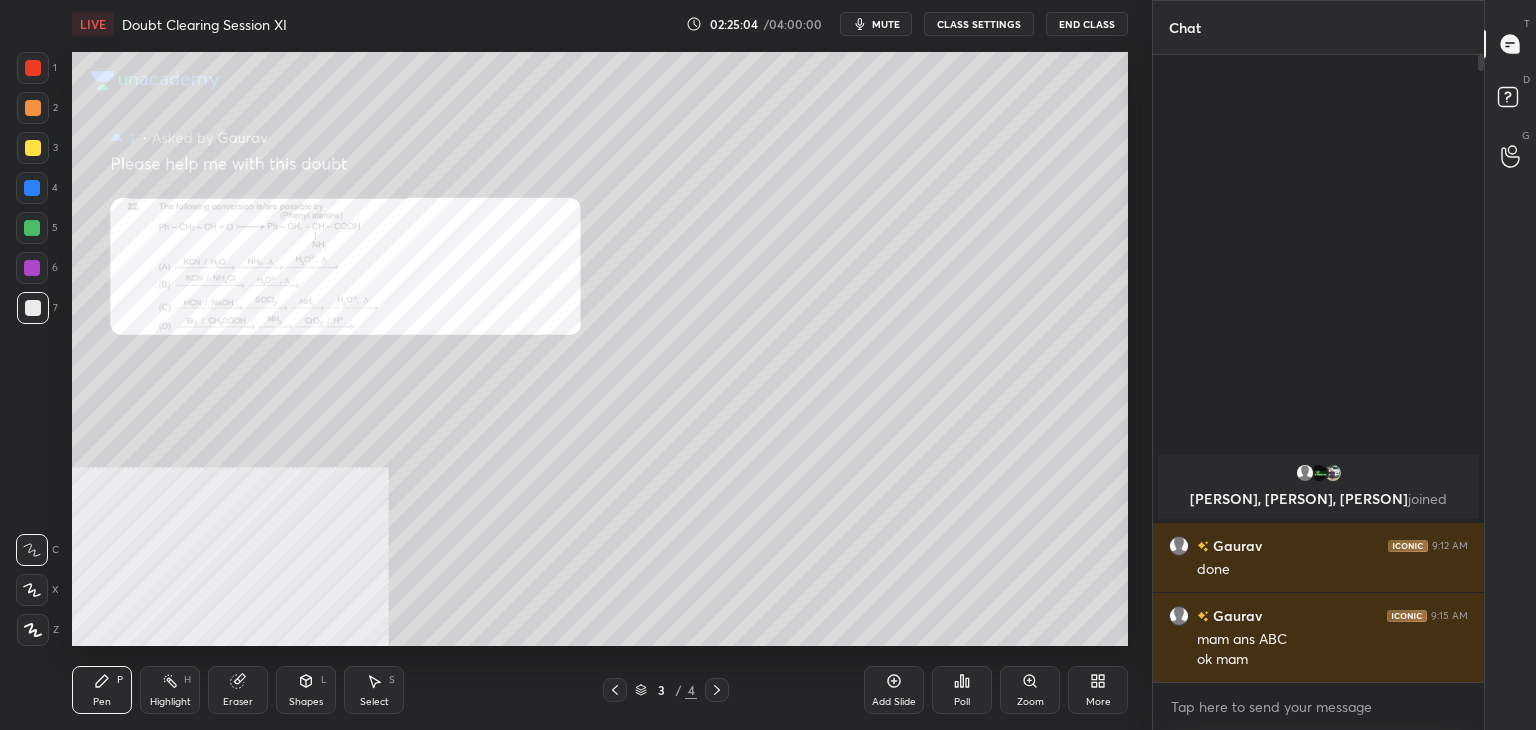 click 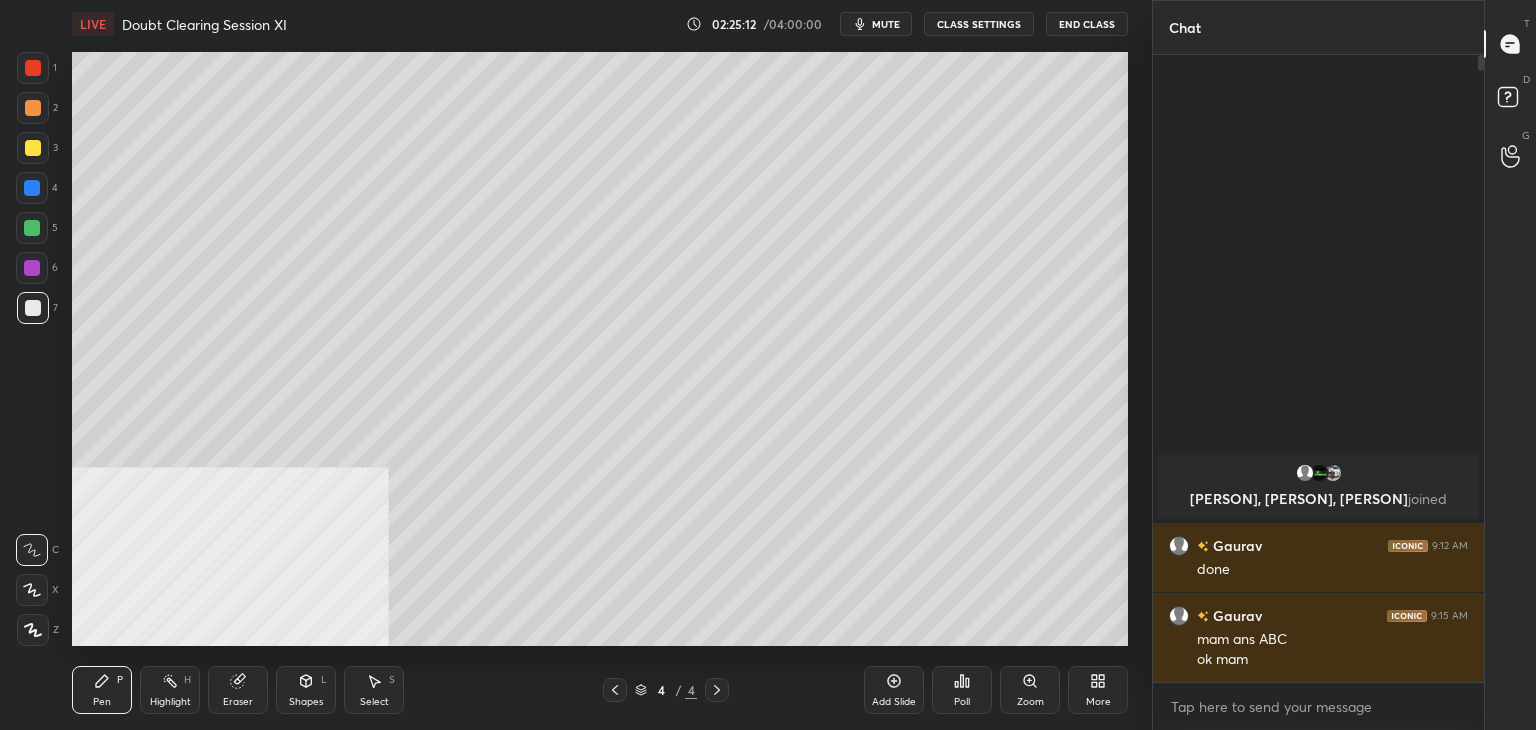 click at bounding box center (615, 690) 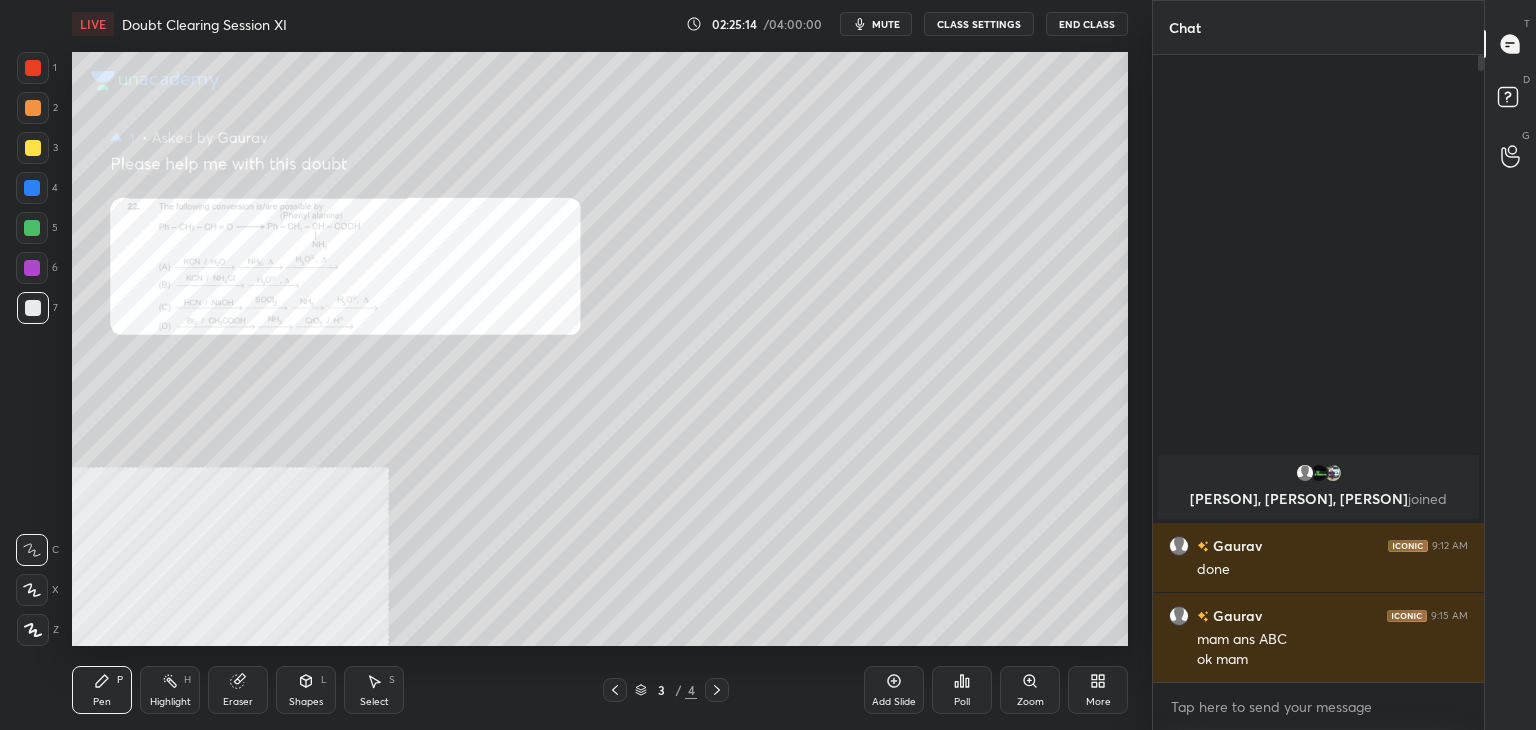 click 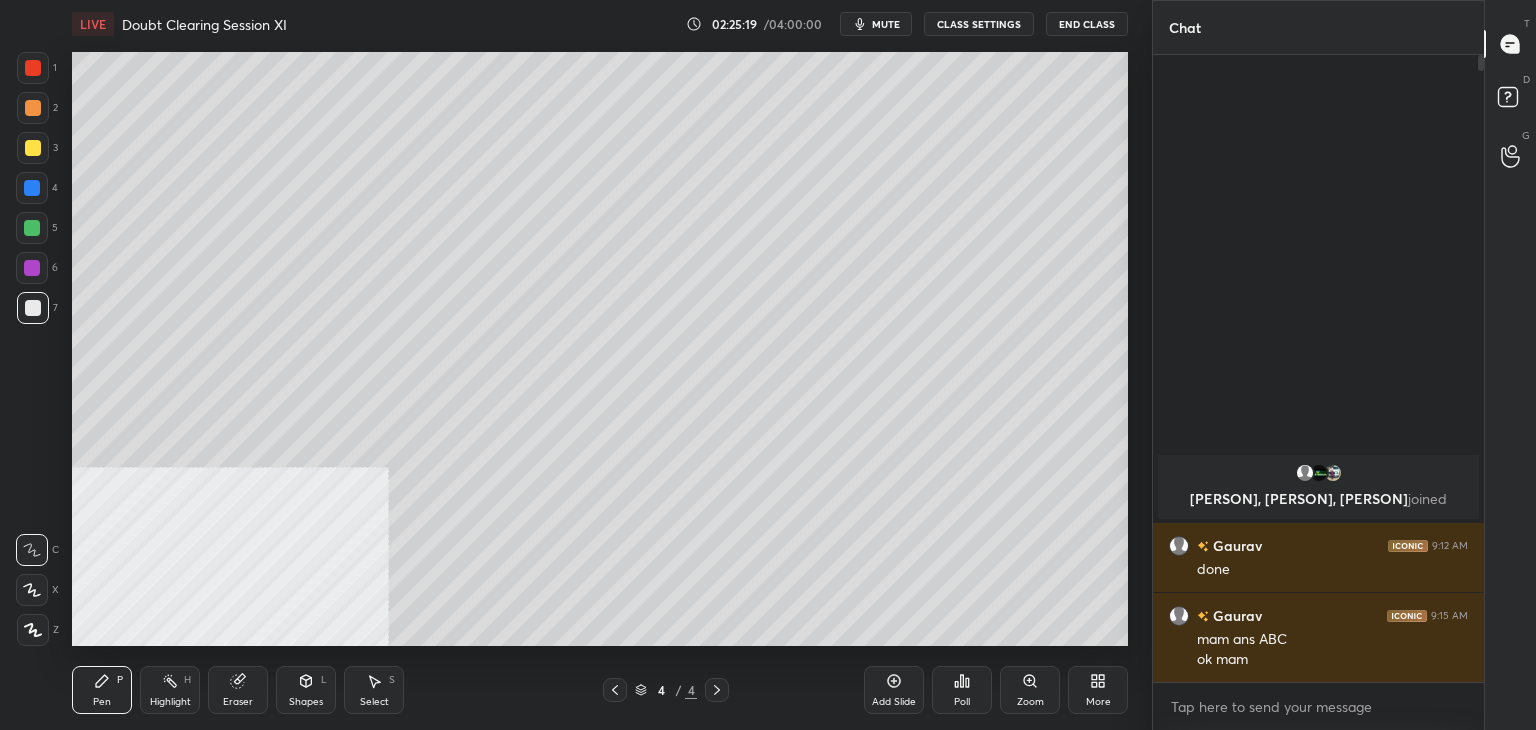 click 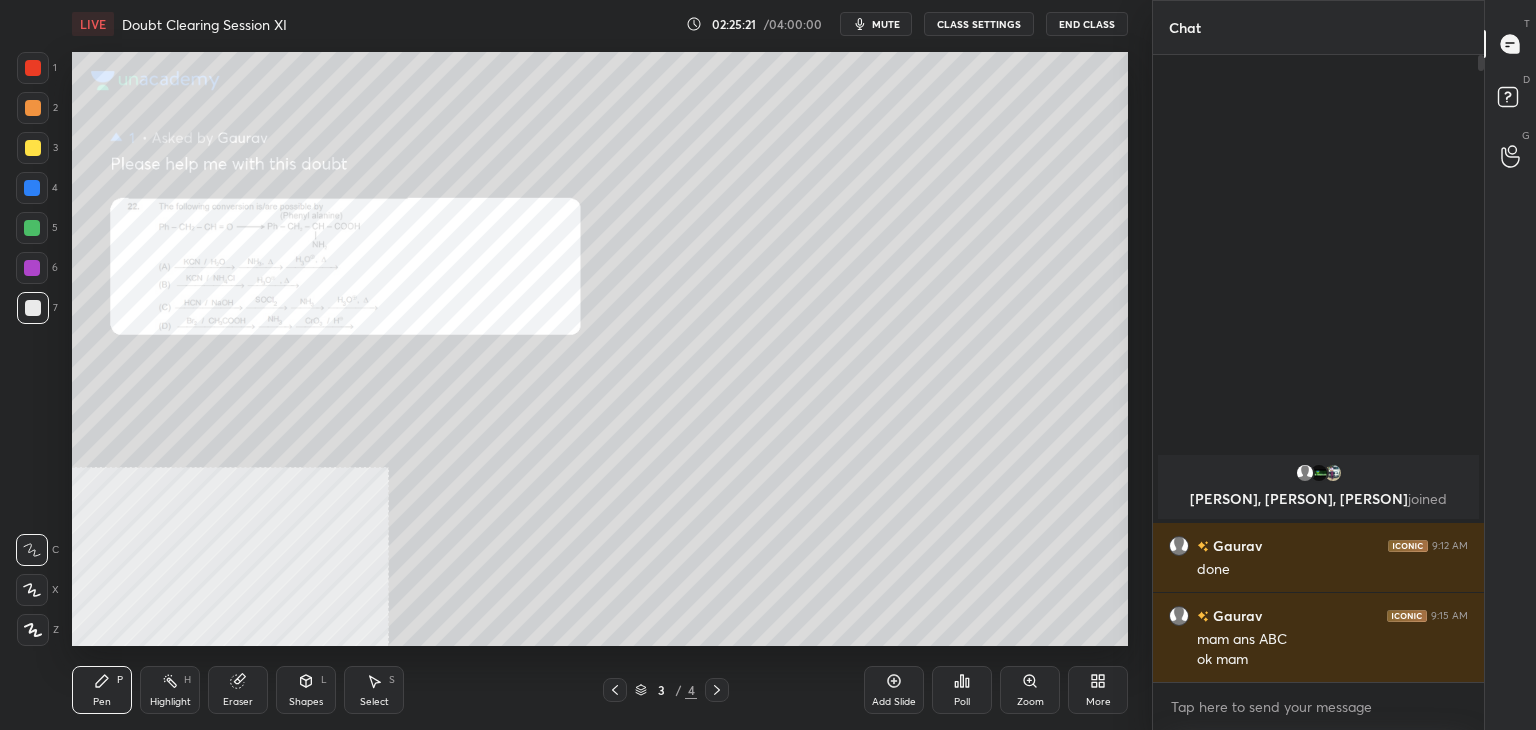 click at bounding box center [717, 690] 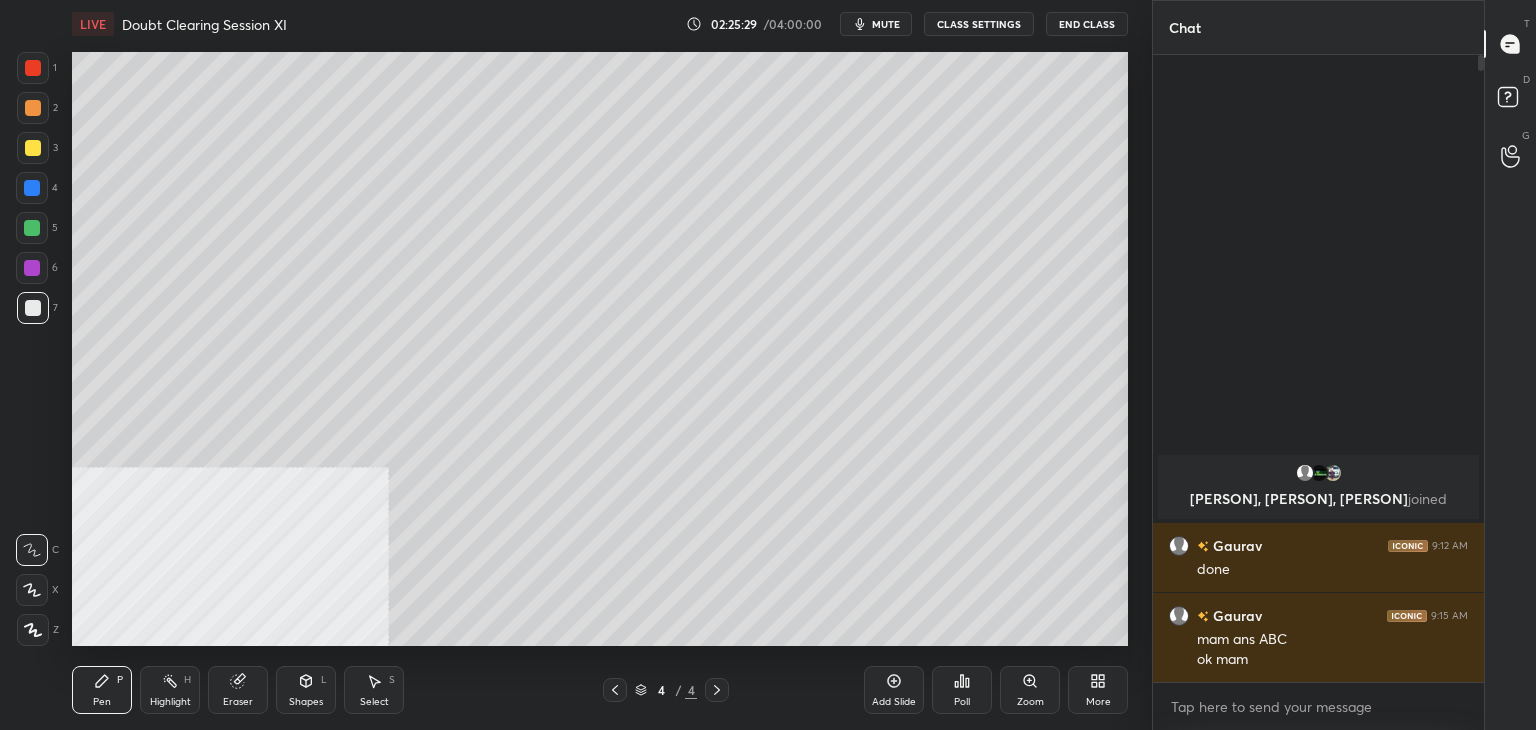 click on "4 / 4" at bounding box center [666, 690] 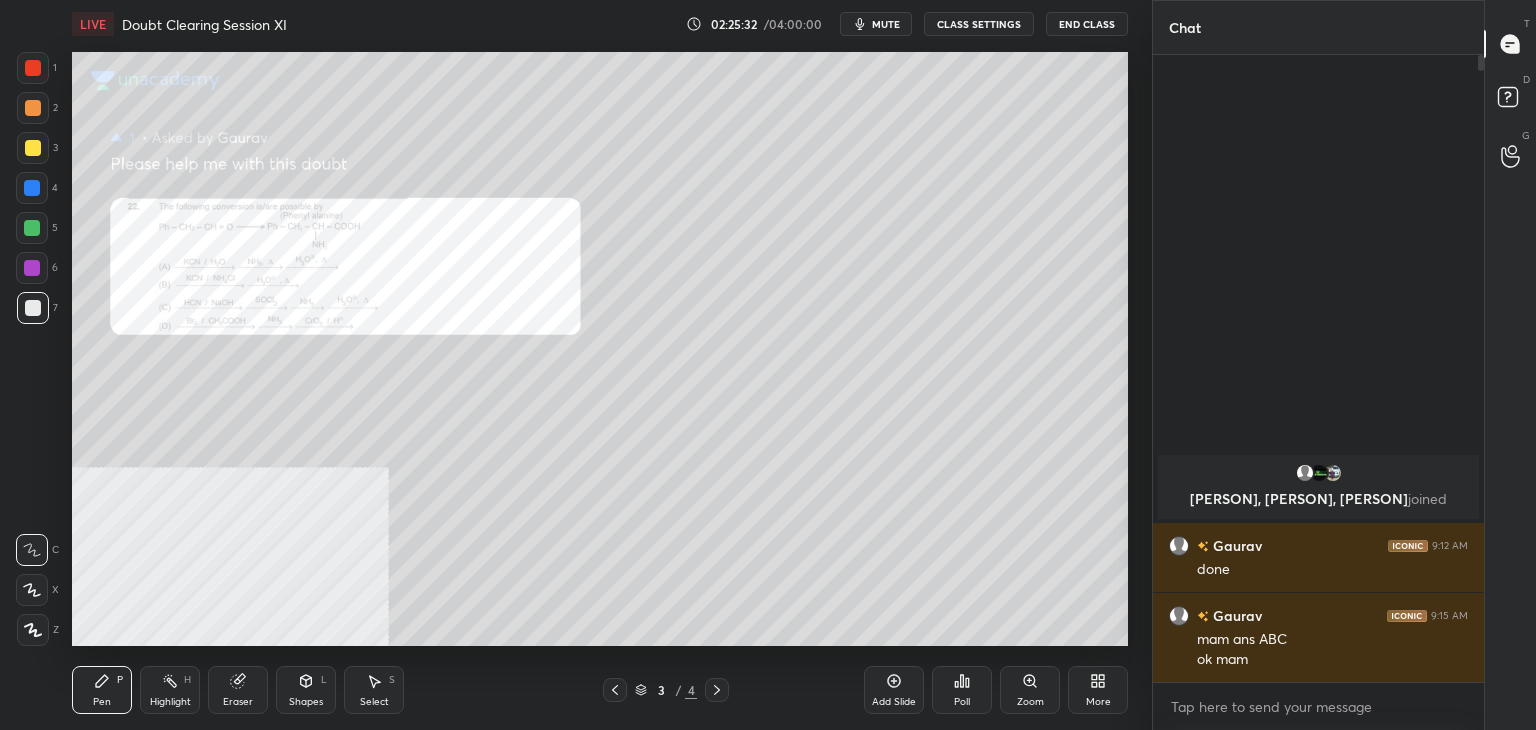 click 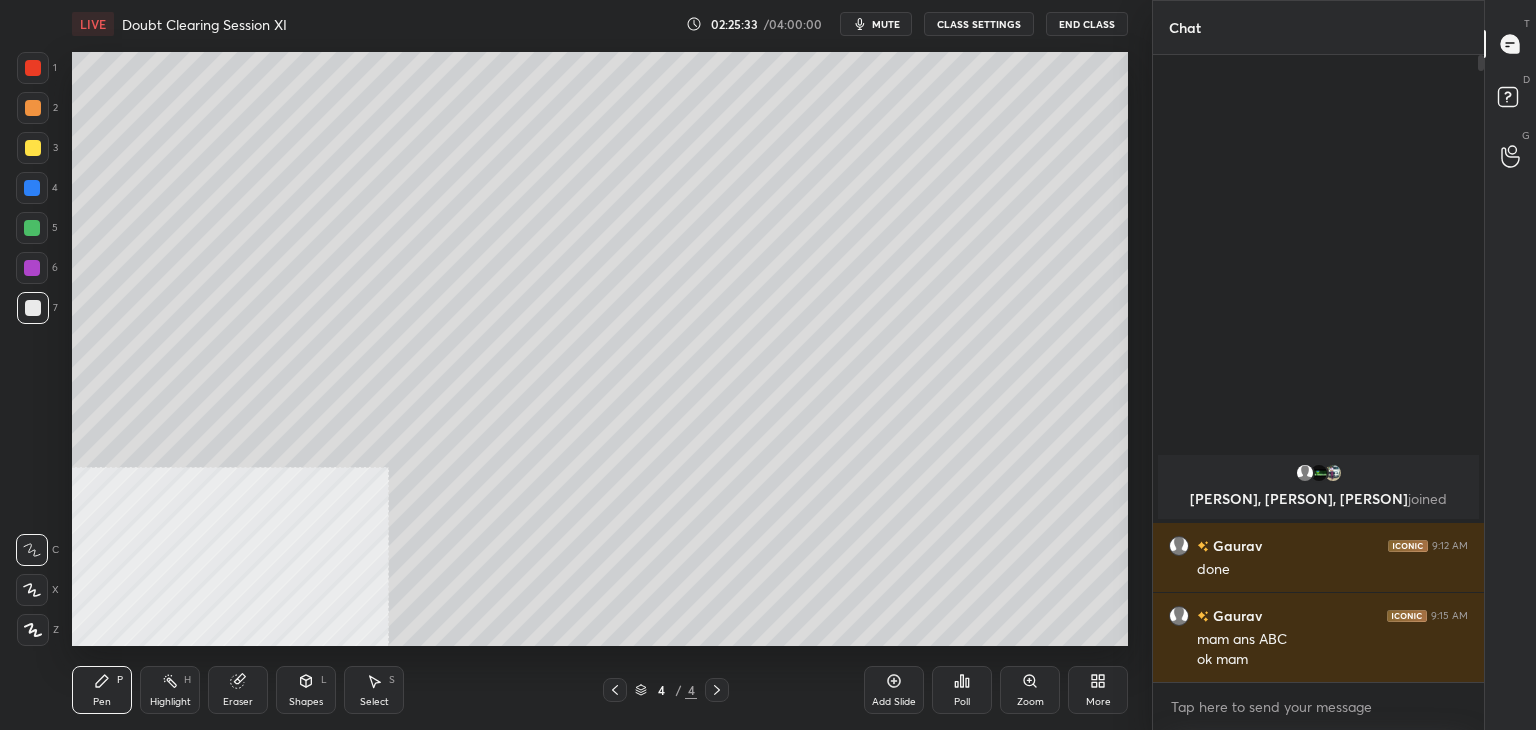 click 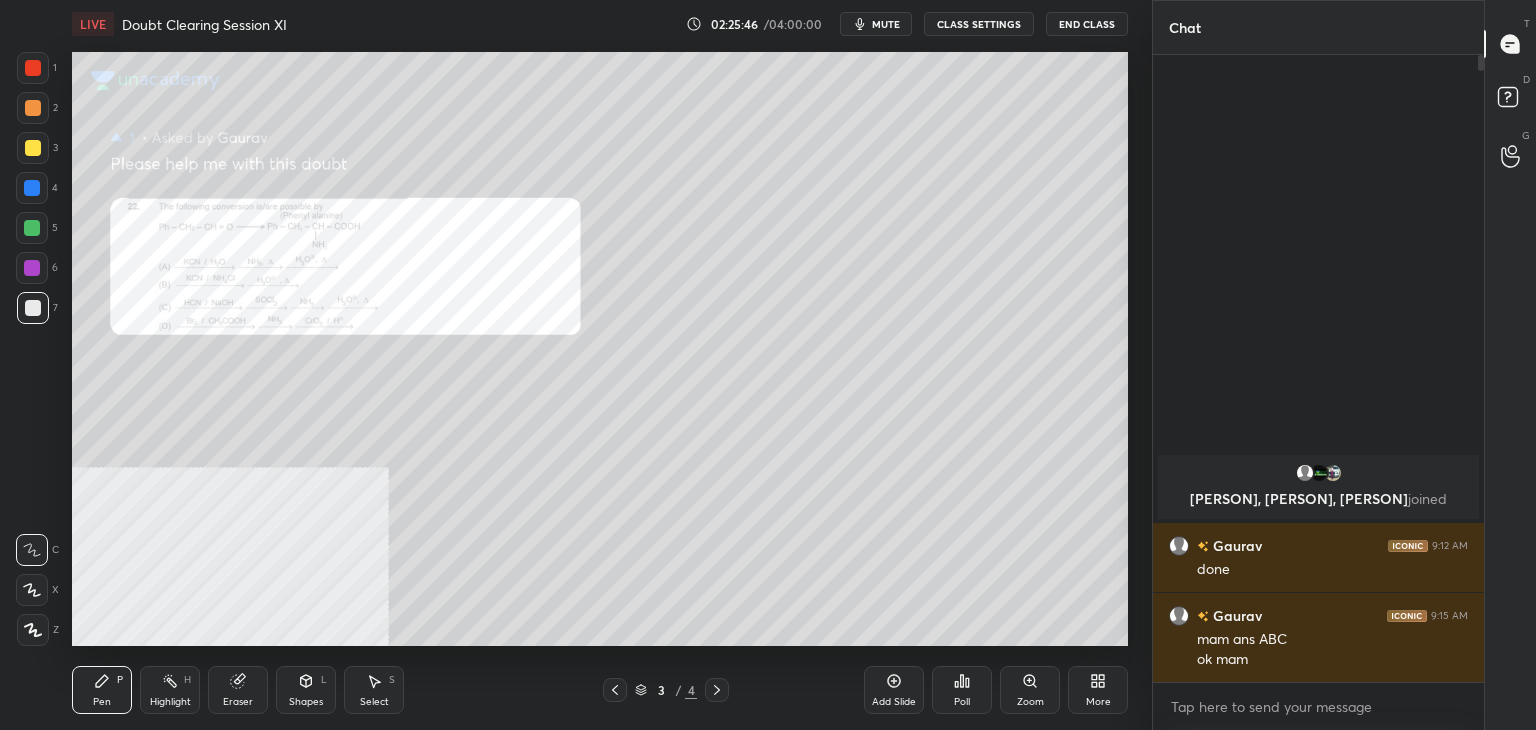click 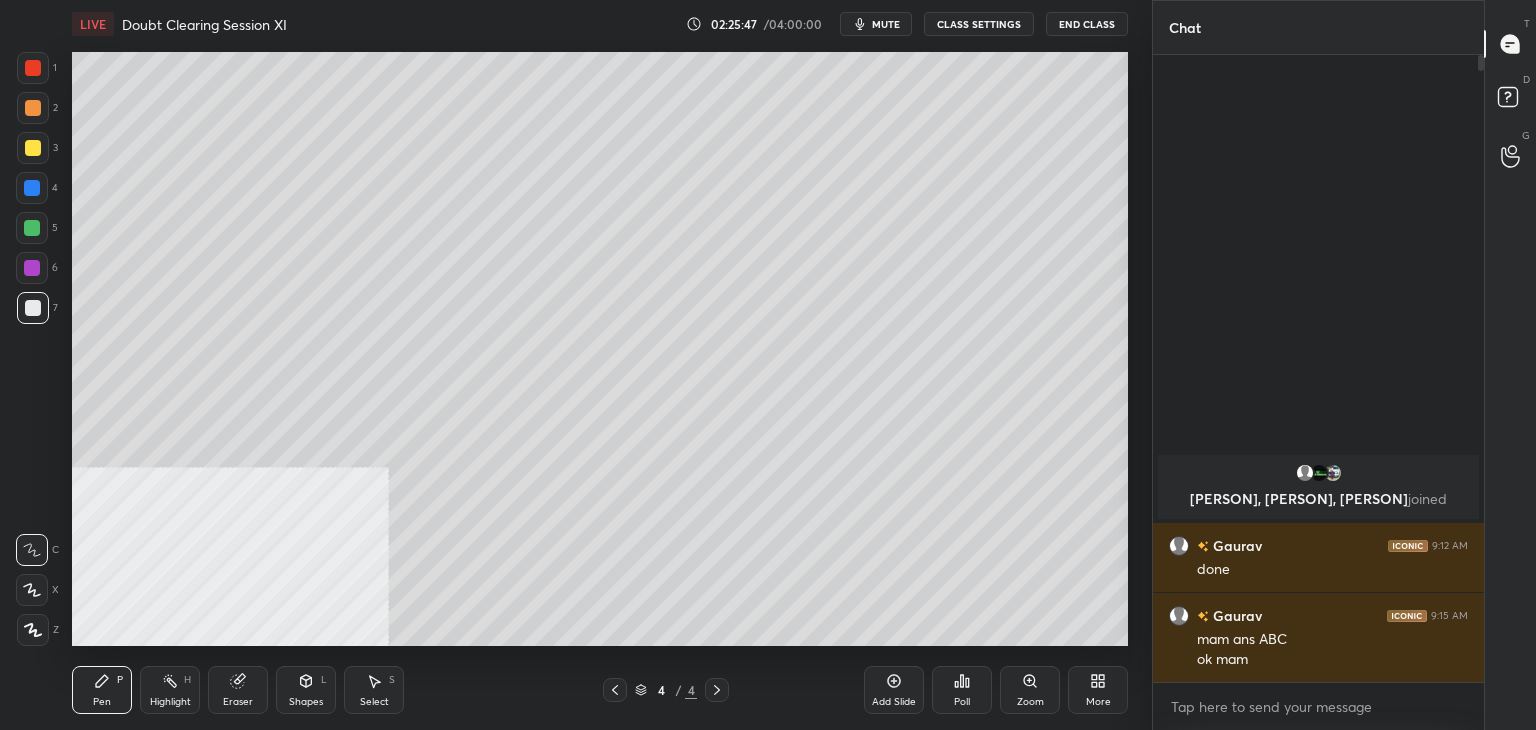 click on "4 / 4" at bounding box center [666, 690] 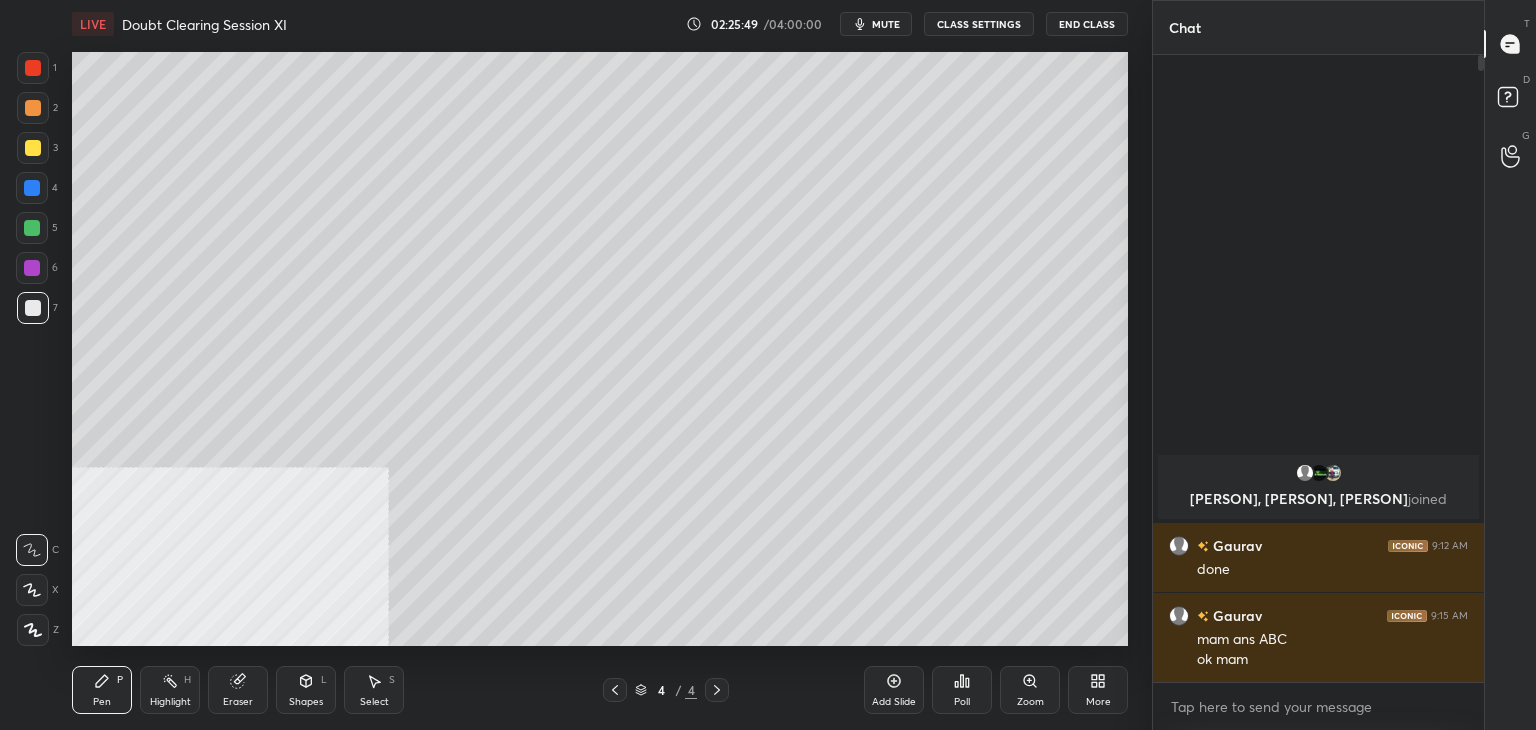 click 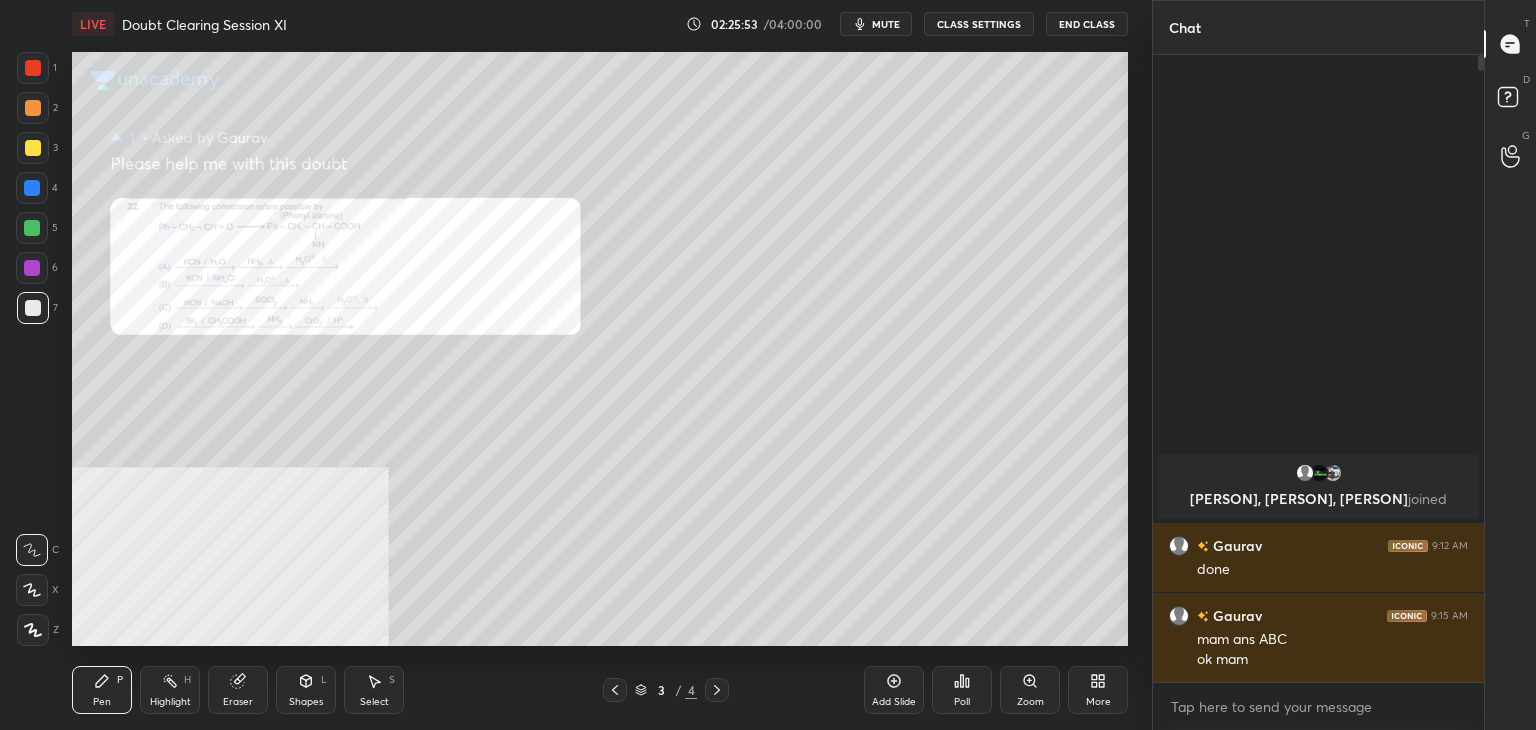 click 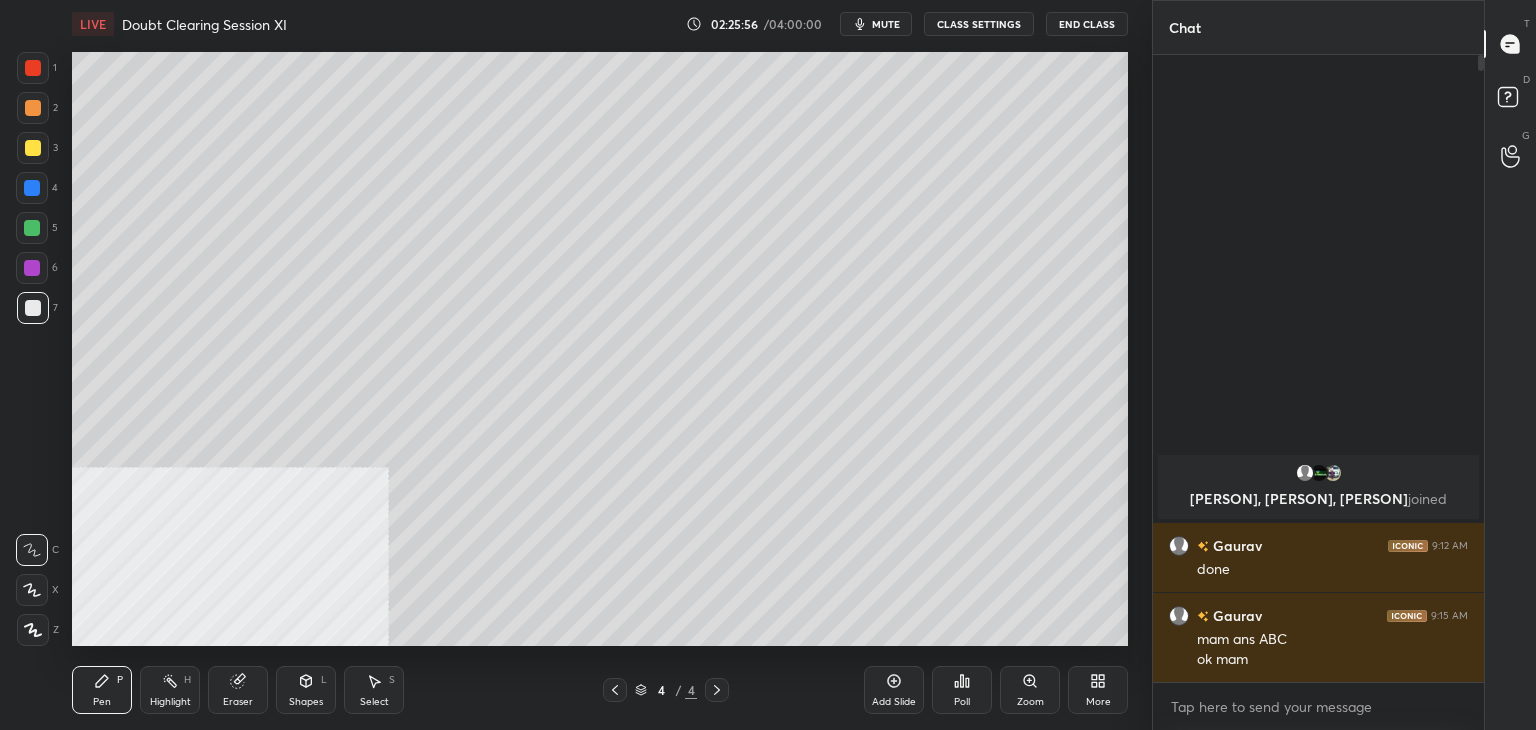 click 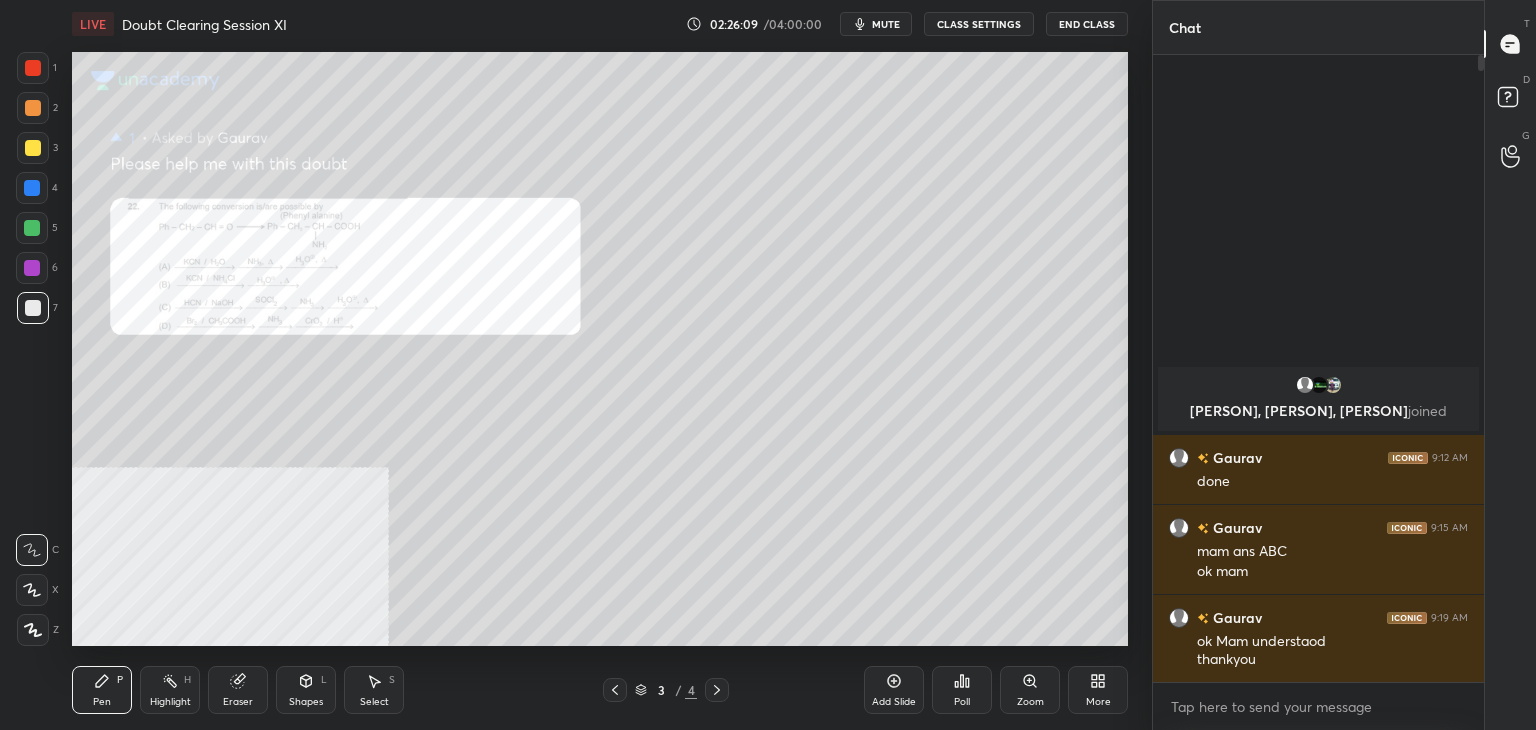click on "mute" at bounding box center [876, 24] 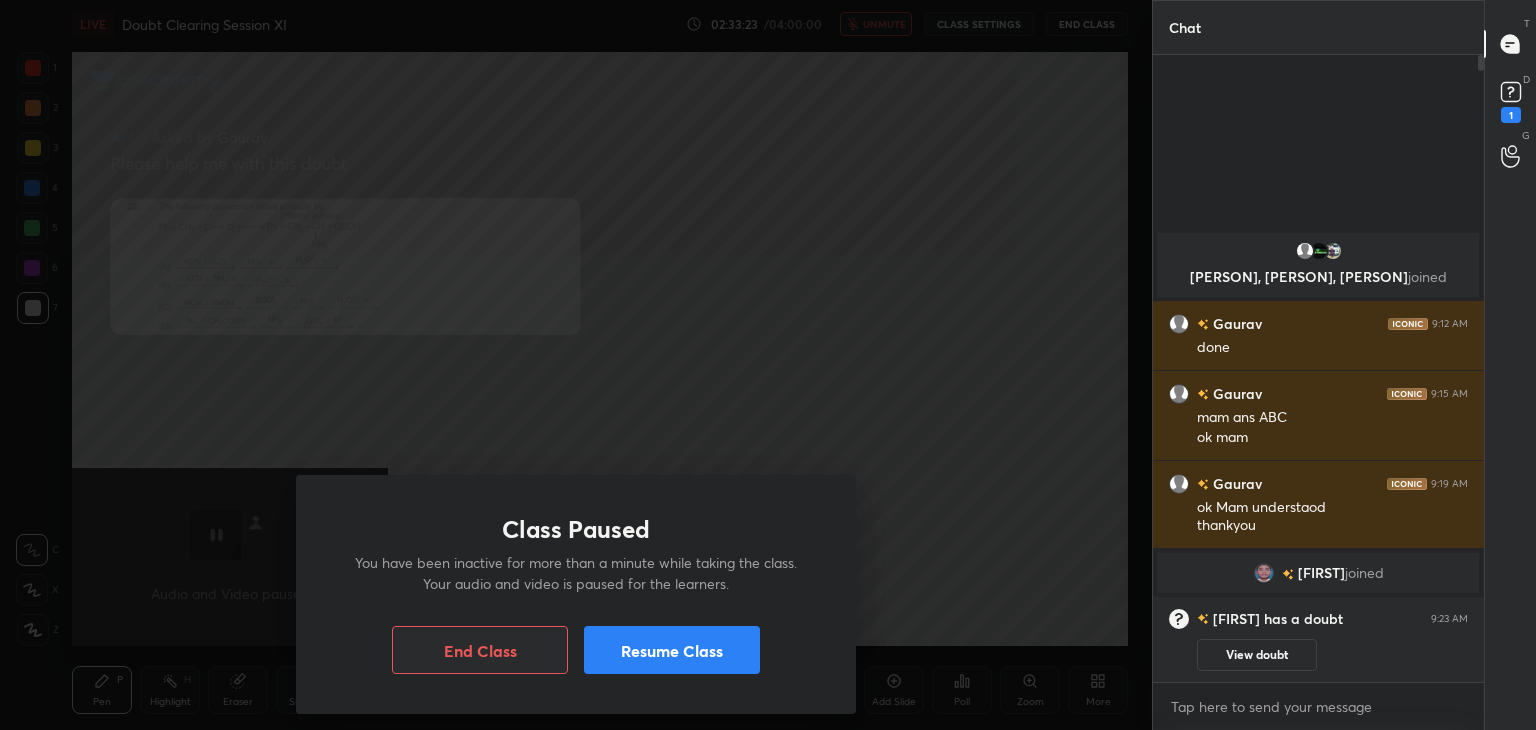 click on "Resume Class" at bounding box center (672, 650) 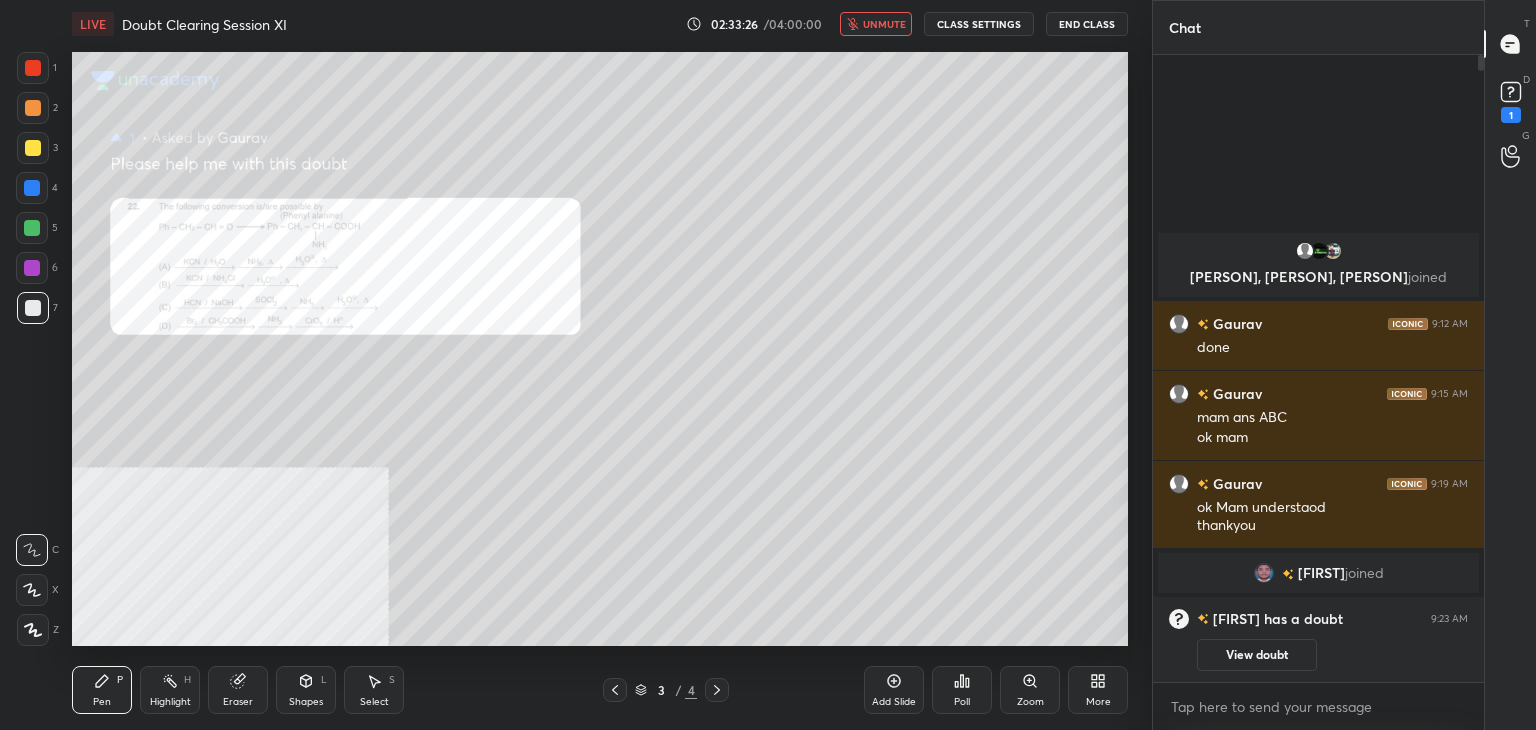 click on "unmute" at bounding box center (884, 24) 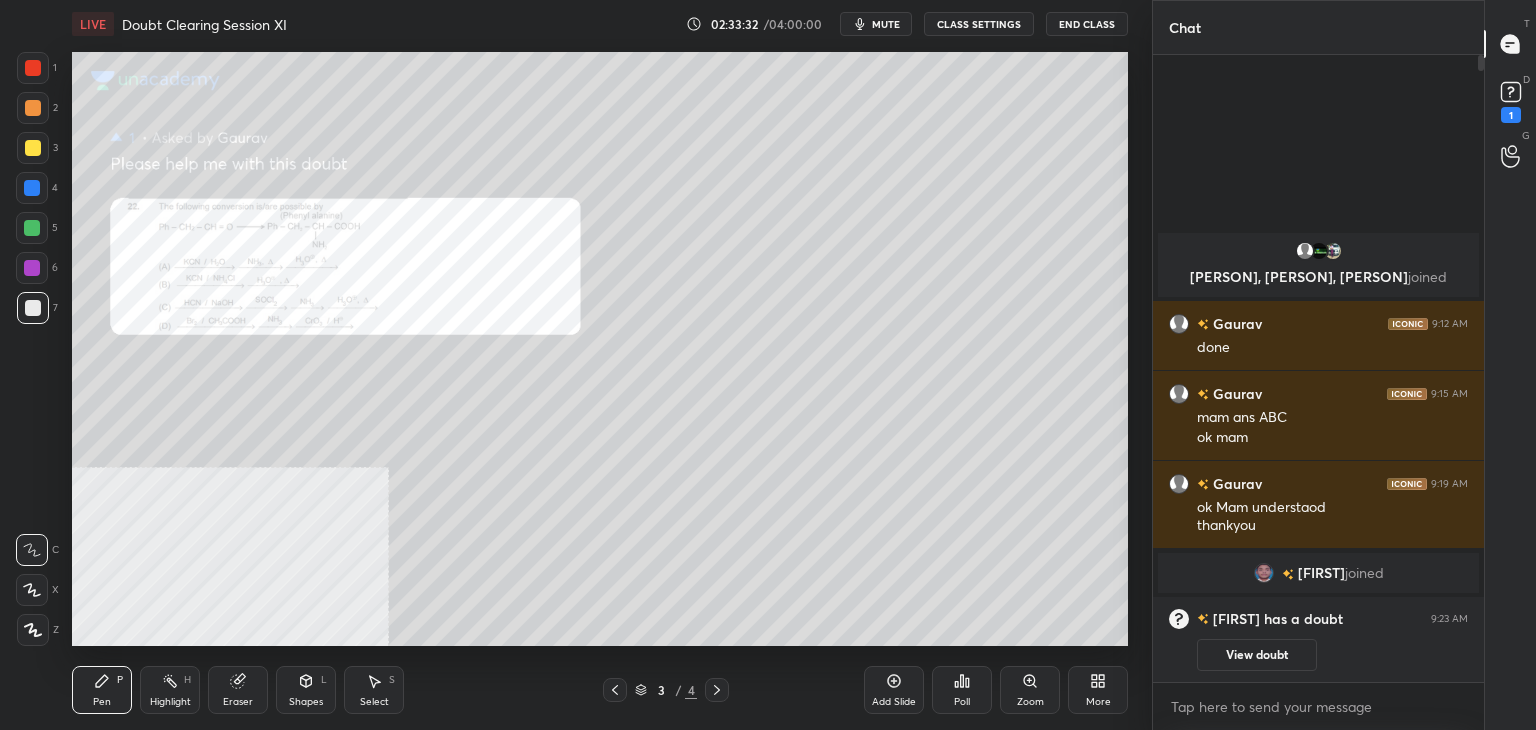 click on "[FIRST]" at bounding box center (1321, 573) 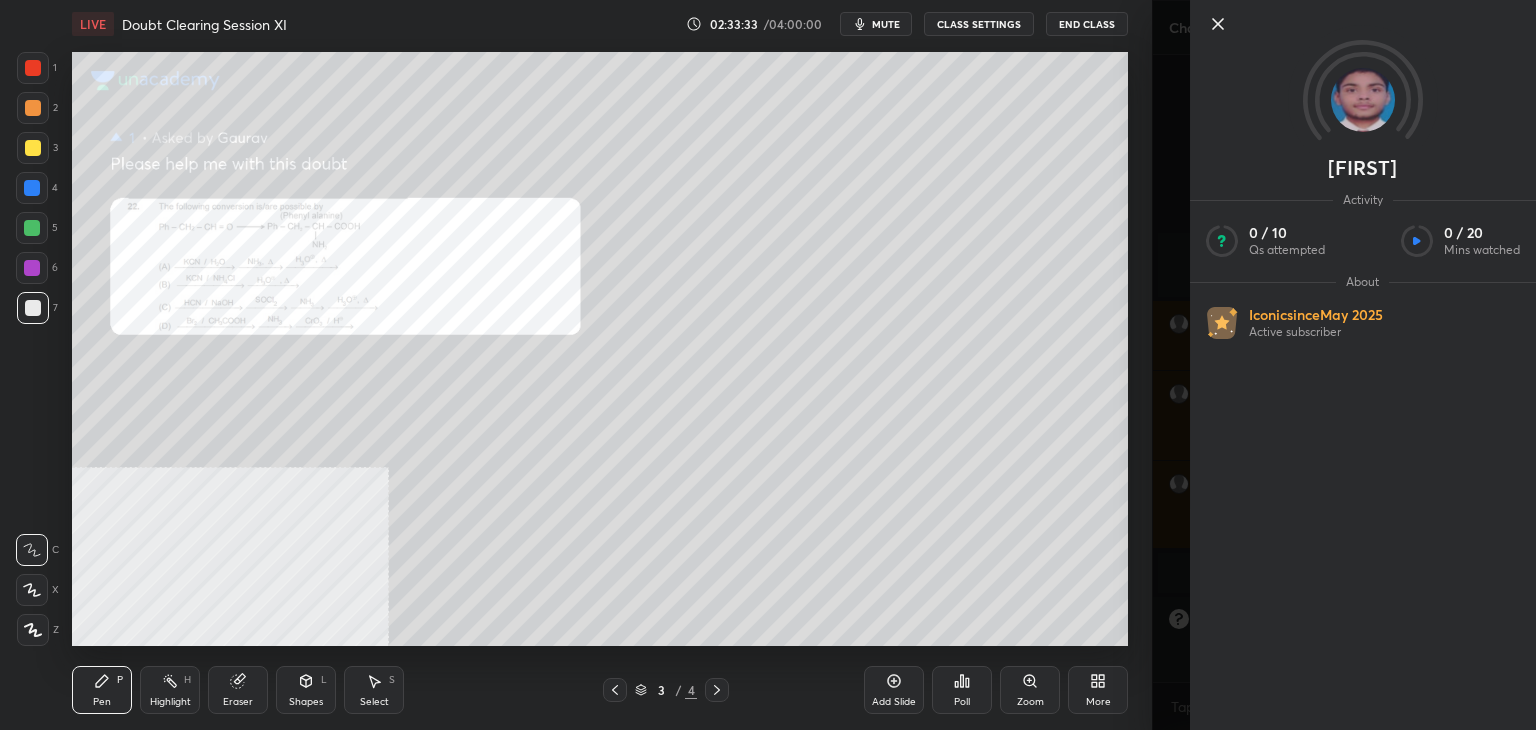click 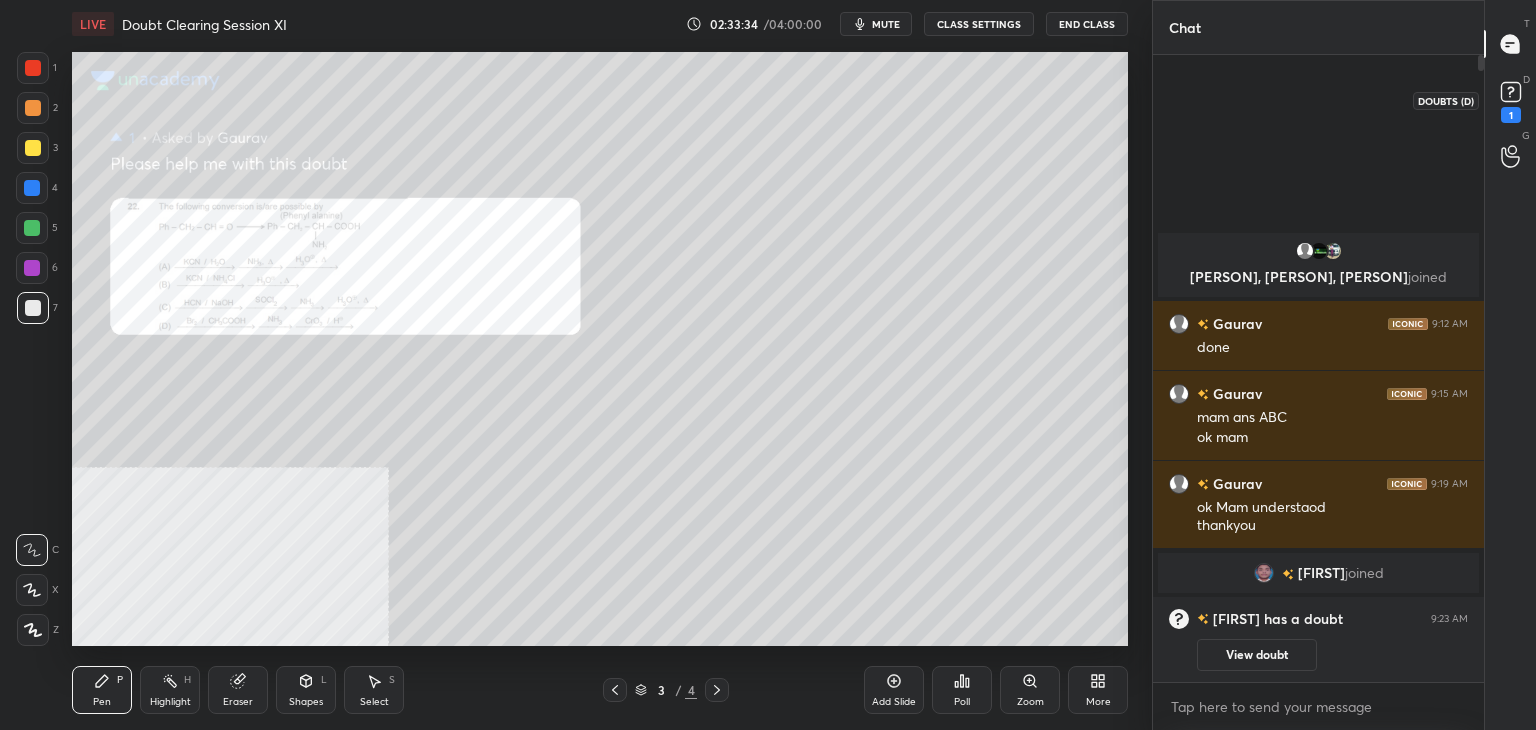 click on "1" at bounding box center (1511, 115) 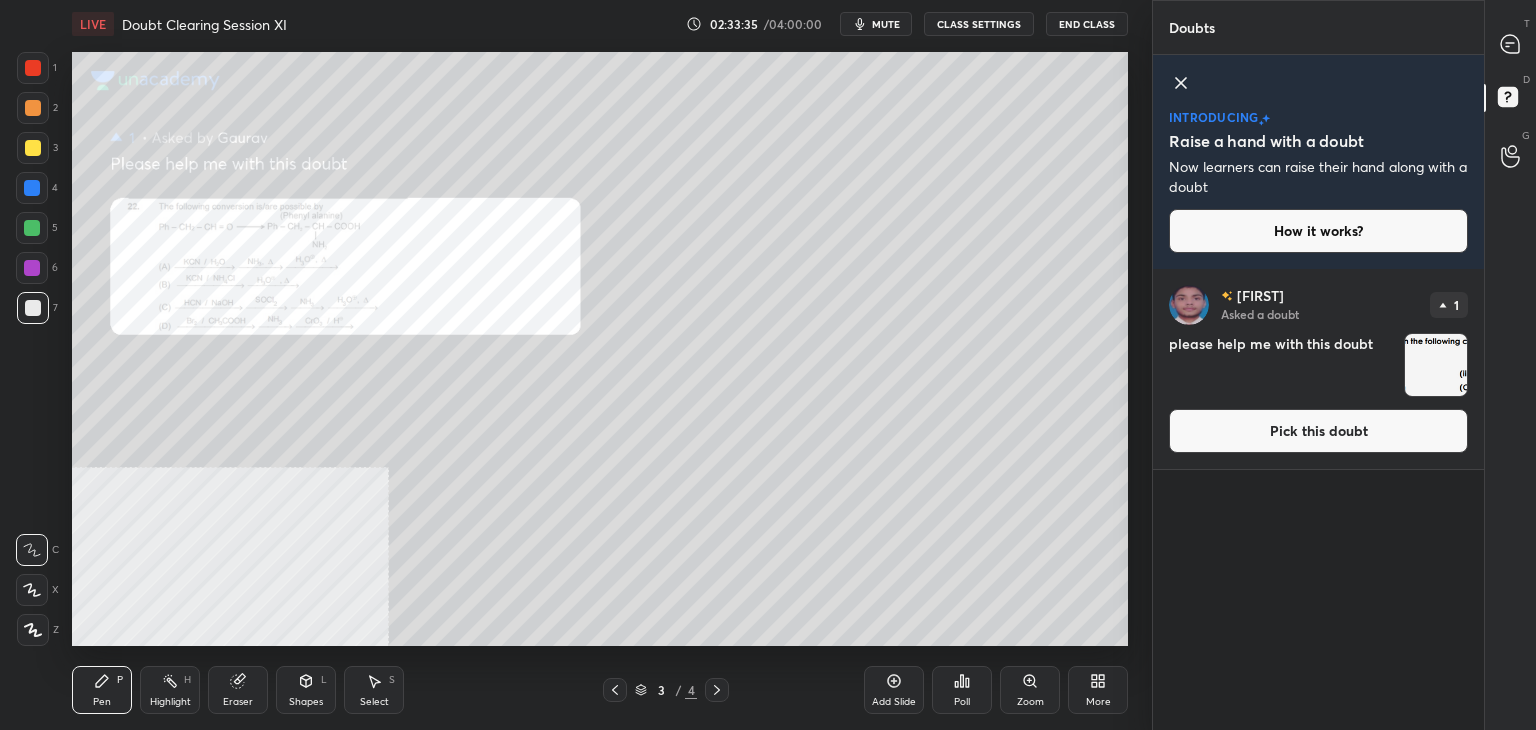 click on "Pick this doubt" at bounding box center [1318, 431] 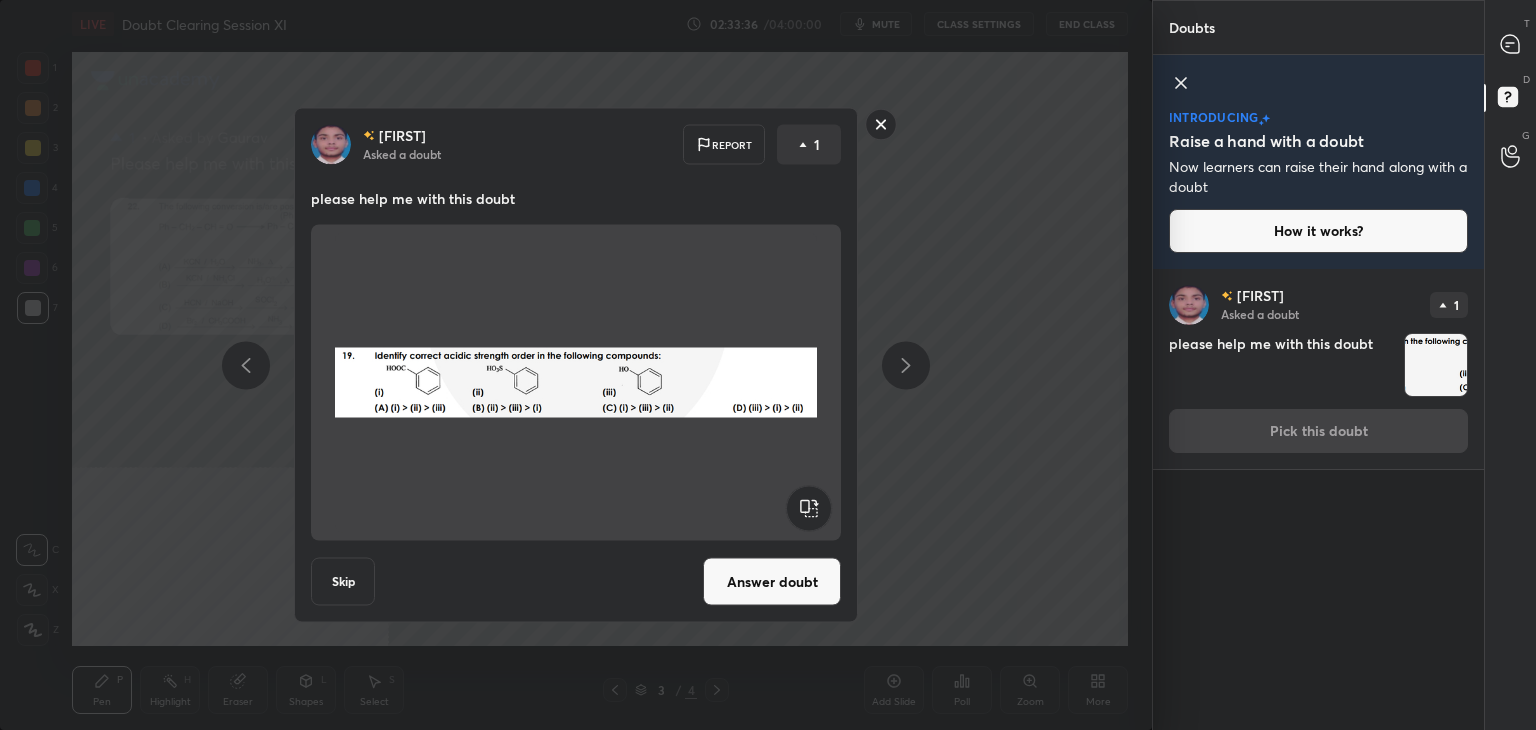 click on "Answer doubt" at bounding box center (772, 582) 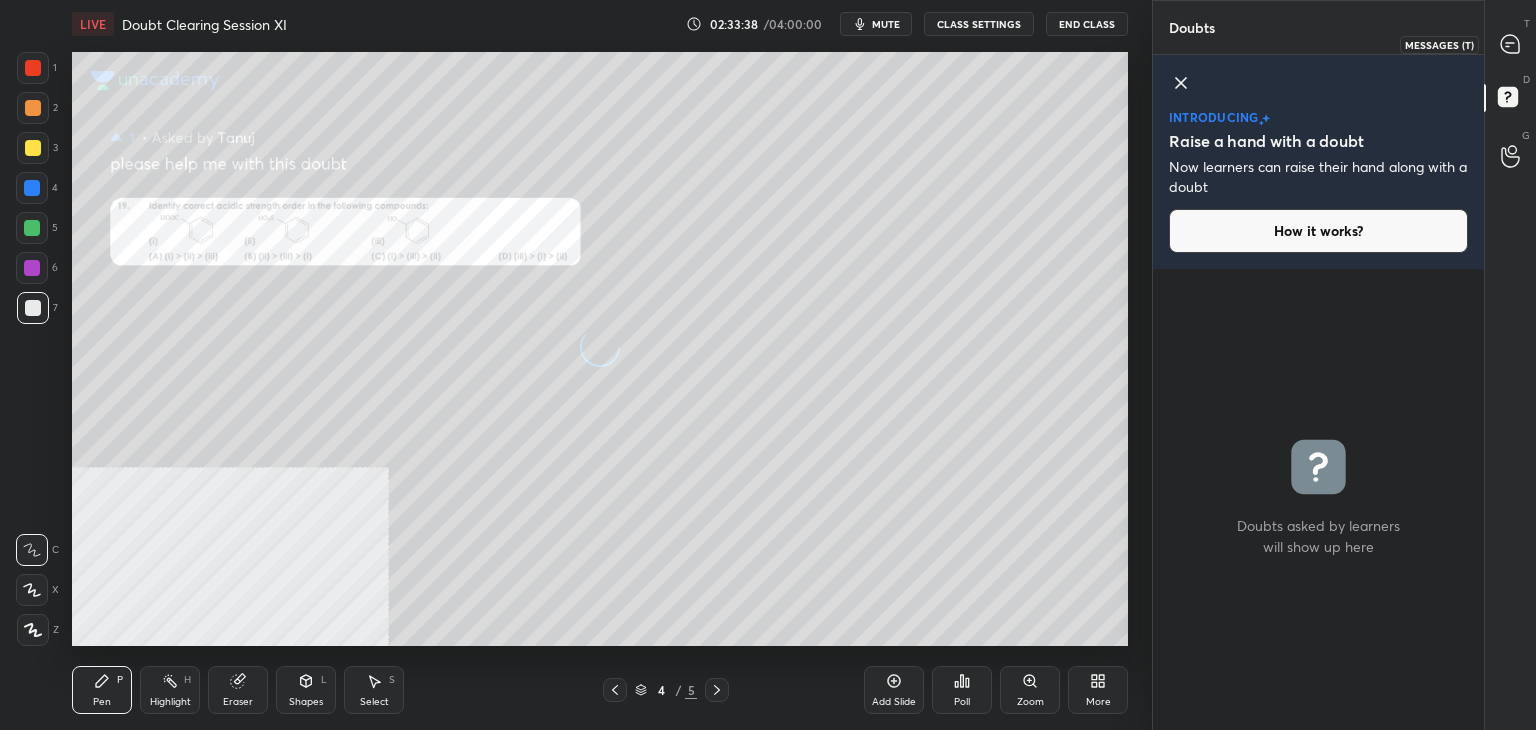click 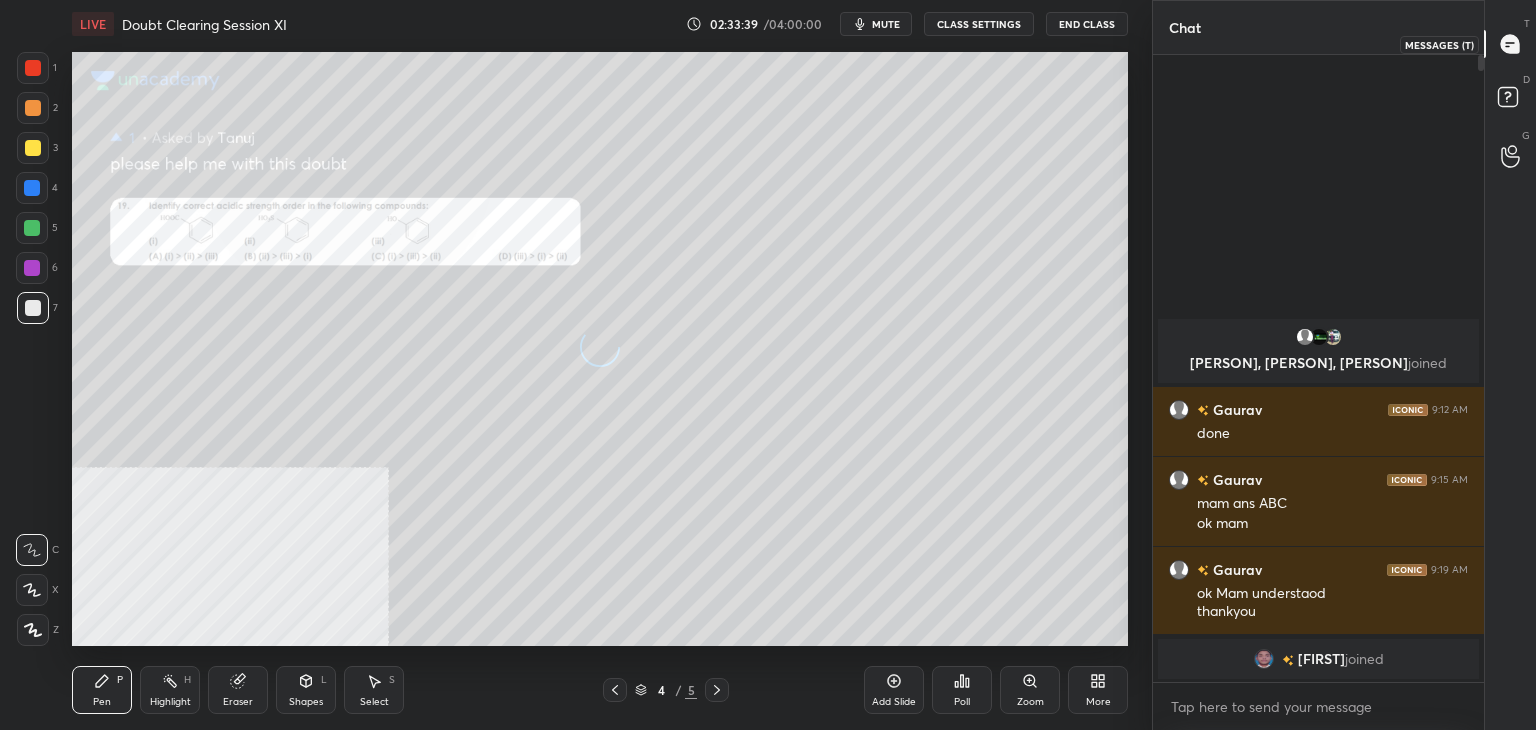scroll, scrollTop: 6, scrollLeft: 6, axis: both 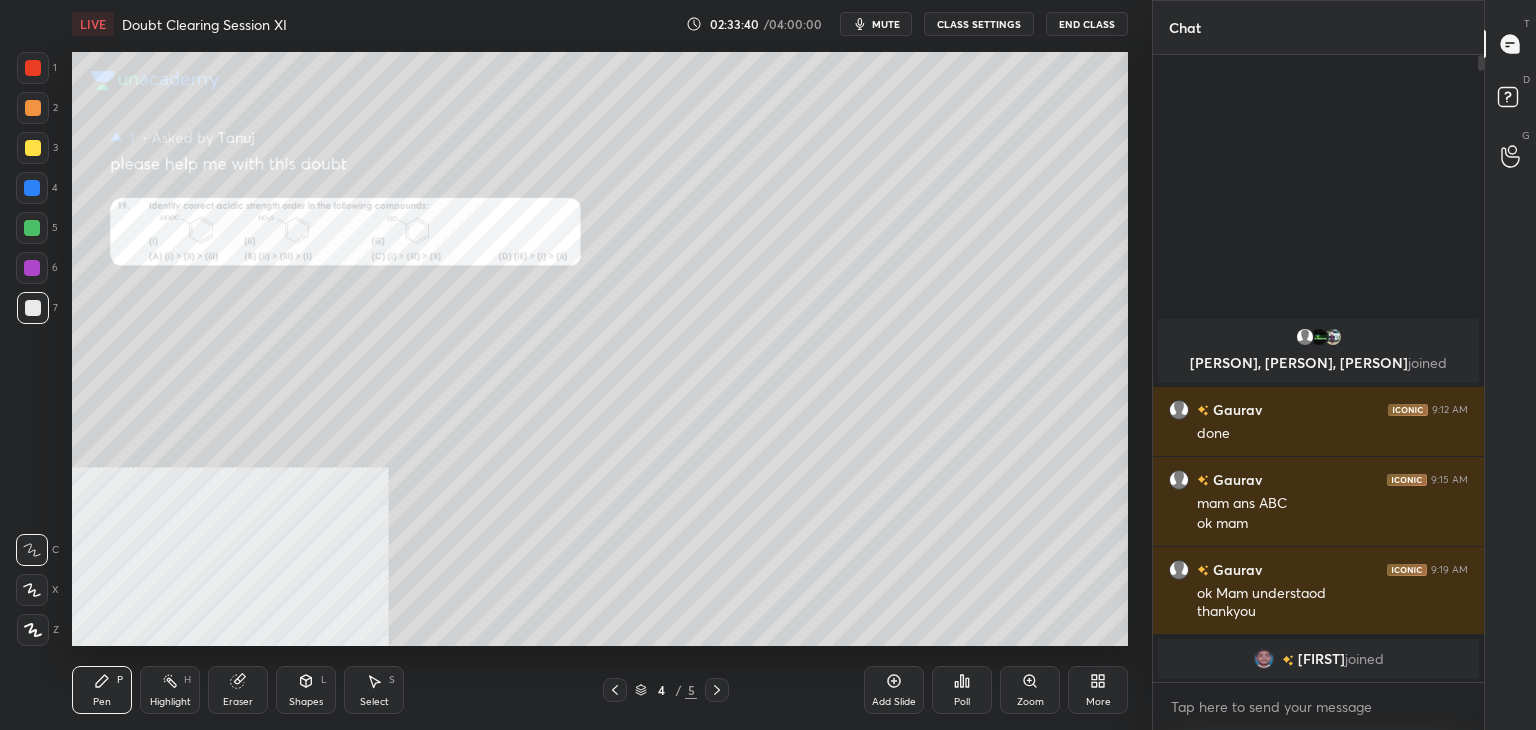 click on "Zoom" at bounding box center (1030, 690) 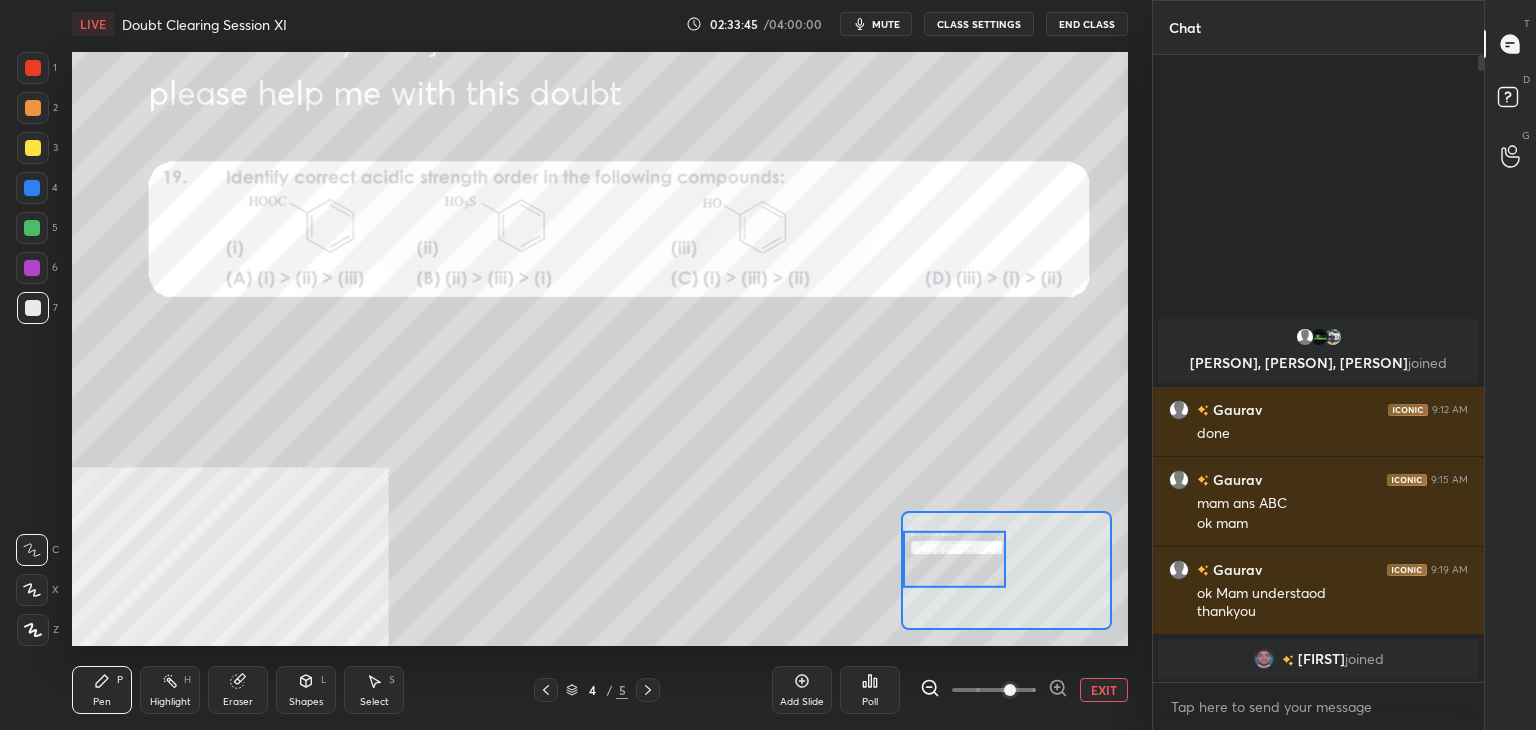 click at bounding box center (32, 188) 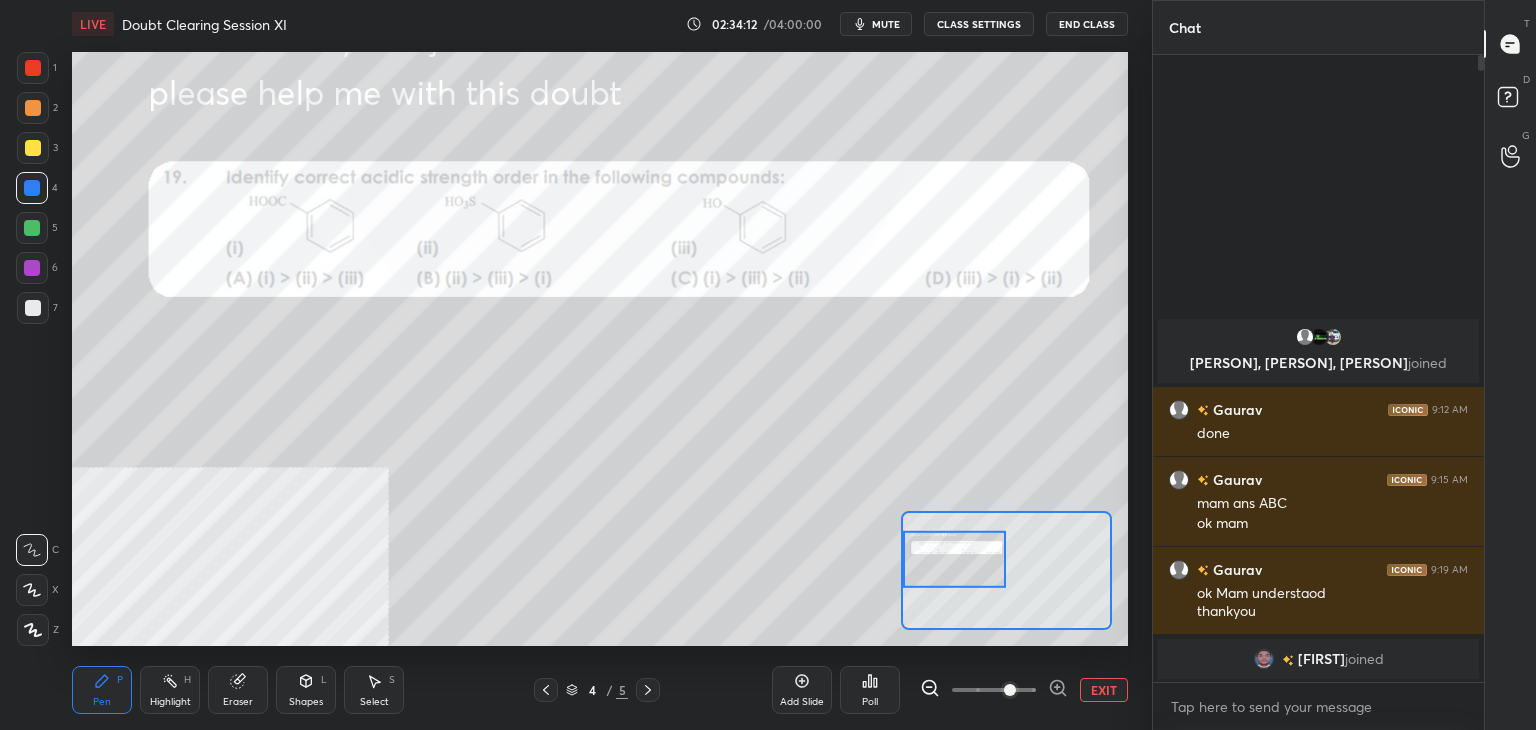 click at bounding box center [32, 268] 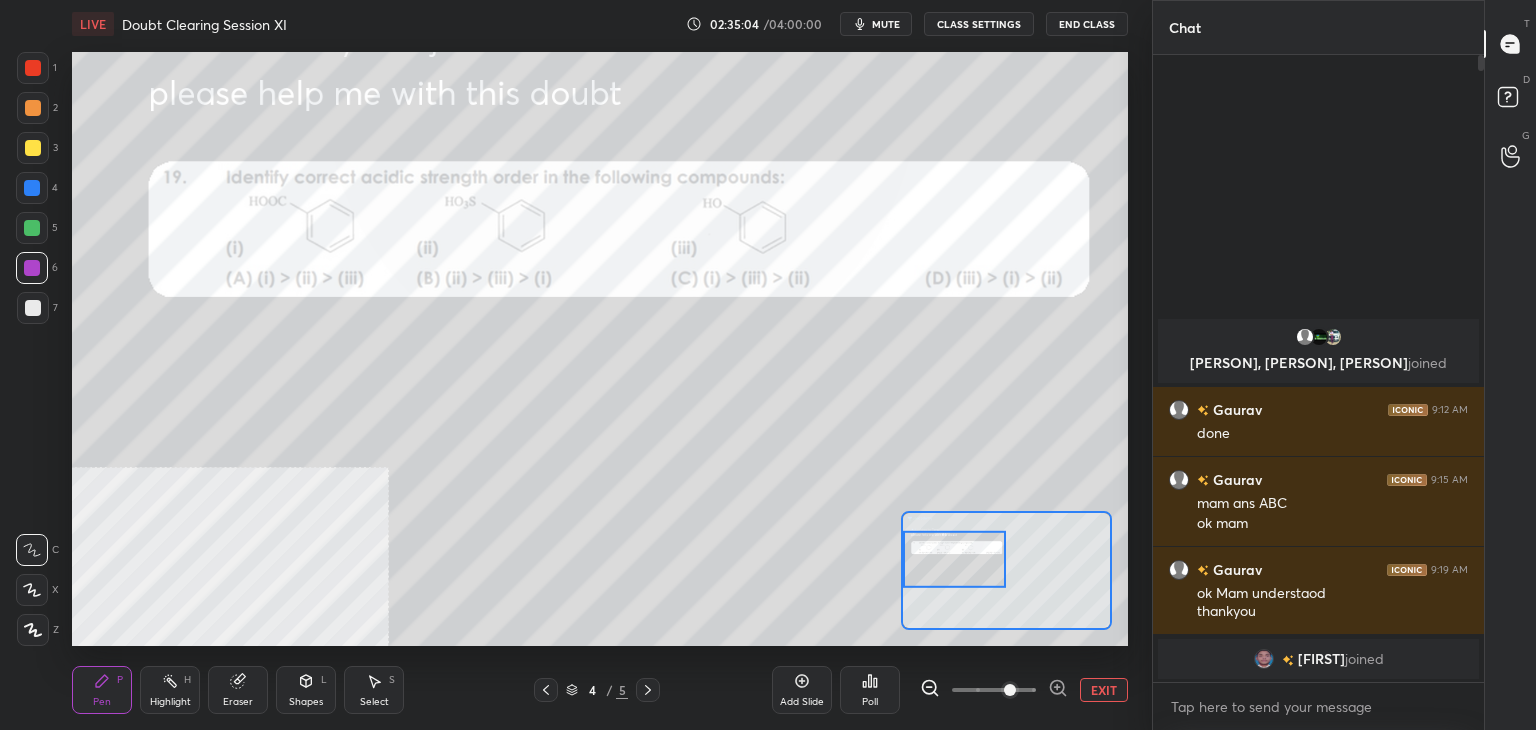 click at bounding box center (33, 68) 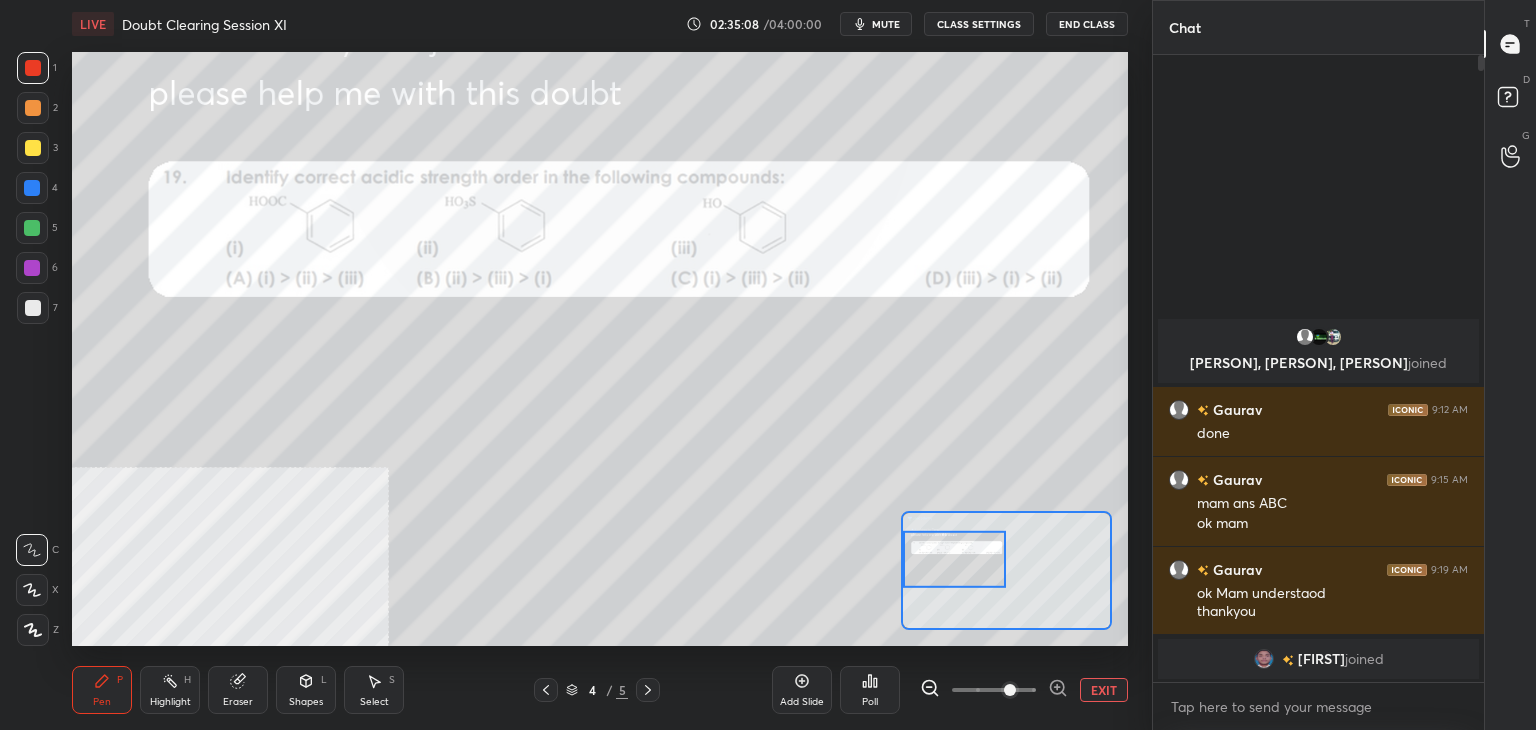 click on "Add Slide Poll EXIT" at bounding box center (950, 690) 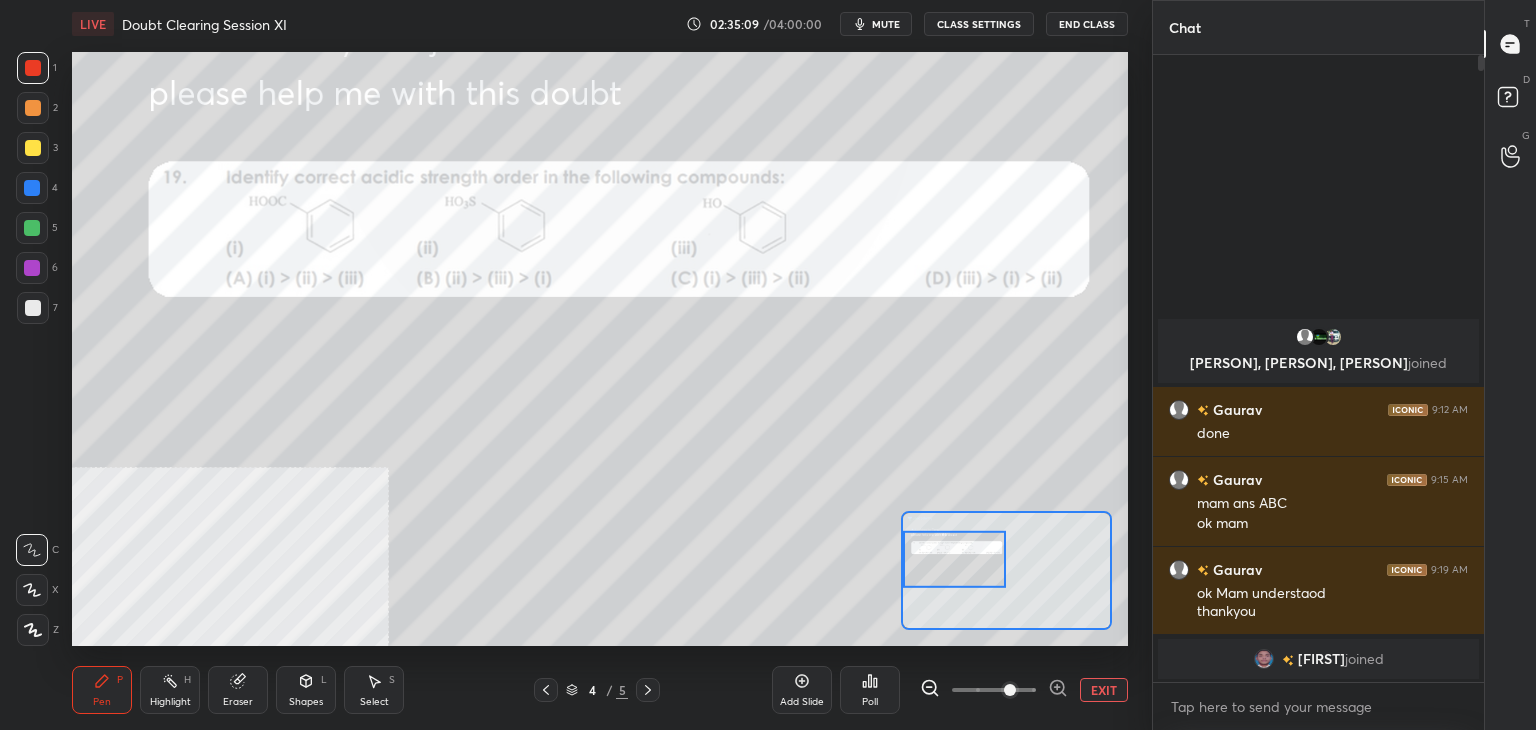 click on "Add Slide Poll EXIT" at bounding box center (950, 690) 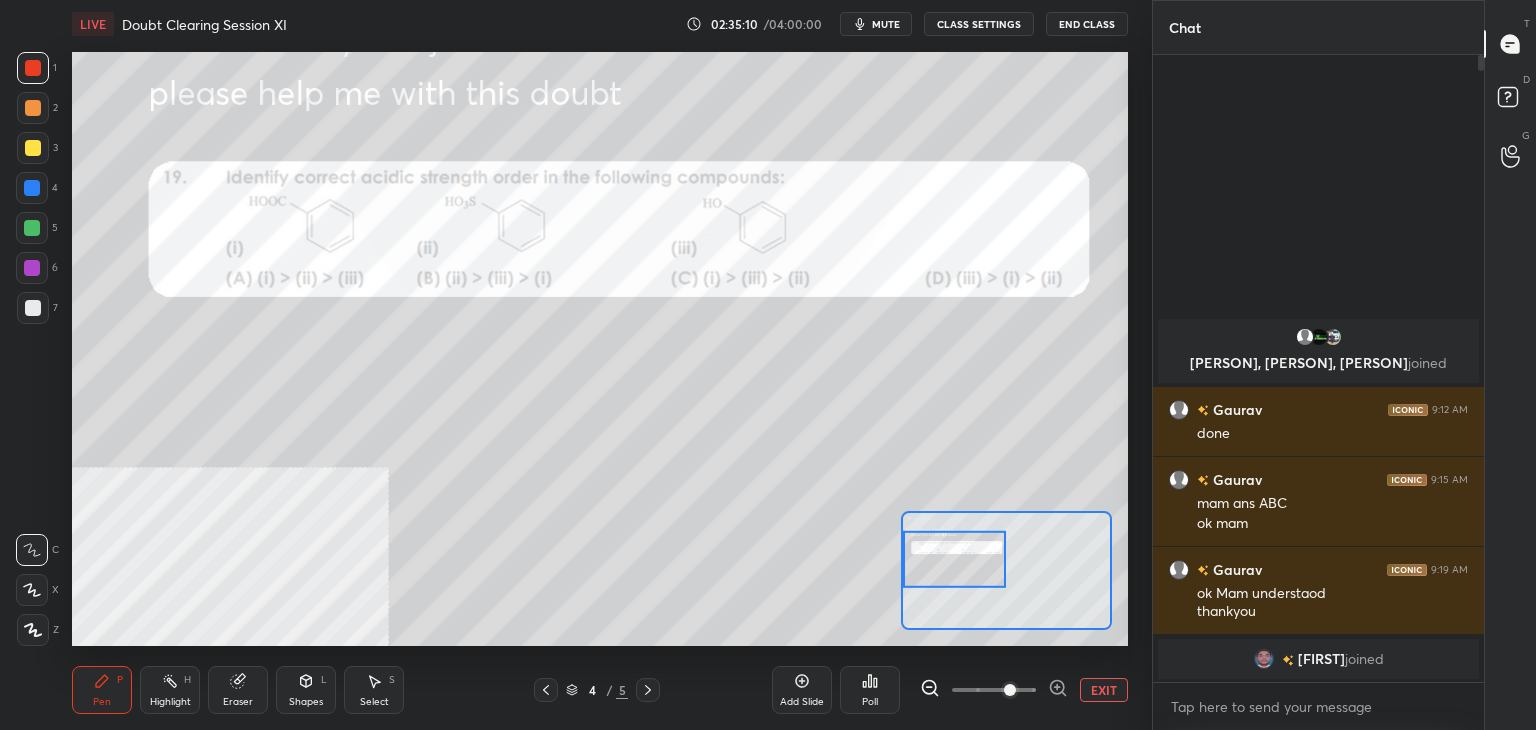 click on "EXIT" at bounding box center (1104, 690) 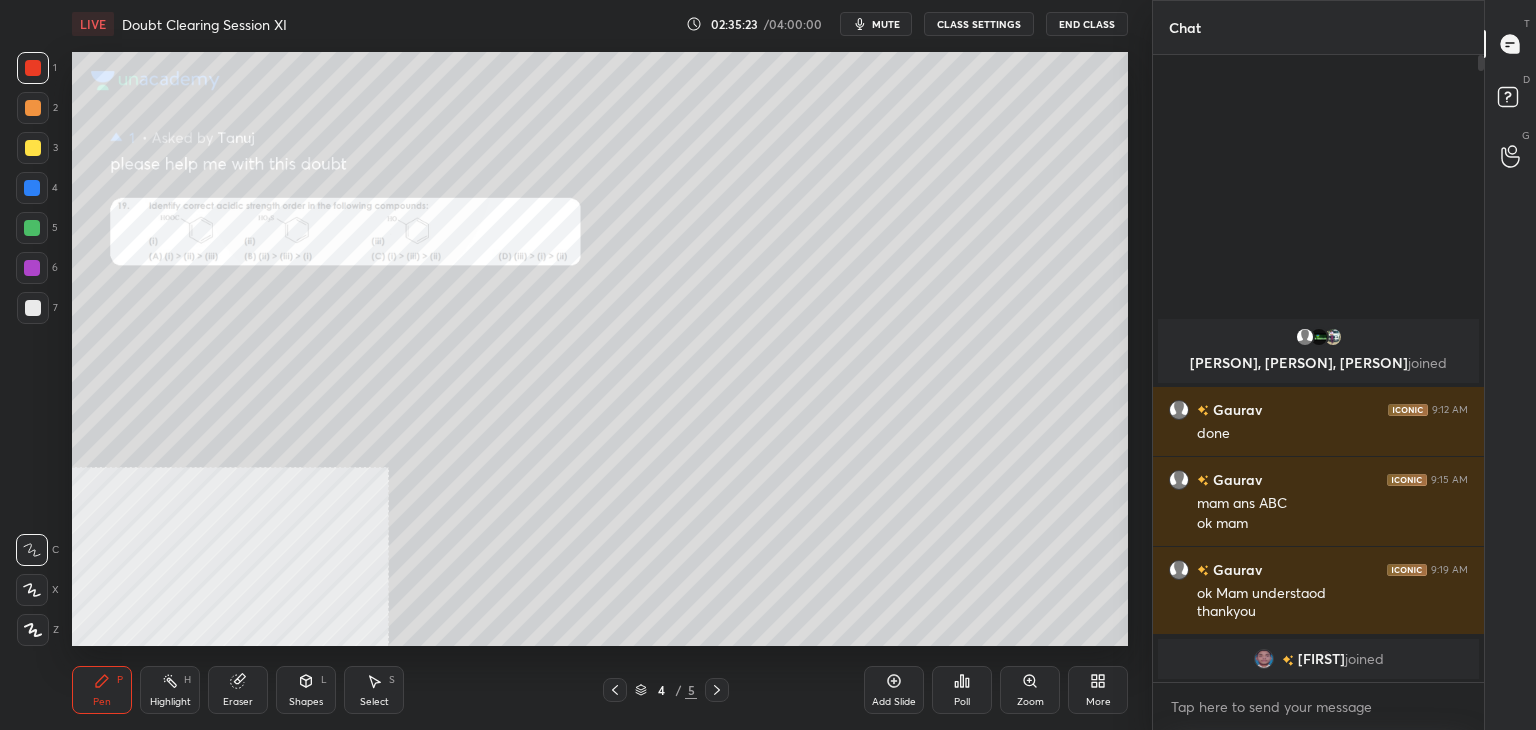 click on "[FIRST]" at bounding box center (1321, 659) 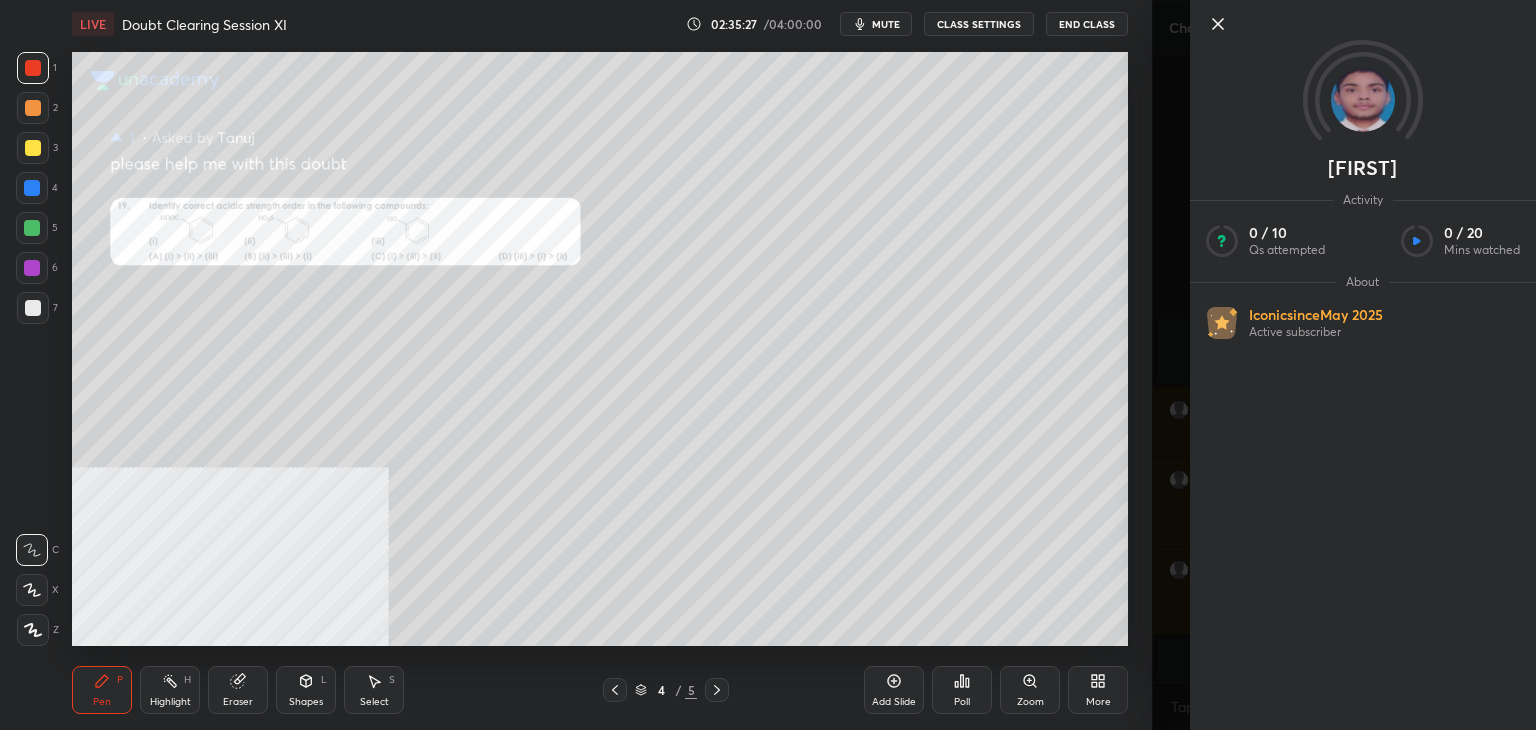 click at bounding box center (1363, 57) 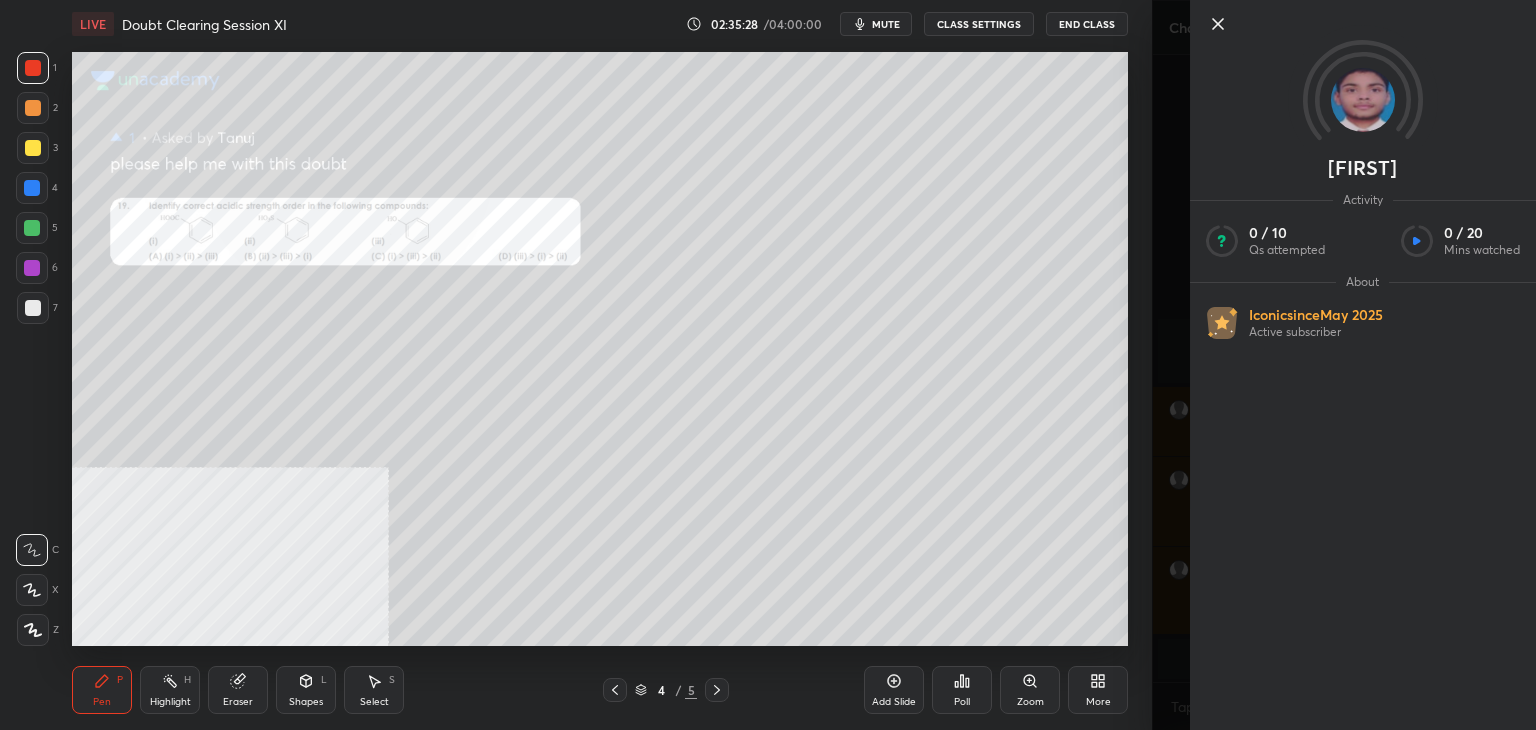 click 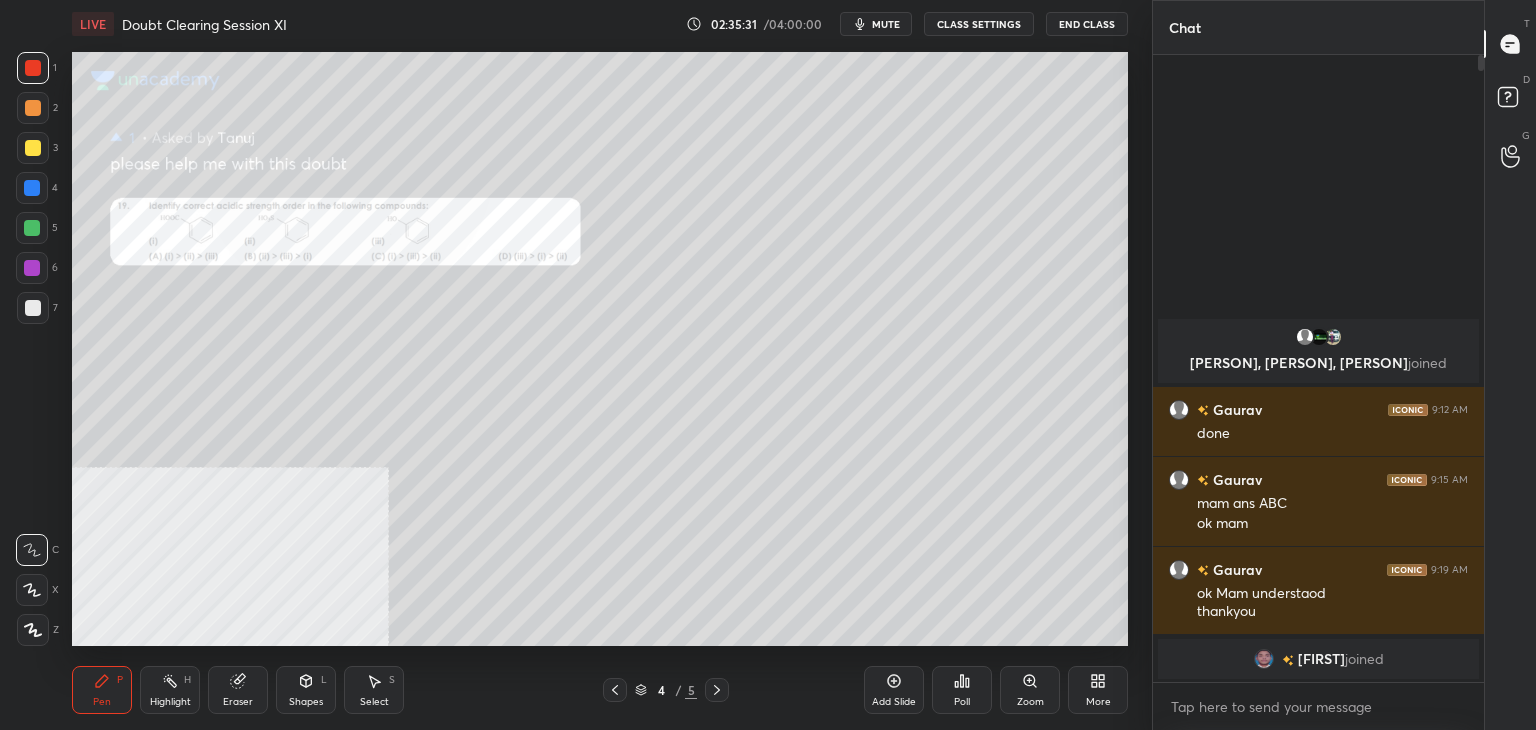 click on "mute" at bounding box center [886, 24] 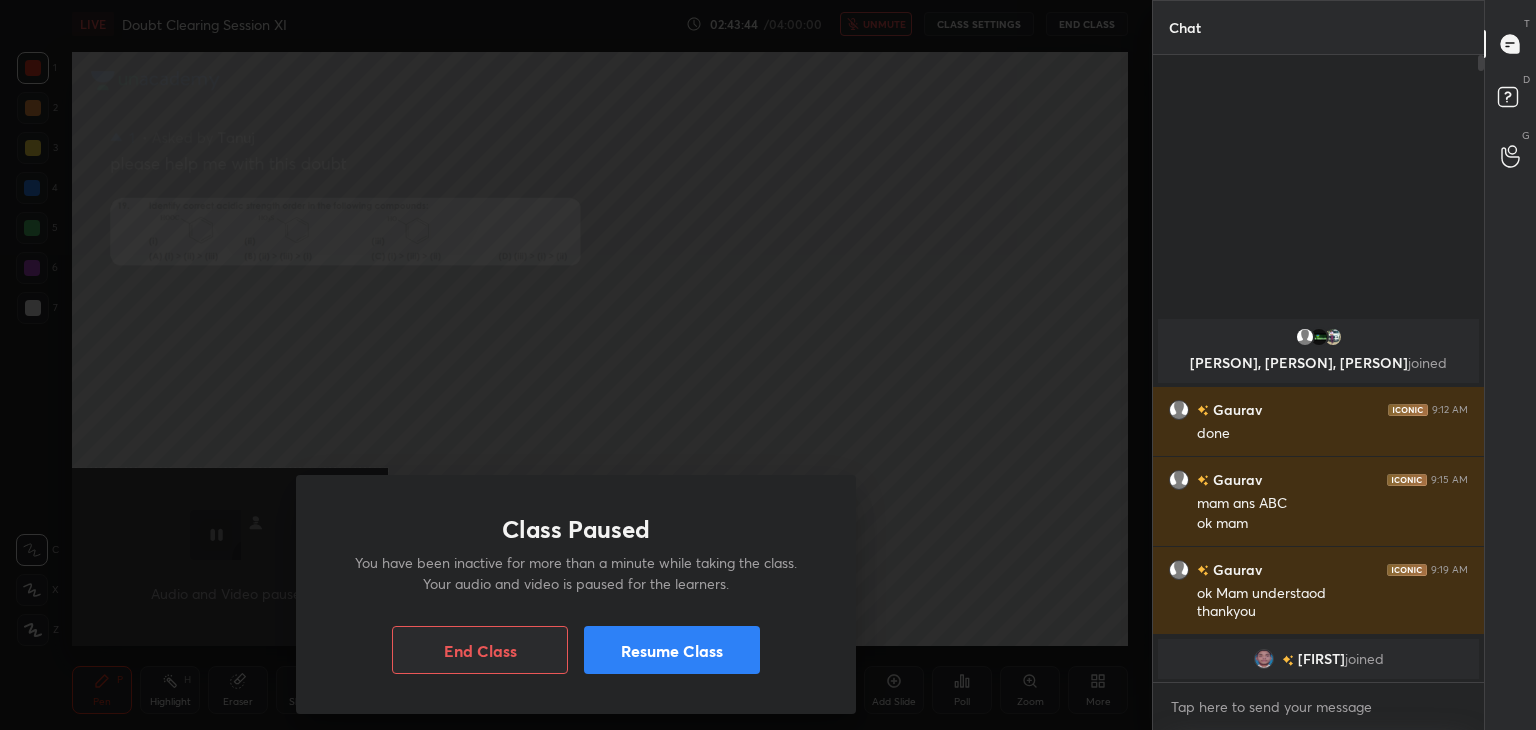 click on "Resume Class" at bounding box center (672, 650) 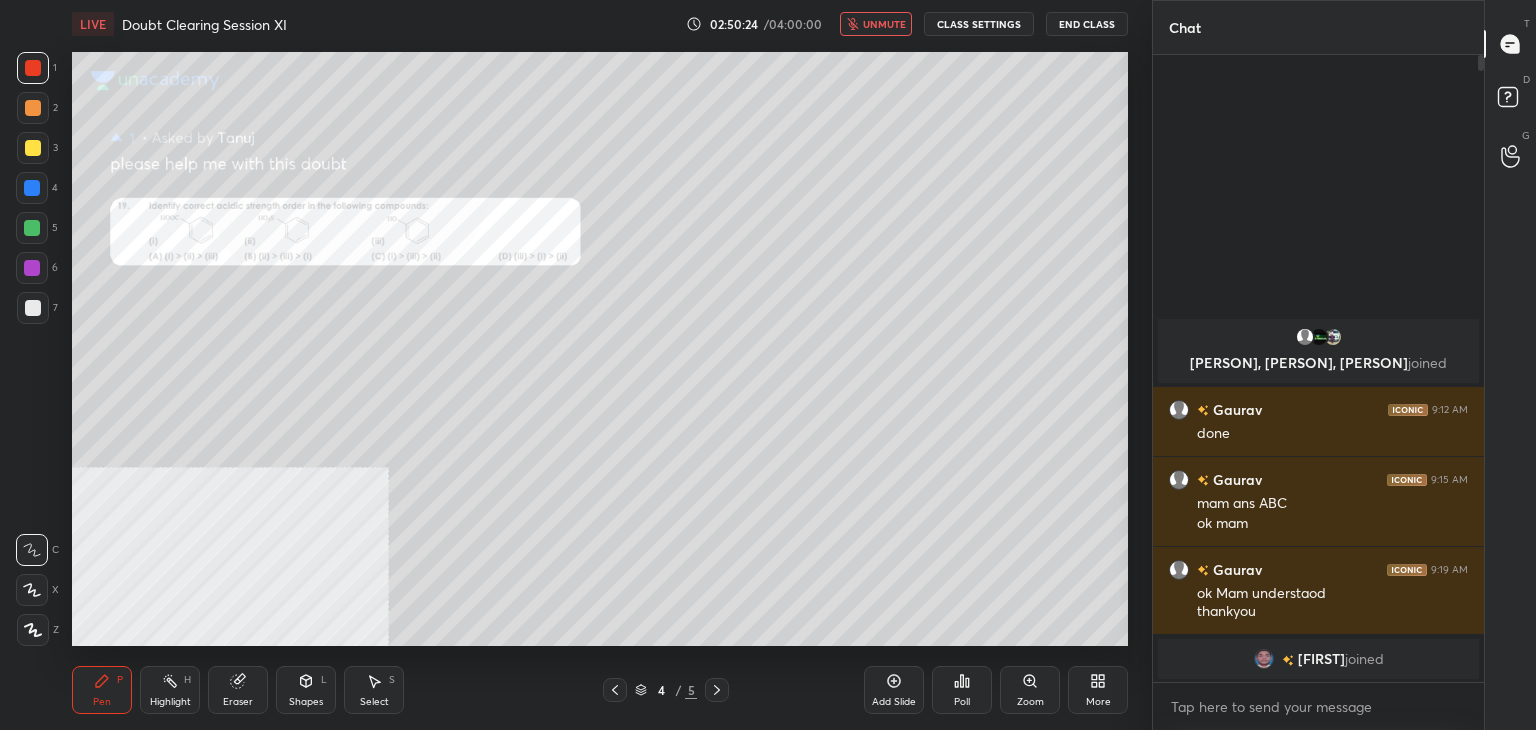 type 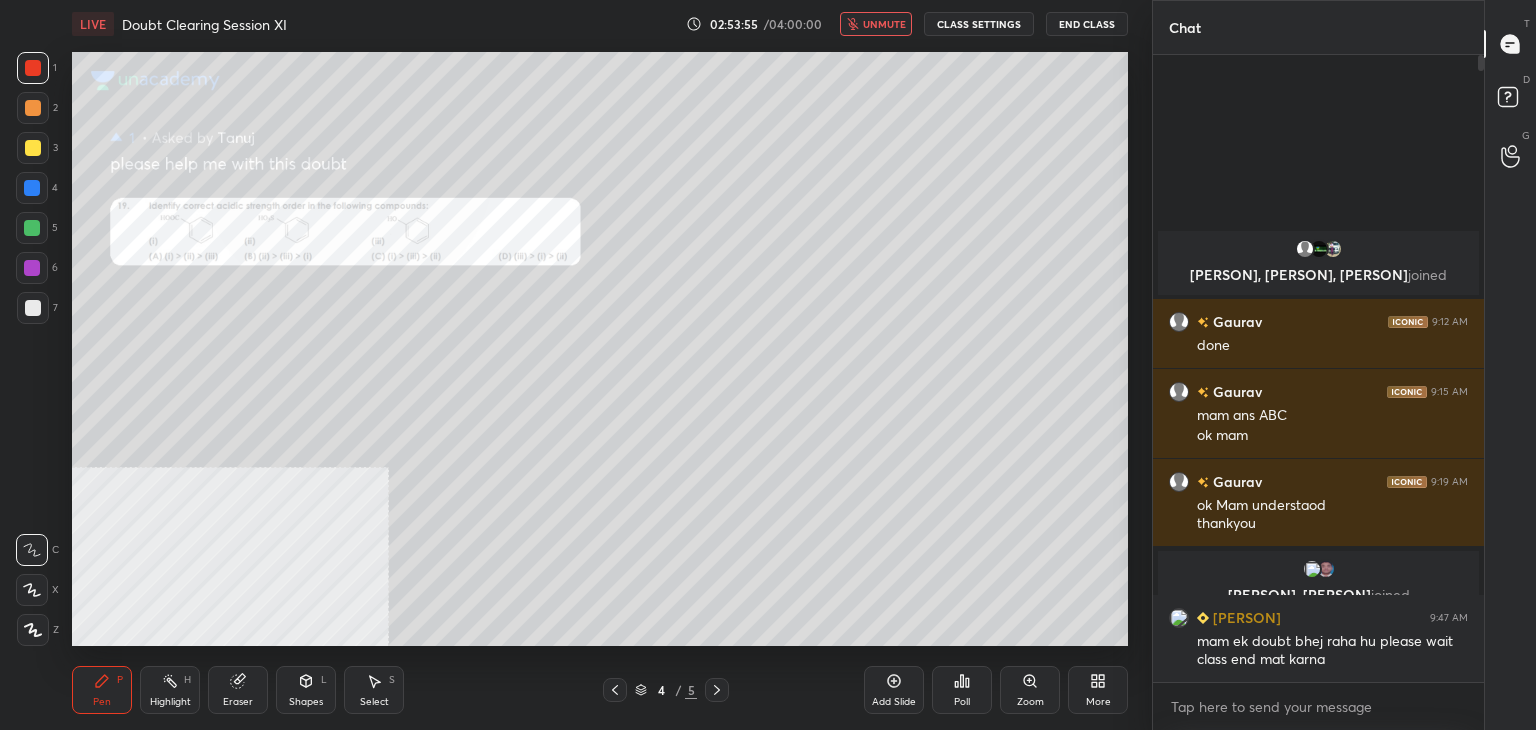 click 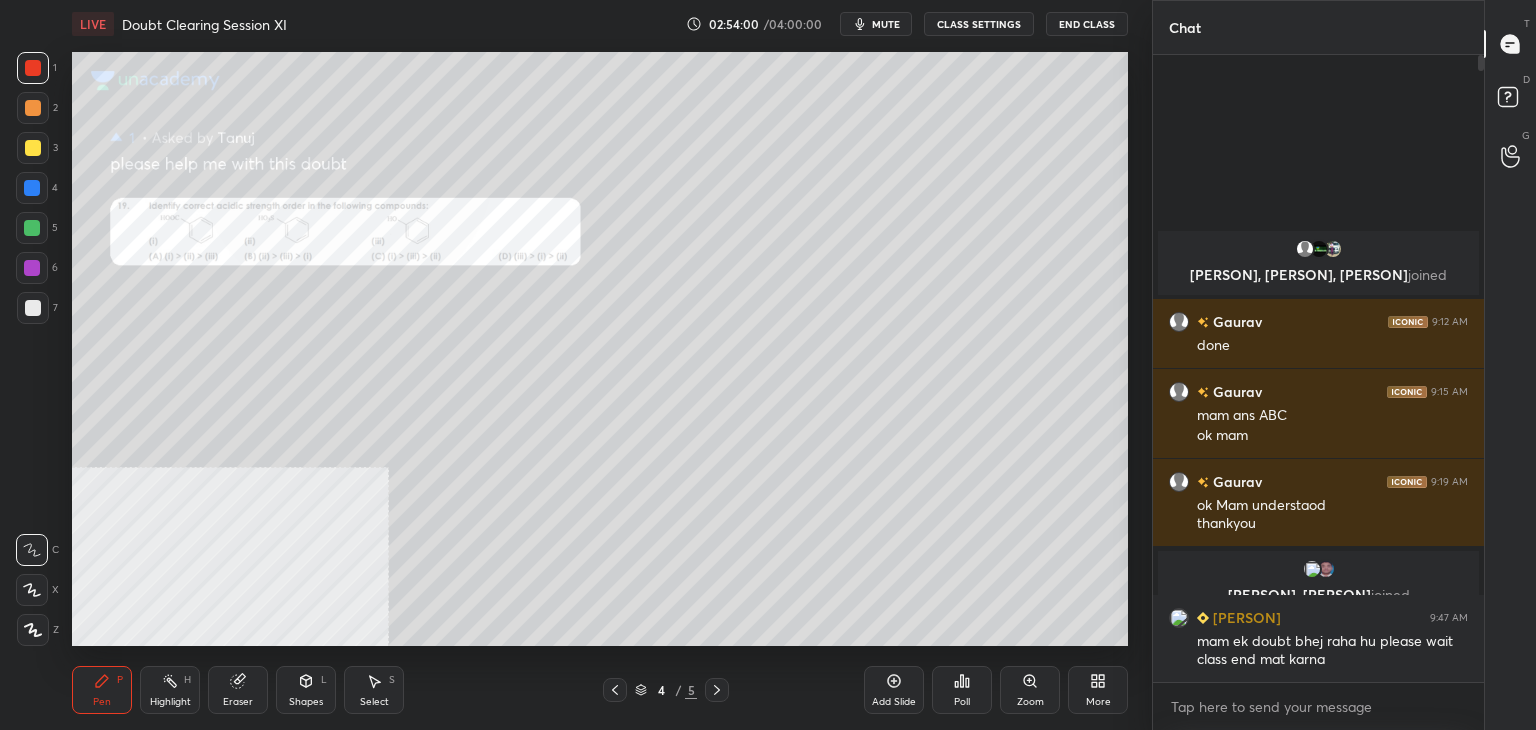 click on "mute" at bounding box center [876, 24] 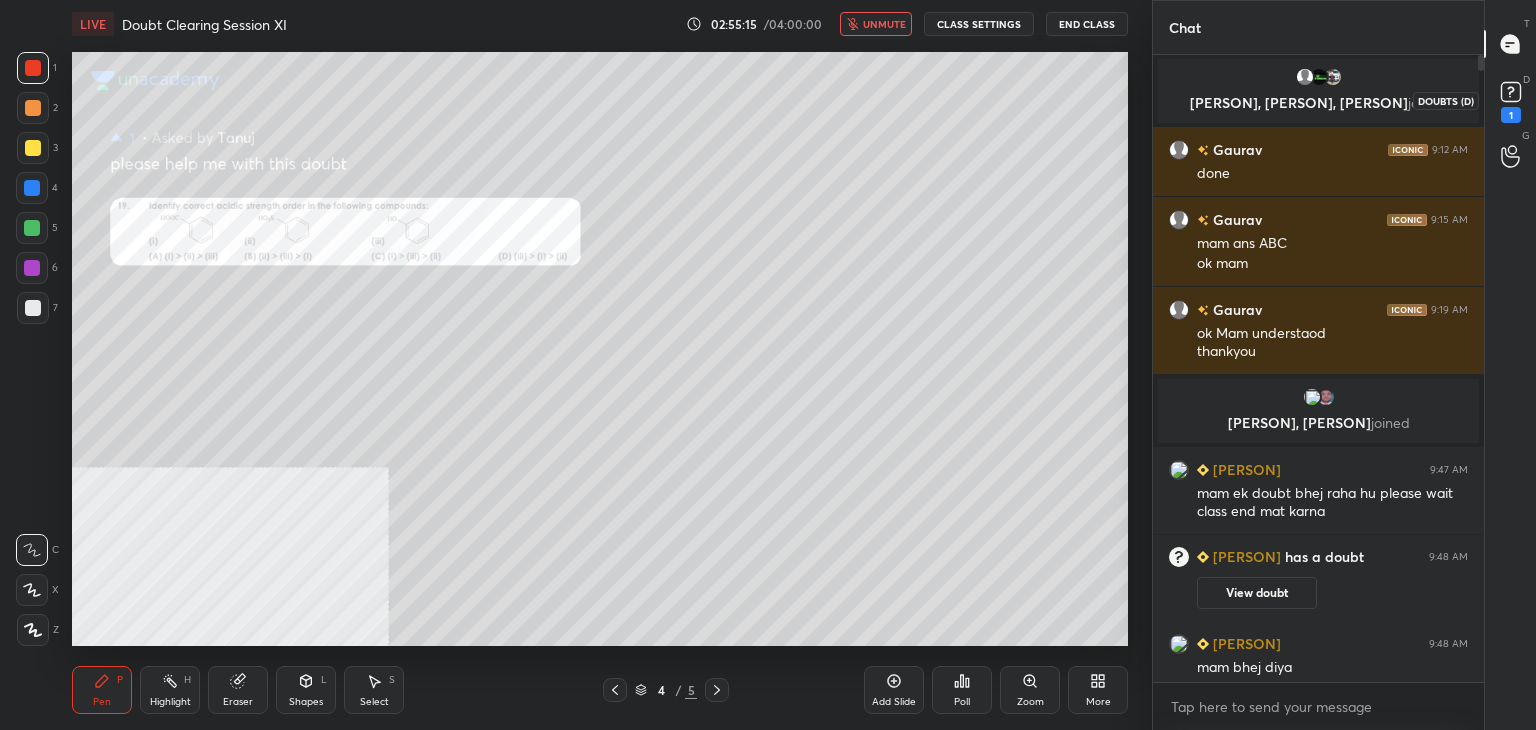 click 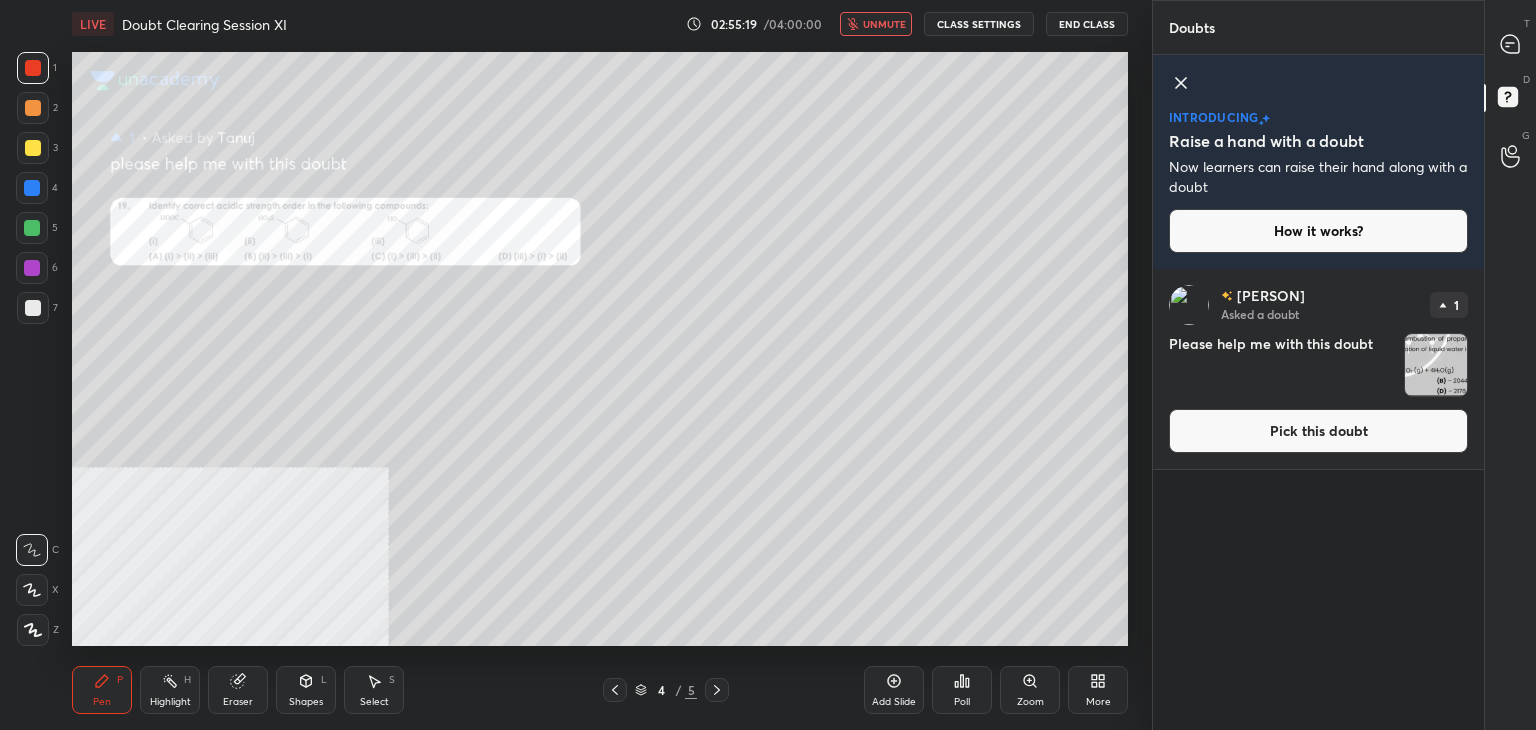 click on "Pick this doubt" at bounding box center [1318, 431] 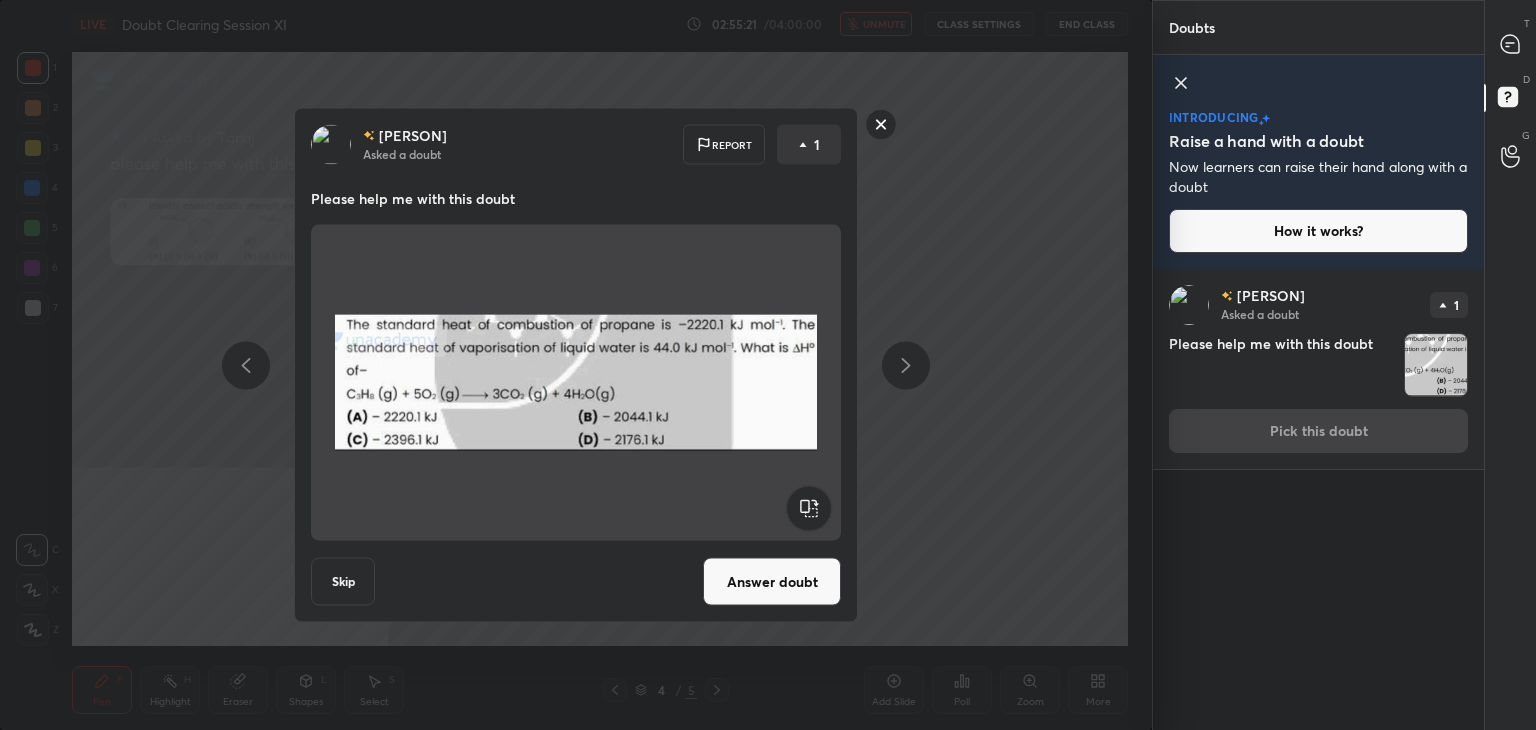 click on "Answer doubt" at bounding box center (772, 582) 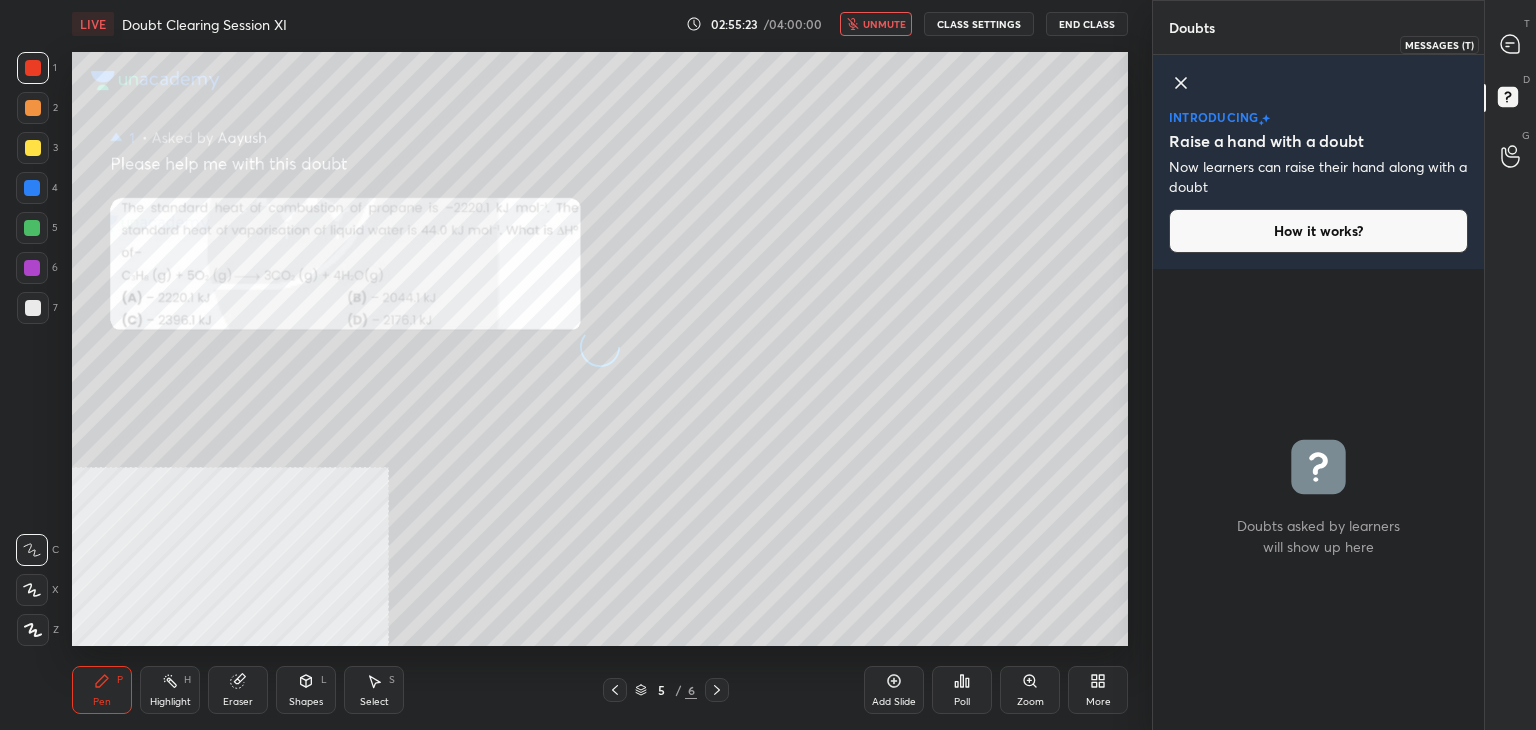 click 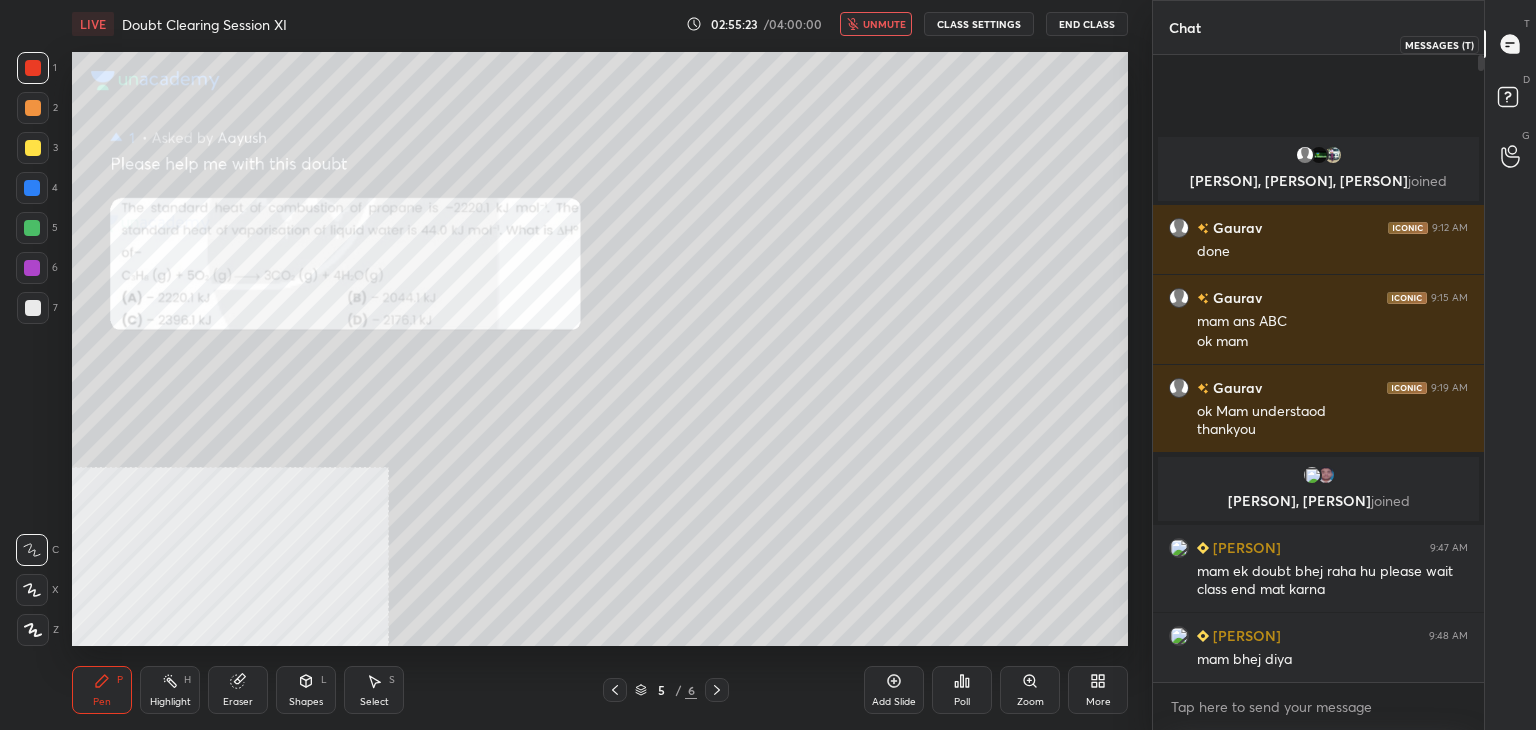 scroll, scrollTop: 6, scrollLeft: 6, axis: both 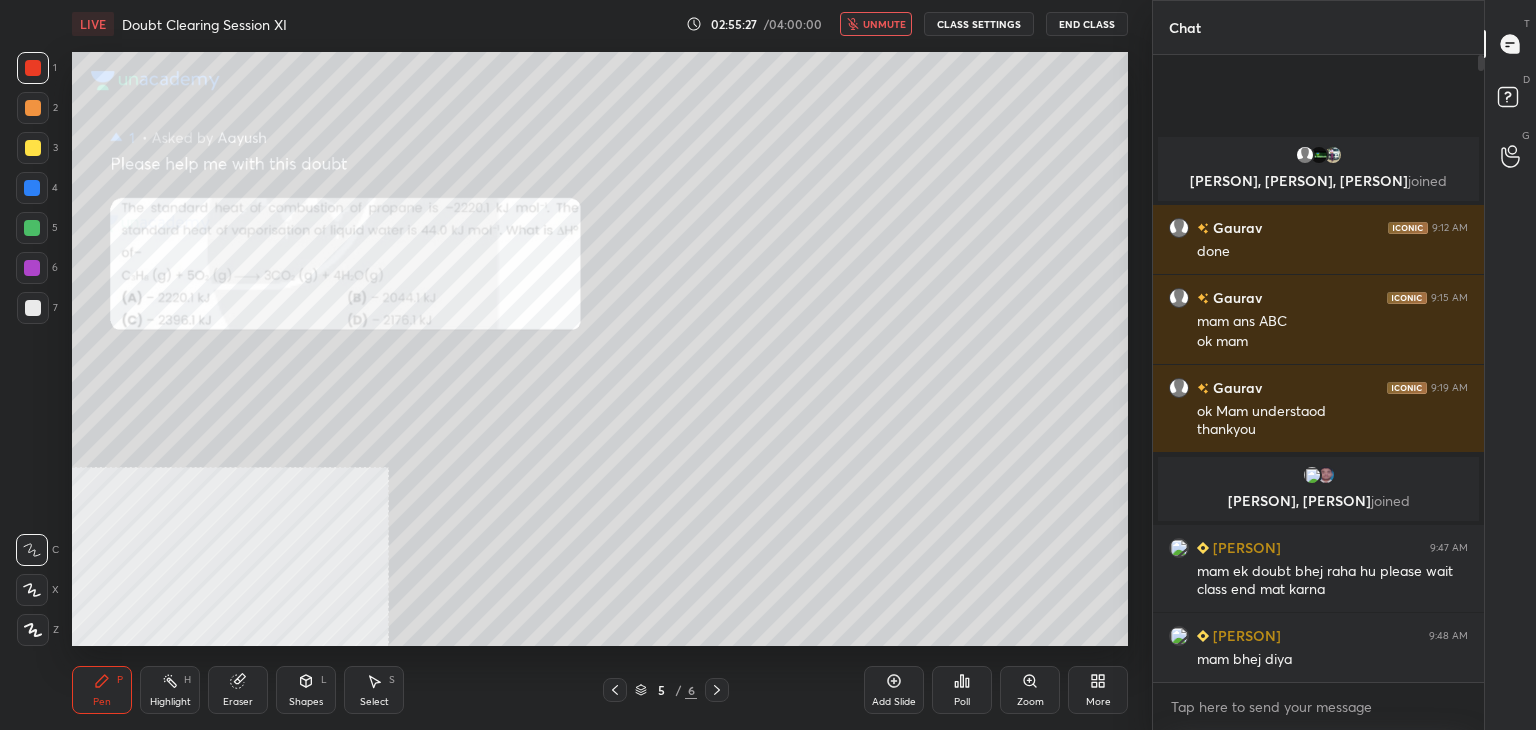 click 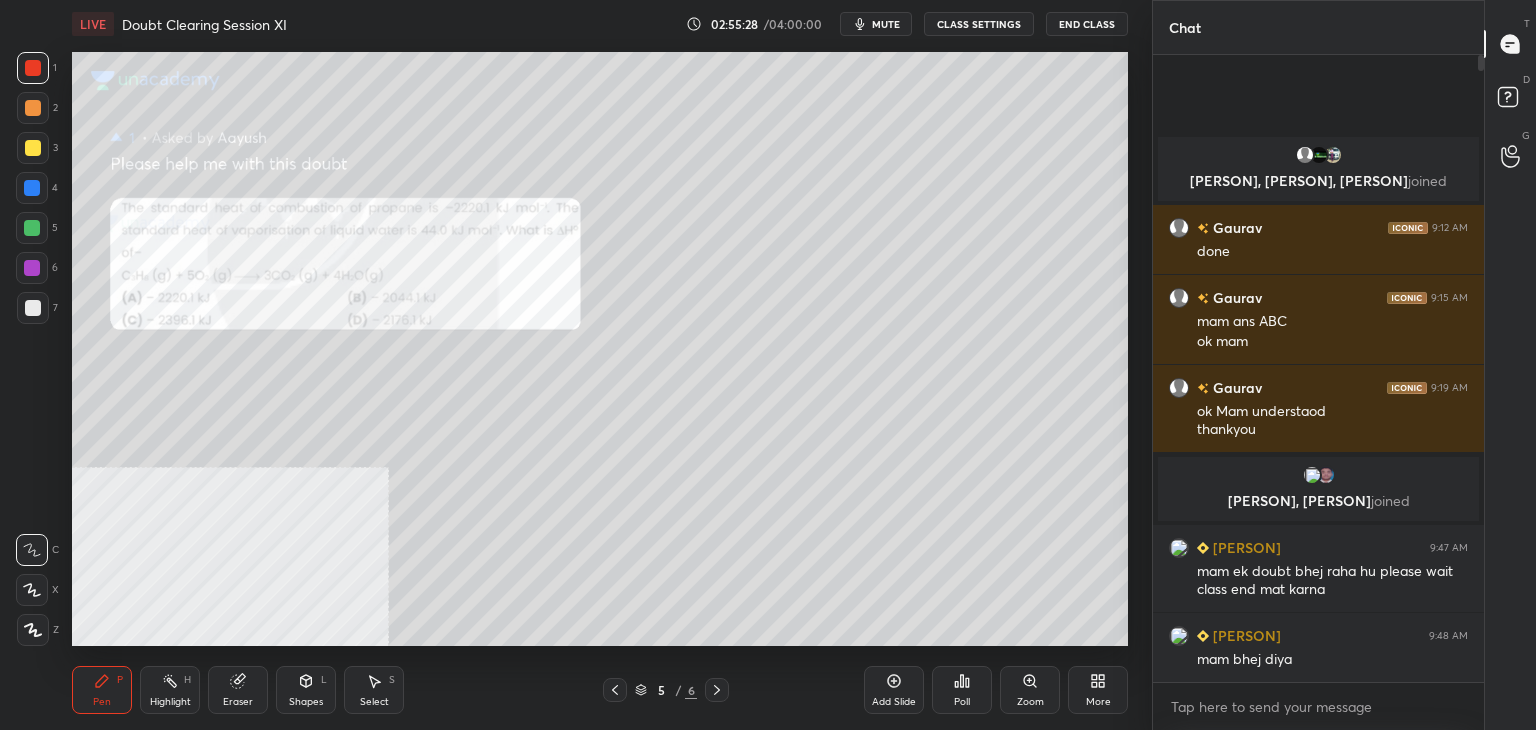 click on "Zoom" at bounding box center [1030, 690] 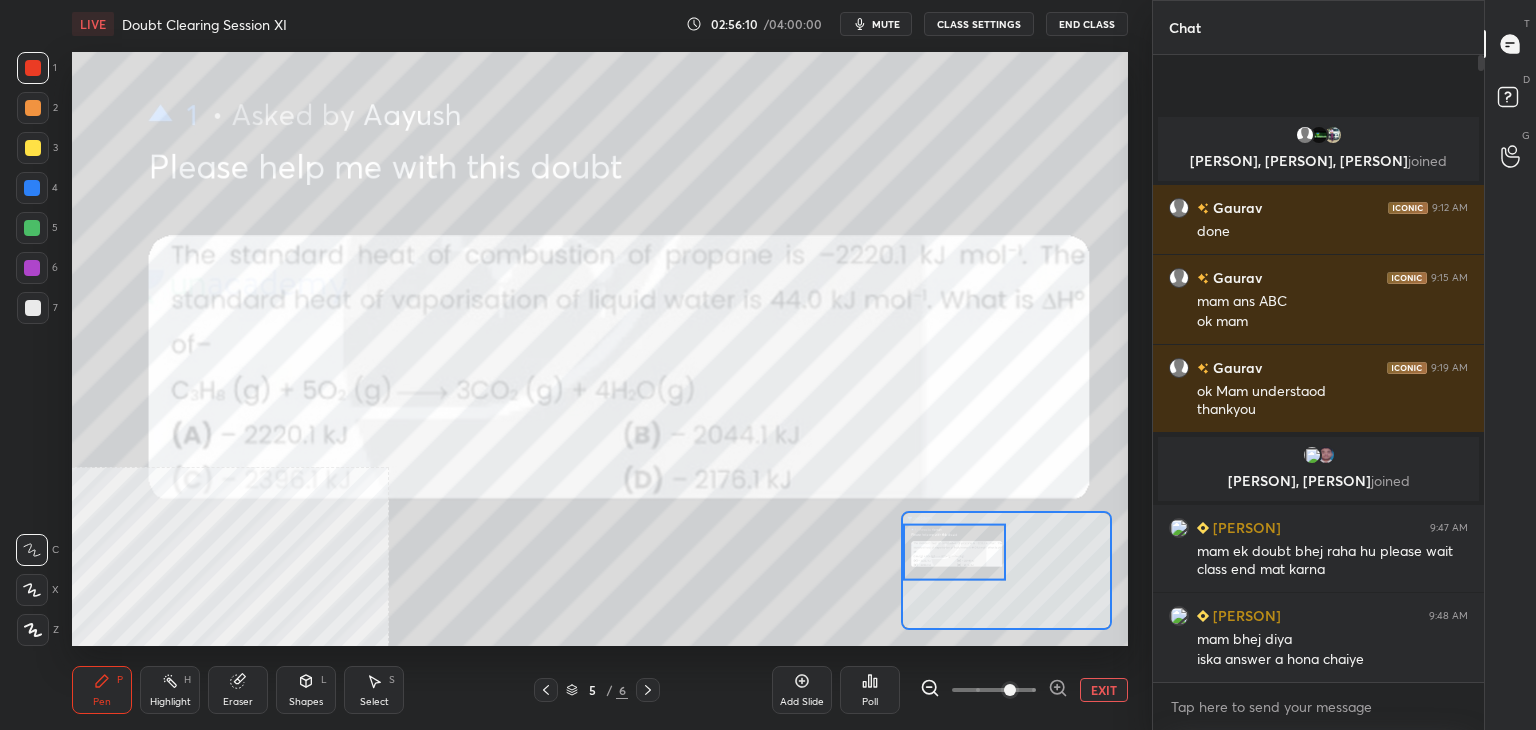 click on "EXIT" at bounding box center (1104, 690) 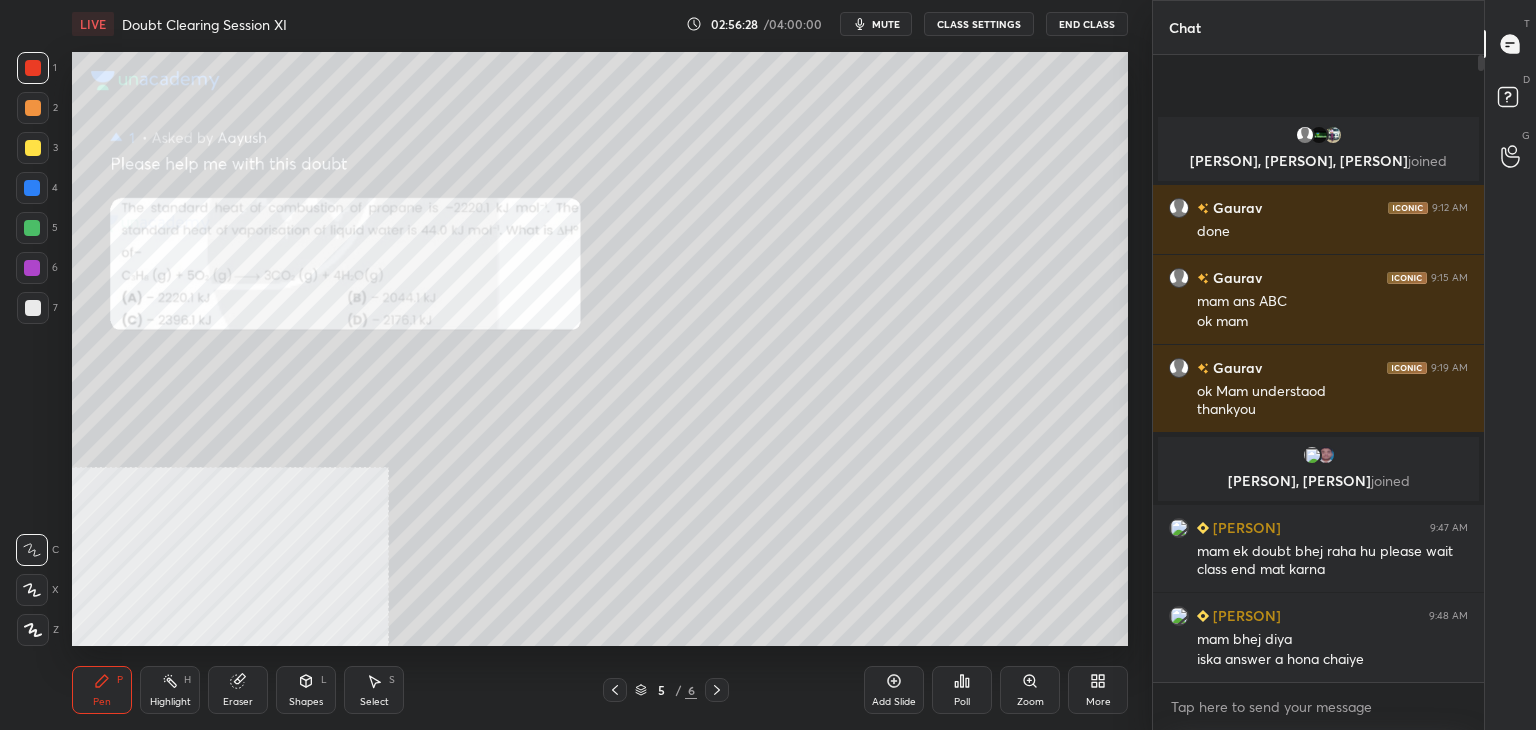 click at bounding box center (33, 148) 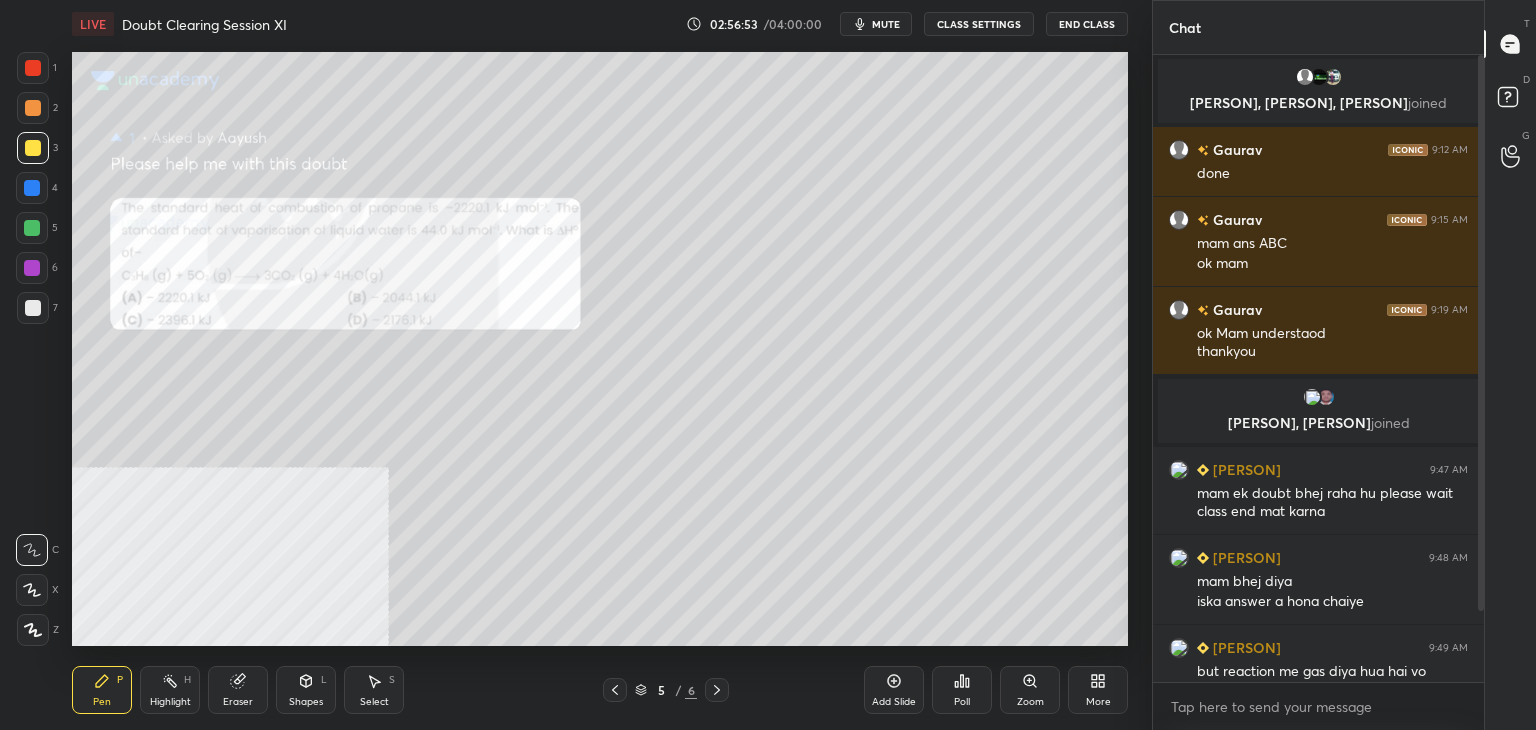 scroll, scrollTop: 100, scrollLeft: 0, axis: vertical 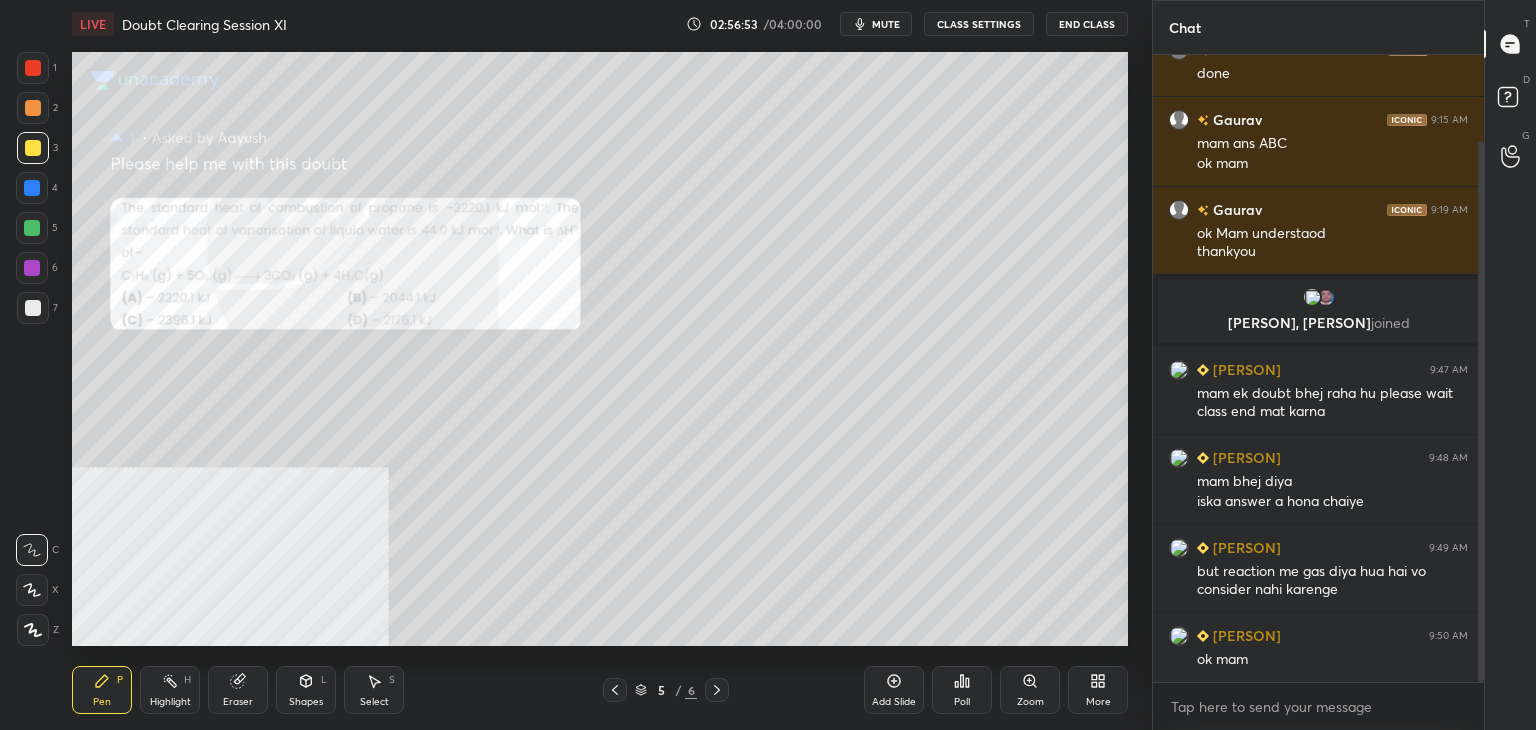 drag, startPoint x: 1480, startPoint y: 420, endPoint x: 1532, endPoint y: 584, distance: 172.04651 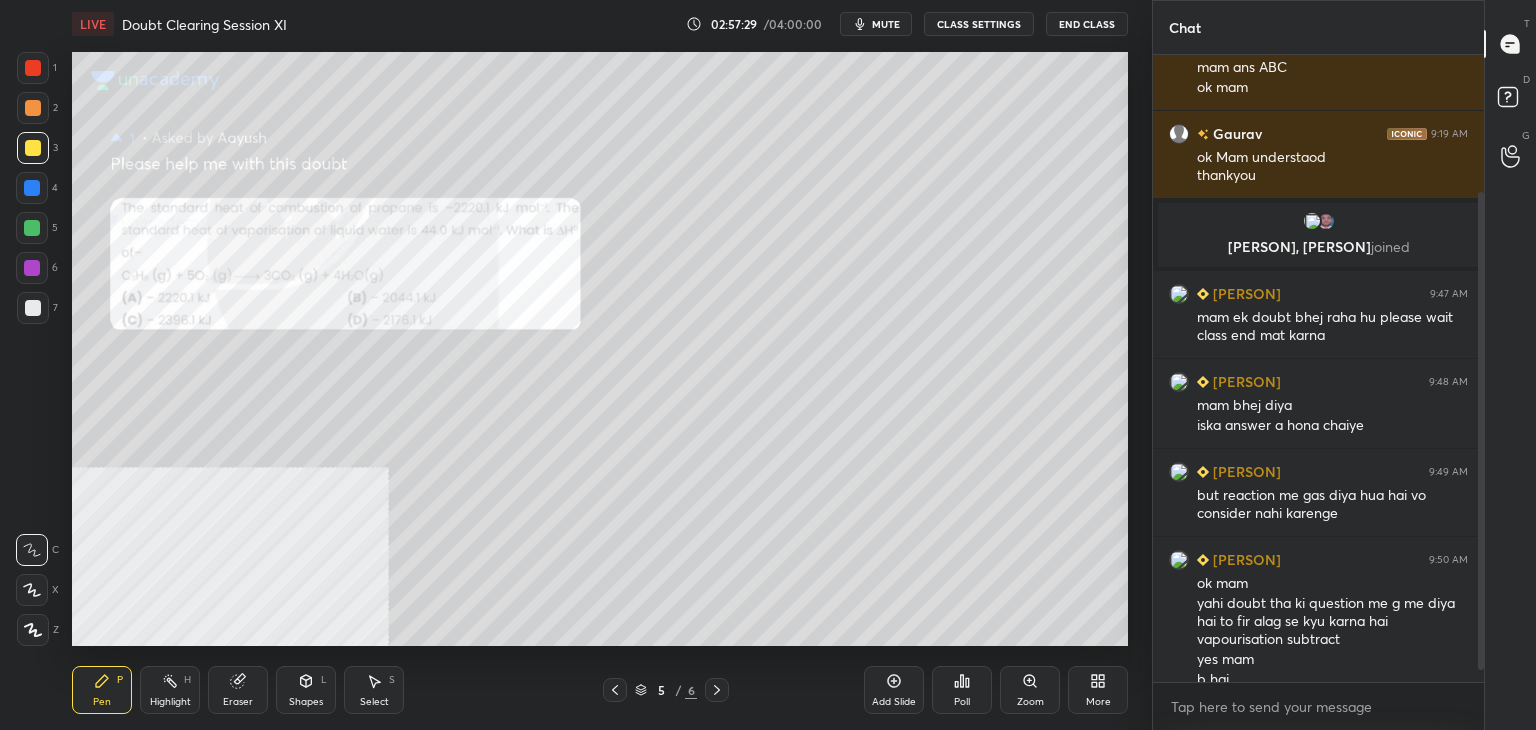 scroll, scrollTop: 196, scrollLeft: 0, axis: vertical 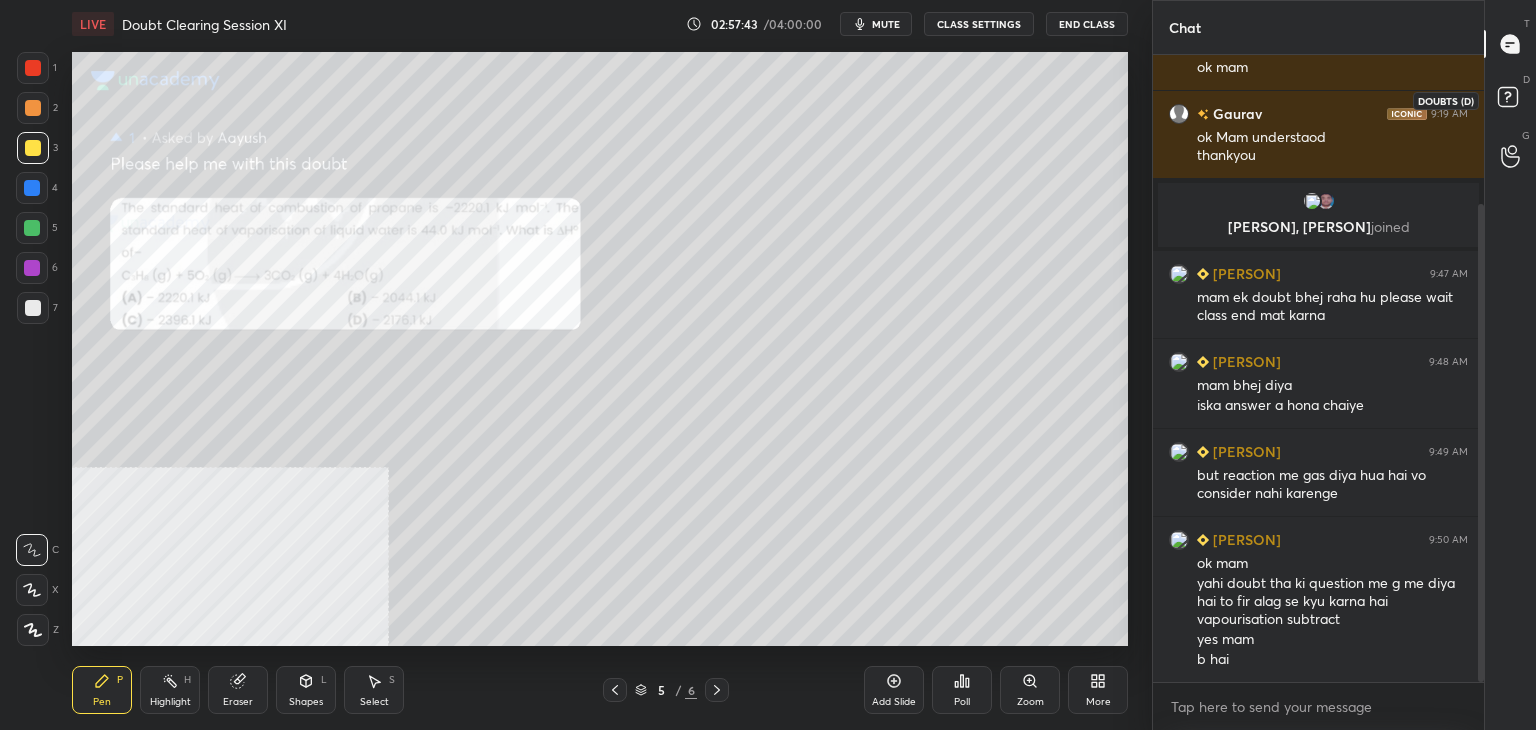 click 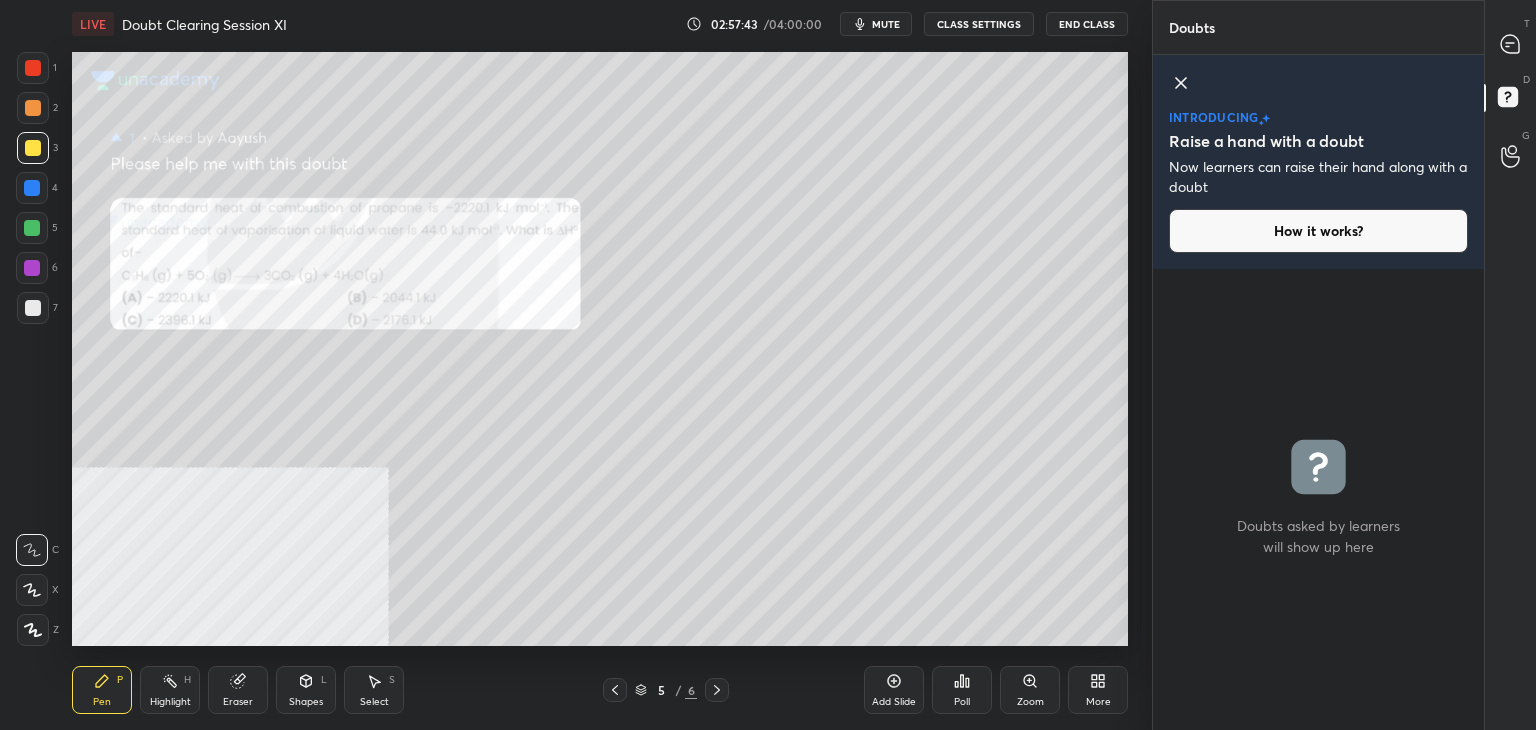 click on "T Messages (T)" at bounding box center [1510, 44] 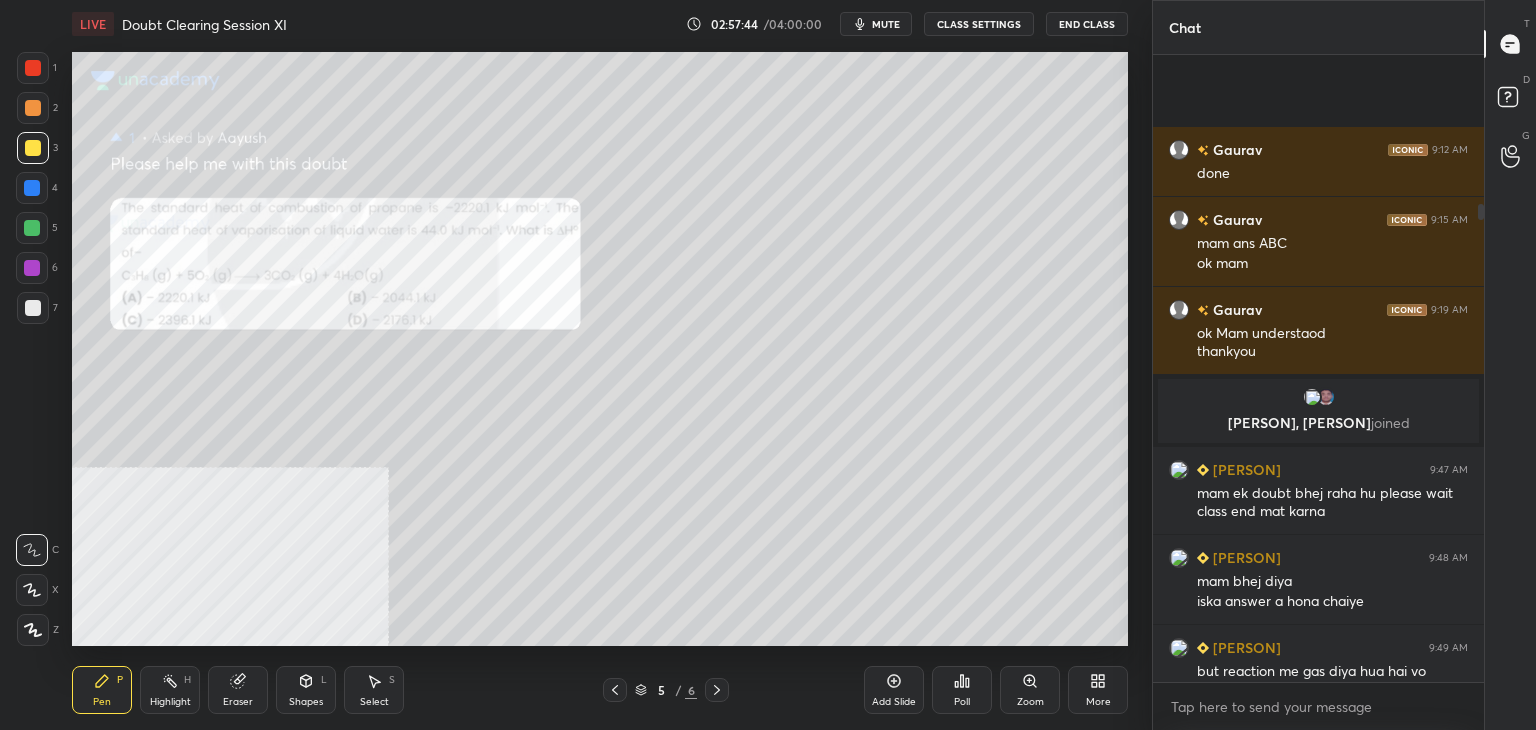 click on "T Messages (T)" at bounding box center (1510, 44) 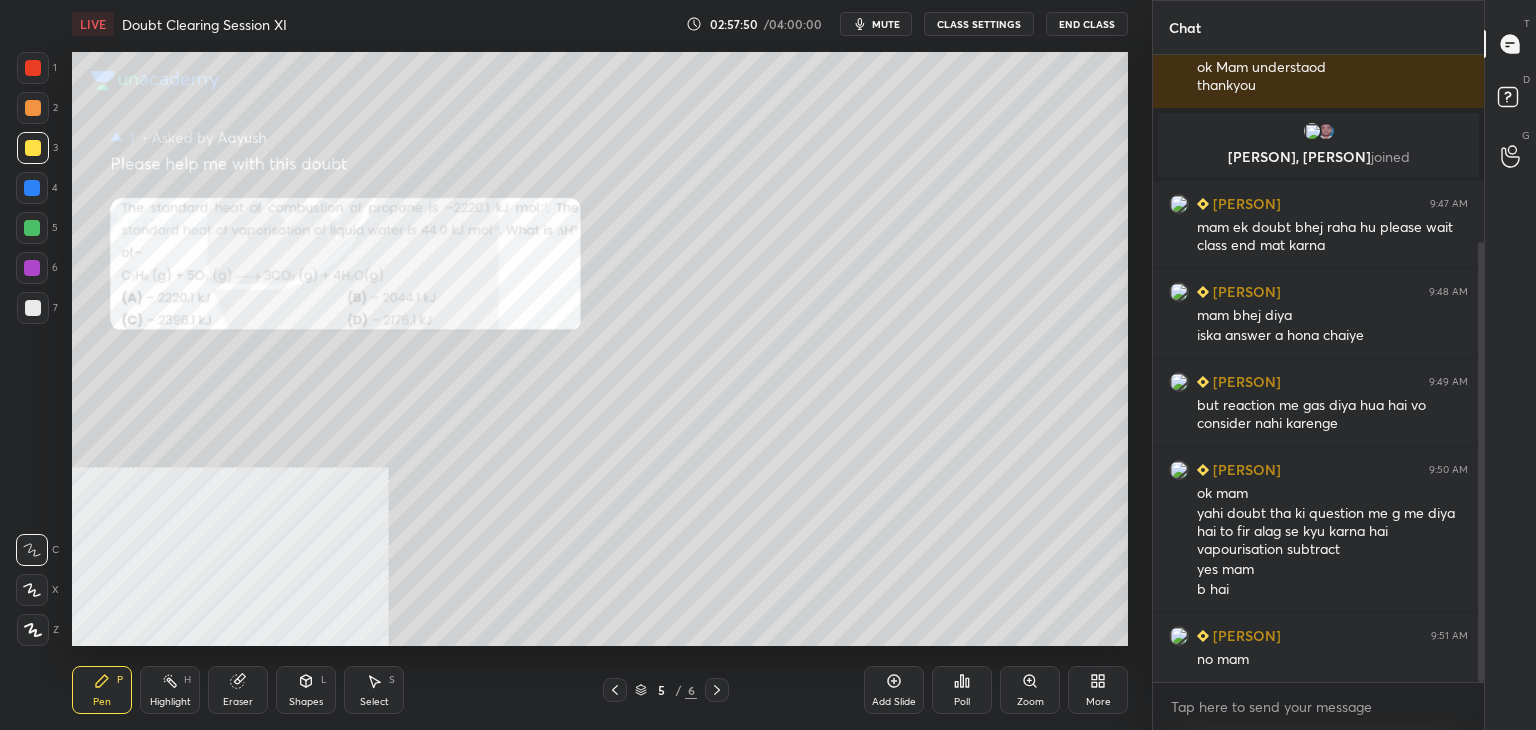 scroll, scrollTop: 286, scrollLeft: 0, axis: vertical 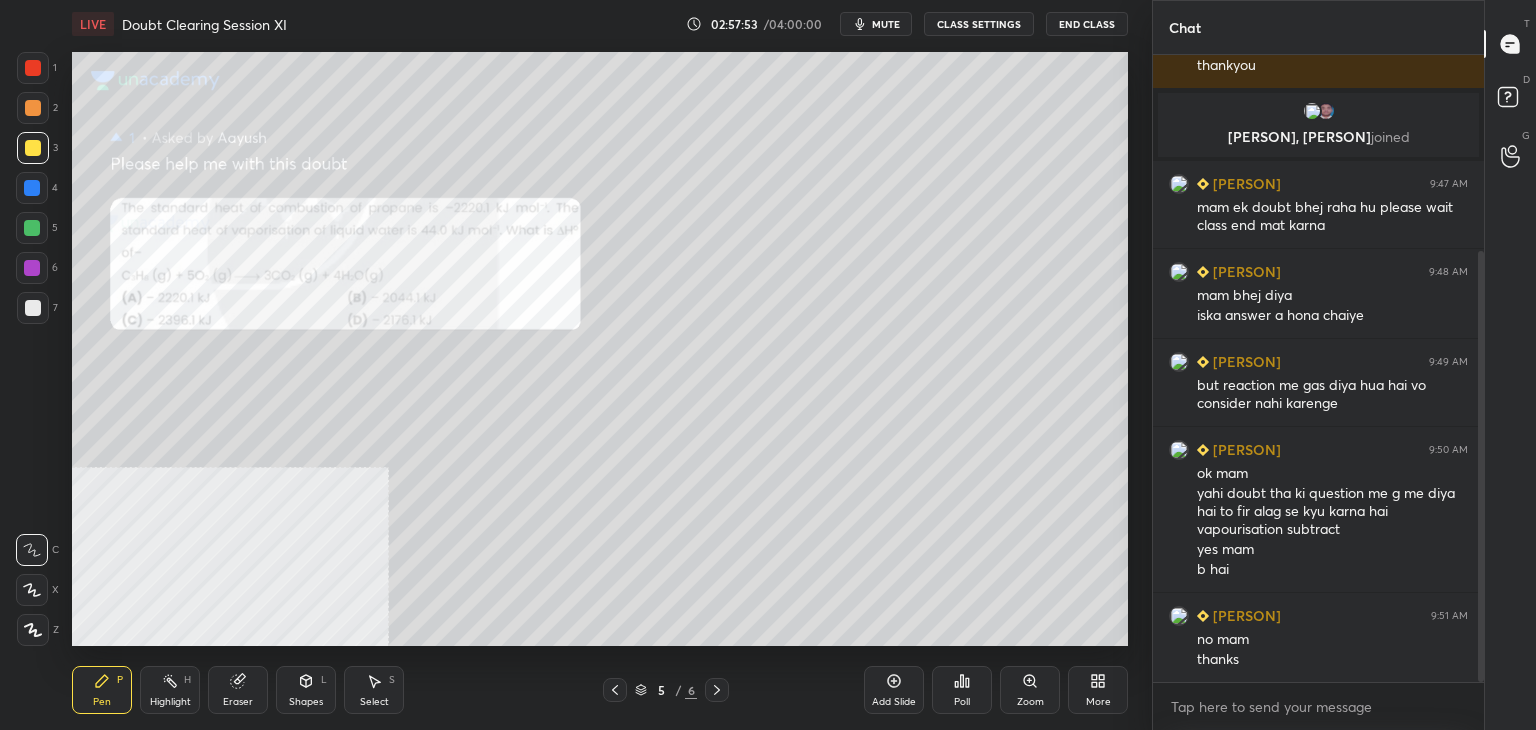 click on "mute" at bounding box center (886, 24) 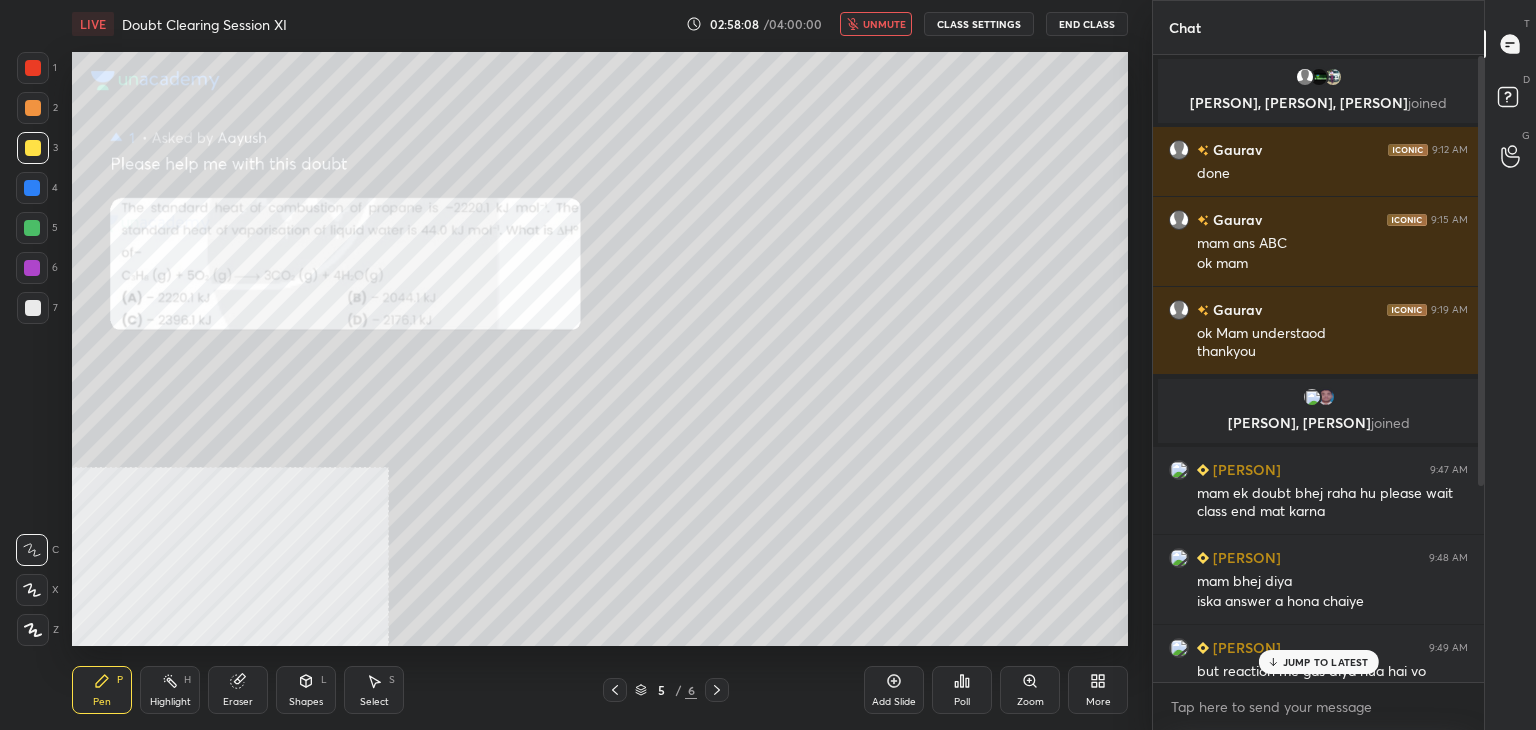 scroll, scrollTop: 286, scrollLeft: 0, axis: vertical 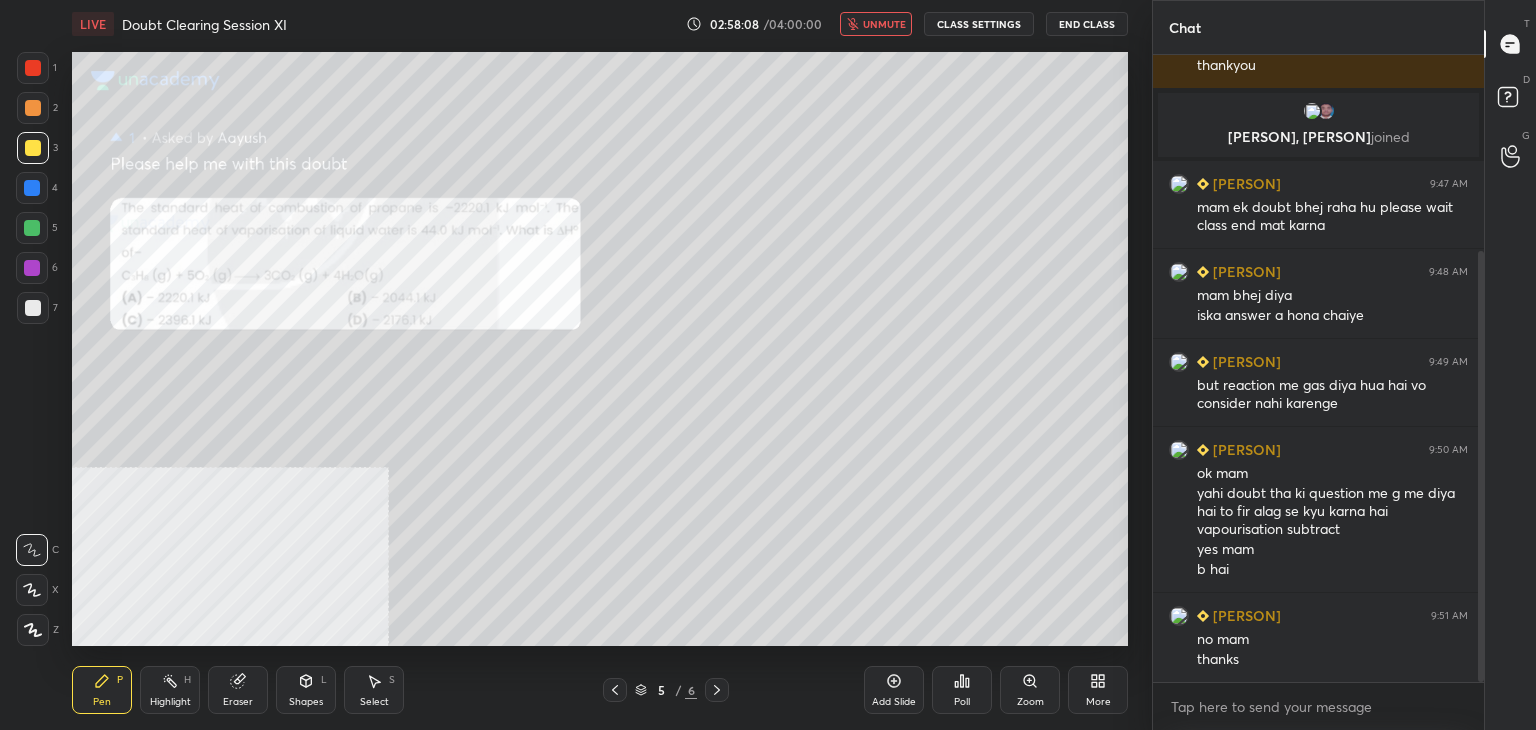 drag, startPoint x: 1480, startPoint y: 568, endPoint x: 1432, endPoint y: 776, distance: 213.46663 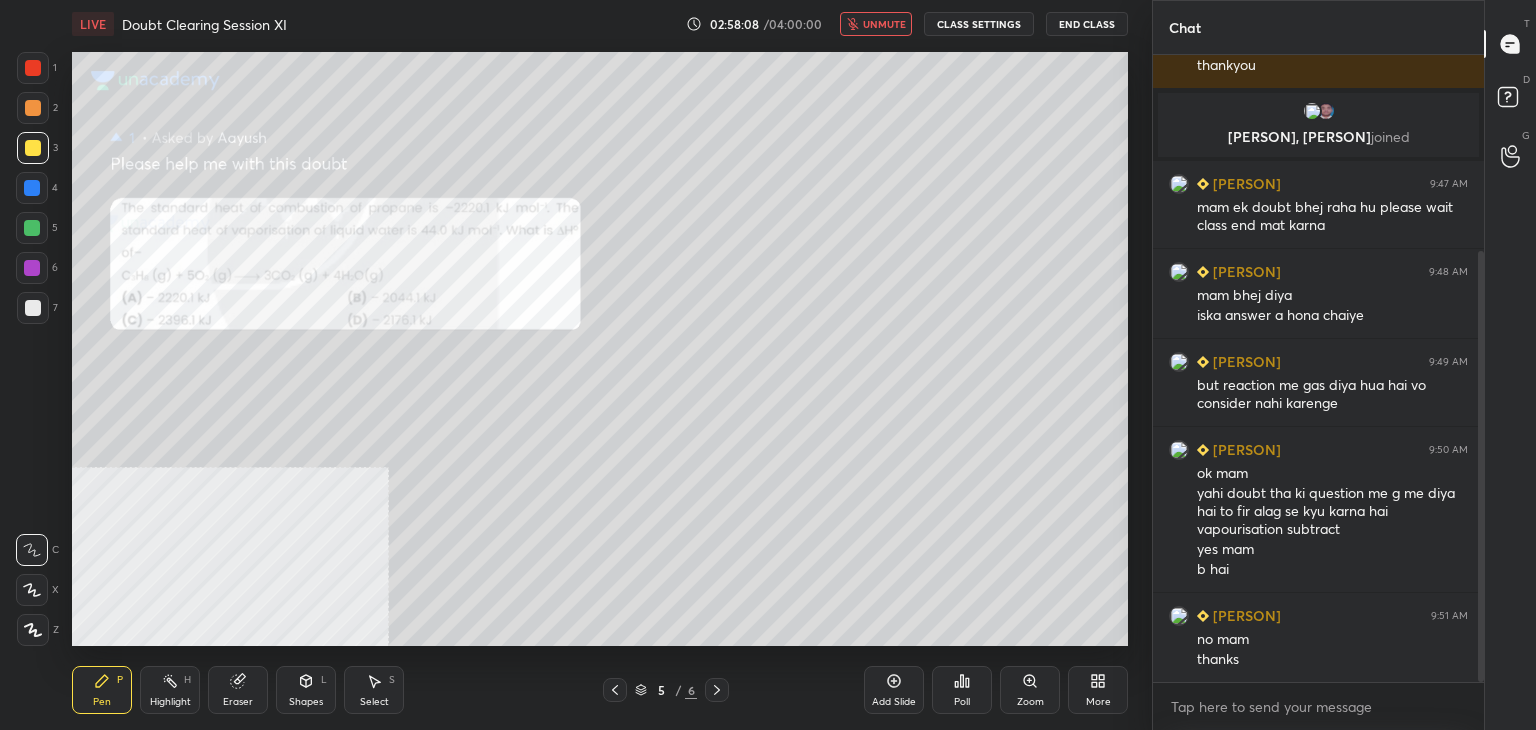 click on "1 2 3 4 5 6 7 C X Z C X Z E E Erase all   H H LIVE Doubt Clearing Session XI 02:58:08 /  04:00:00 unmute CLASS SETTINGS End Class Setting up your live class Poll for   secs No correct answer Start poll Back Doubt Clearing Session XI • L11 of Doubt Clearing Course on Chemistry for IIT JEE - Part I [PERSON] Pen P Highlight H Eraser Shapes L Select S 5 / 6 Add Slide Poll Zoom More Chat [PERSON] 9:15 AM mam ans ABC ok mam [PERSON] 9:19 AM ok Mam understaod
thankyou [PERSON], [PERSON]  joined [PERSON] 9:47 AM mam ek doubt bhej raha hu please wait class end mat karna [PERSON] 9:48 AM mam bhej diya iska answer a hona chaiye [PERSON] 9:49 AM but reaction me gas diya hua hai vo consider nahi karenge [PERSON] 9:50 AM ok mam yahi doubt tha ki question me g me diya hai to fir alag se kyu karna hai vapourisation subtract yes mam b hai [PERSON] 9:51 AM no mam thanks JUMP TO LATEST Enable hand raising Enable raise hand to speak to learners. Once enabled, chat will be turned off temporarily. Enable x   introducing How it works? Got it T" at bounding box center (768, 0) 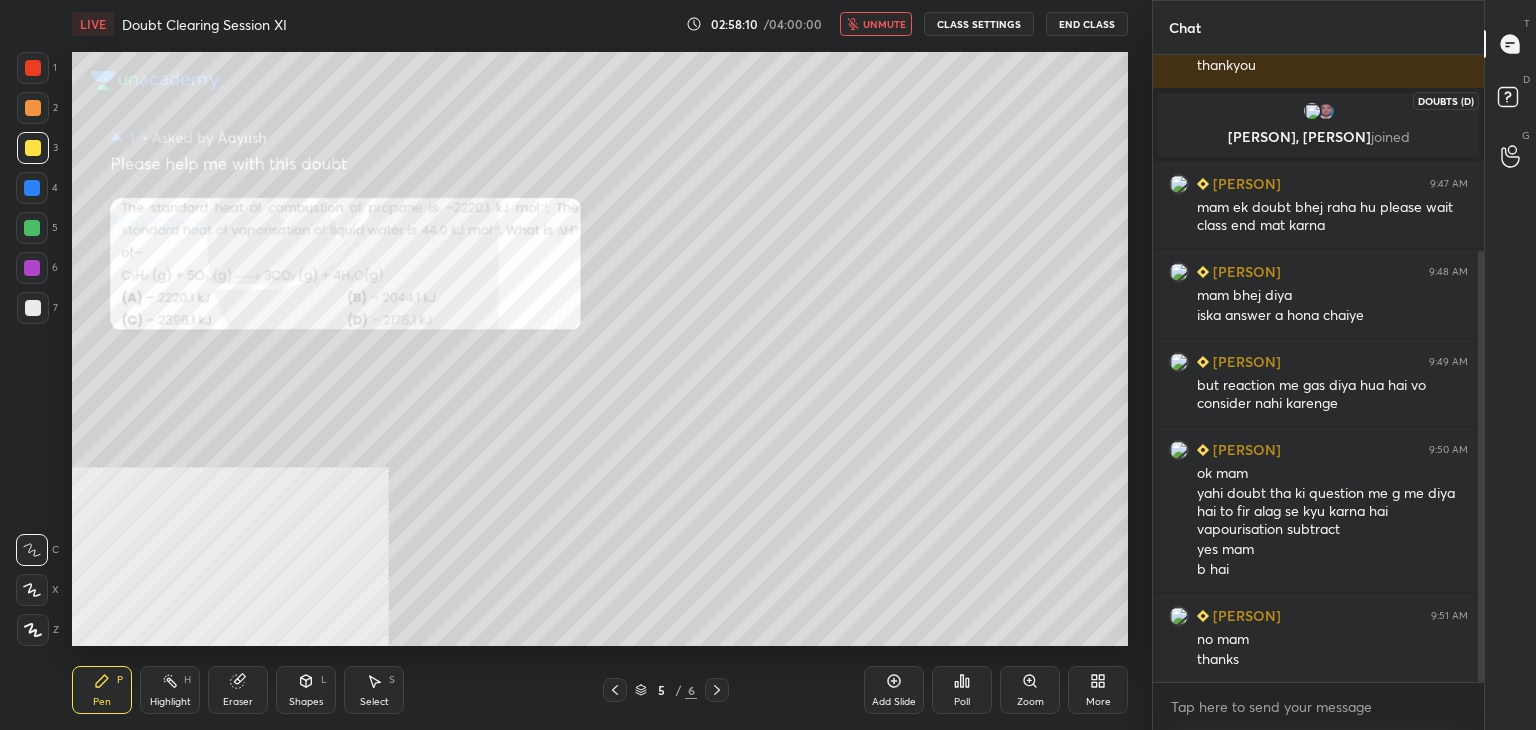 click 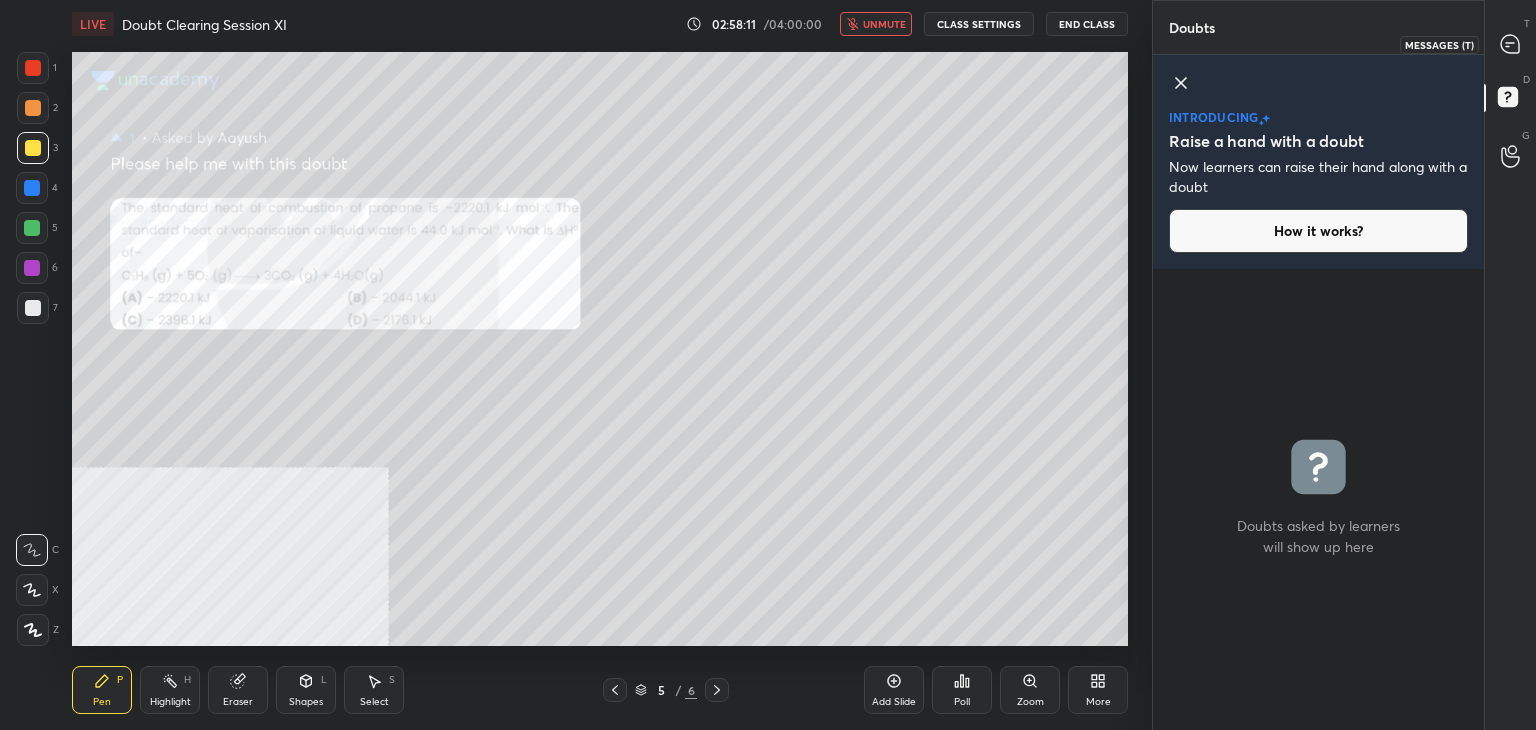 click at bounding box center [1511, 44] 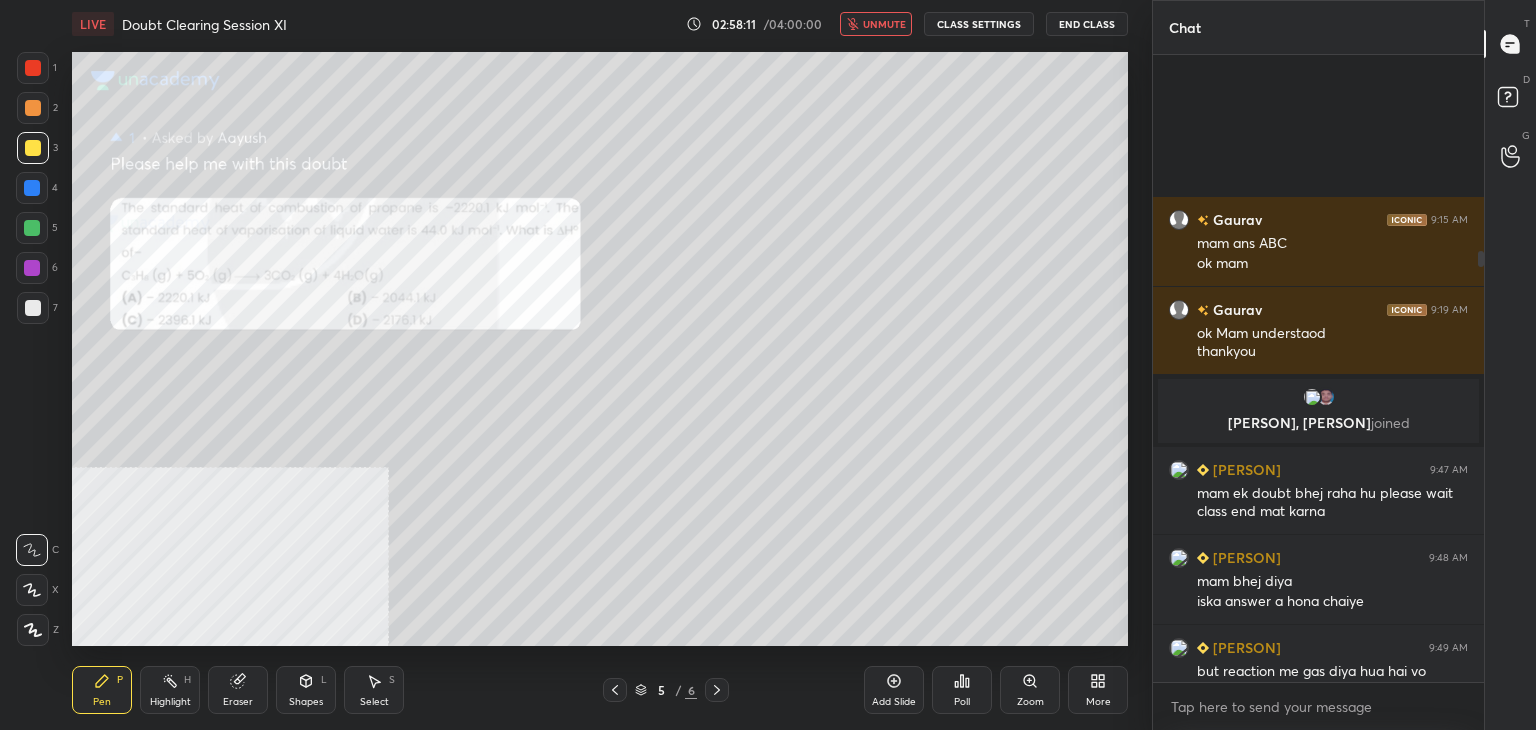 scroll, scrollTop: 286, scrollLeft: 0, axis: vertical 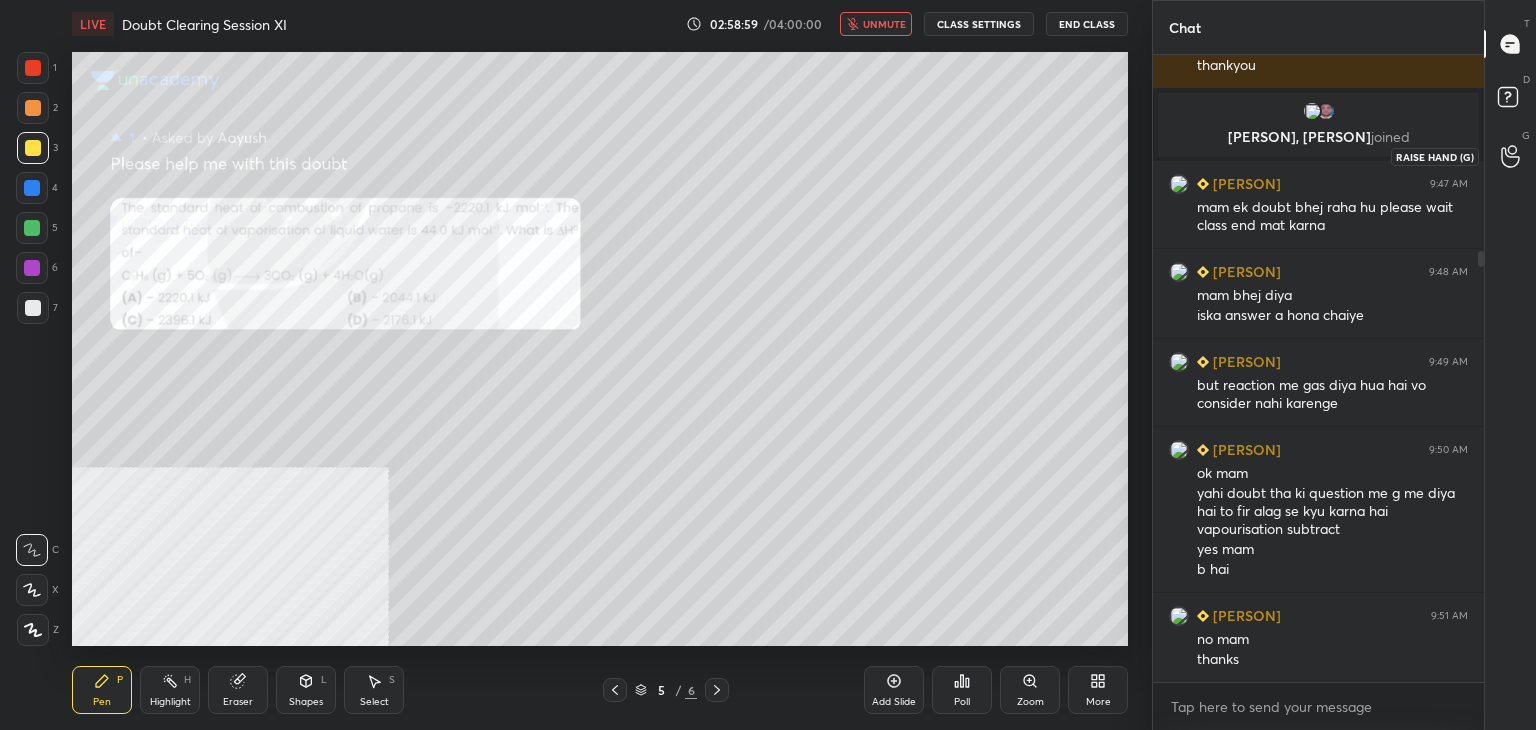 click 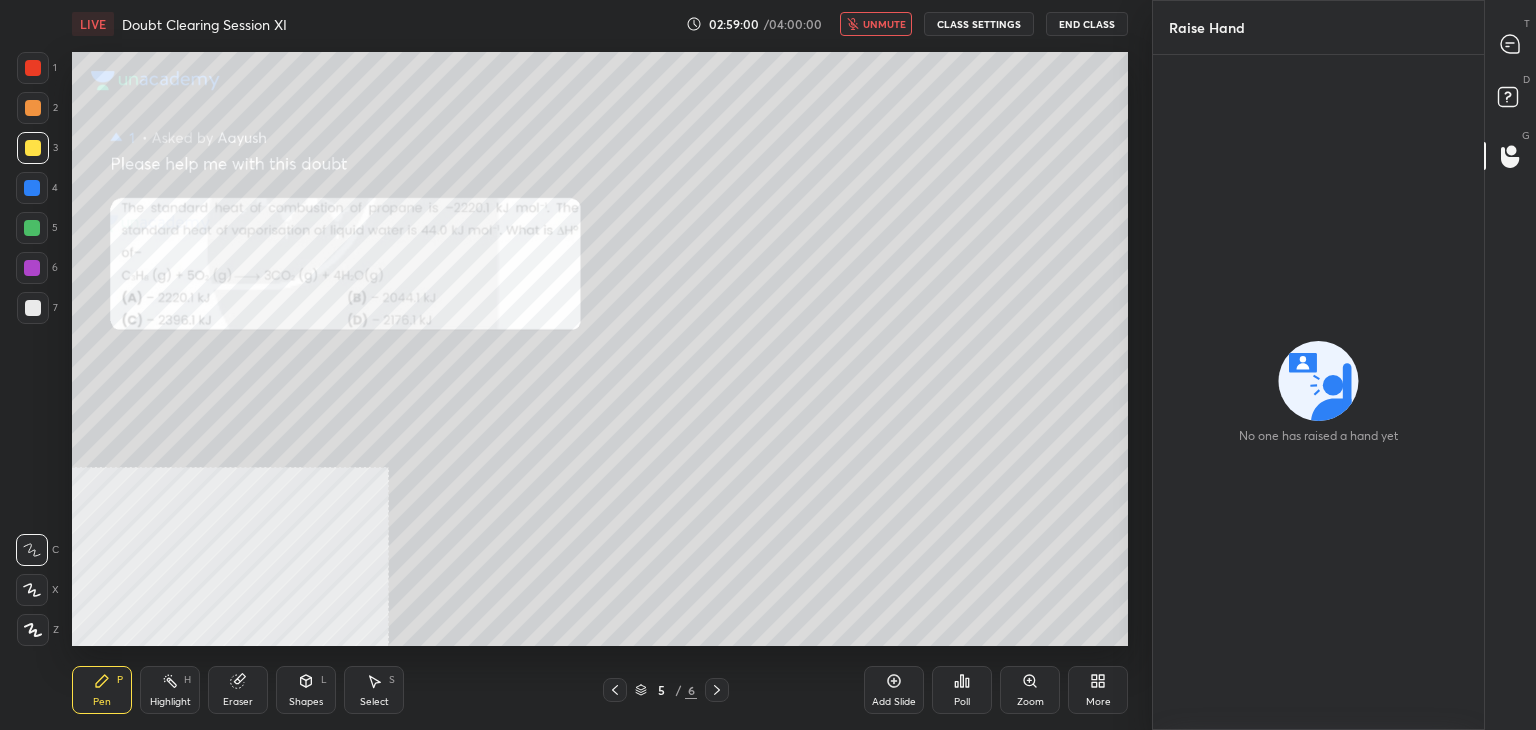 click on "G Raise Hand (G)" at bounding box center (1510, 156) 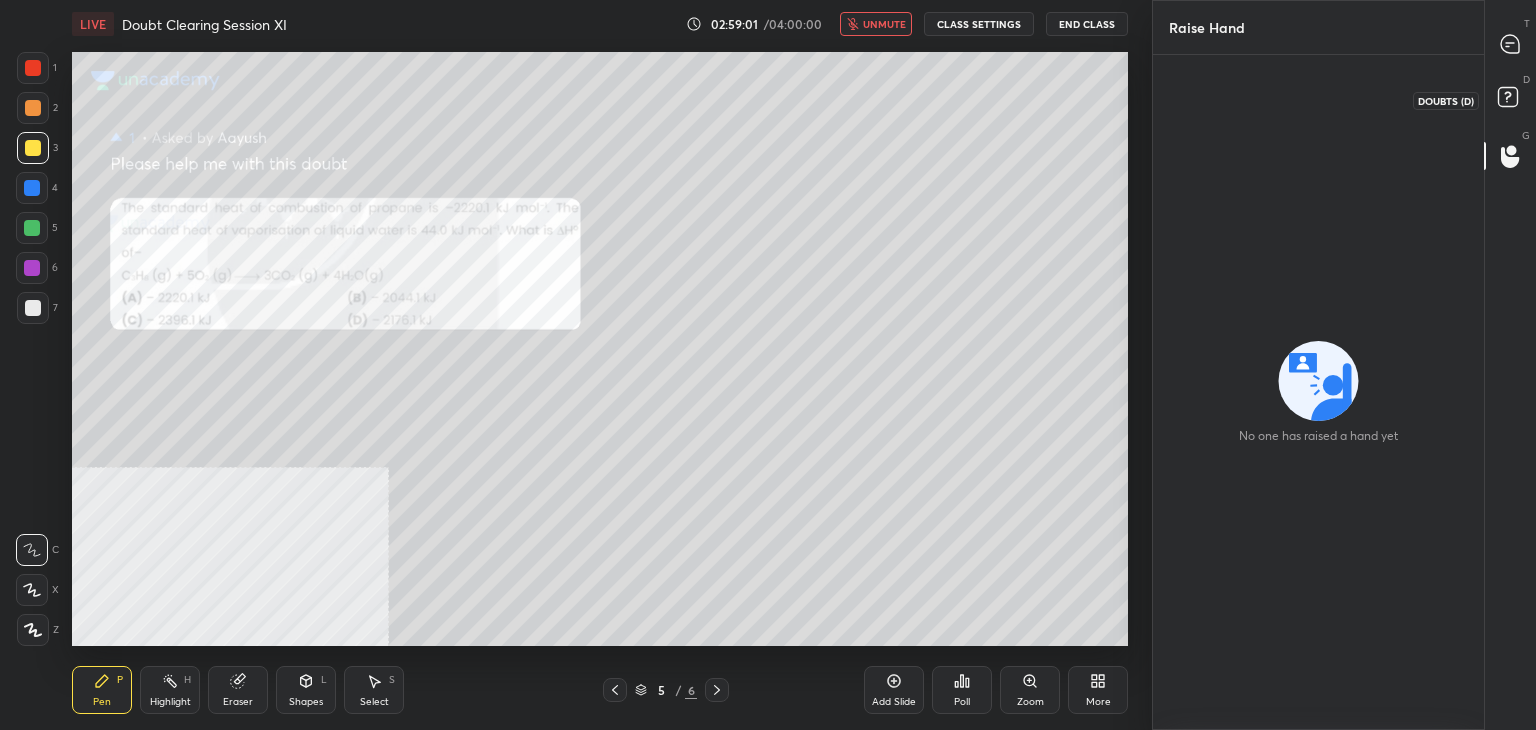 click 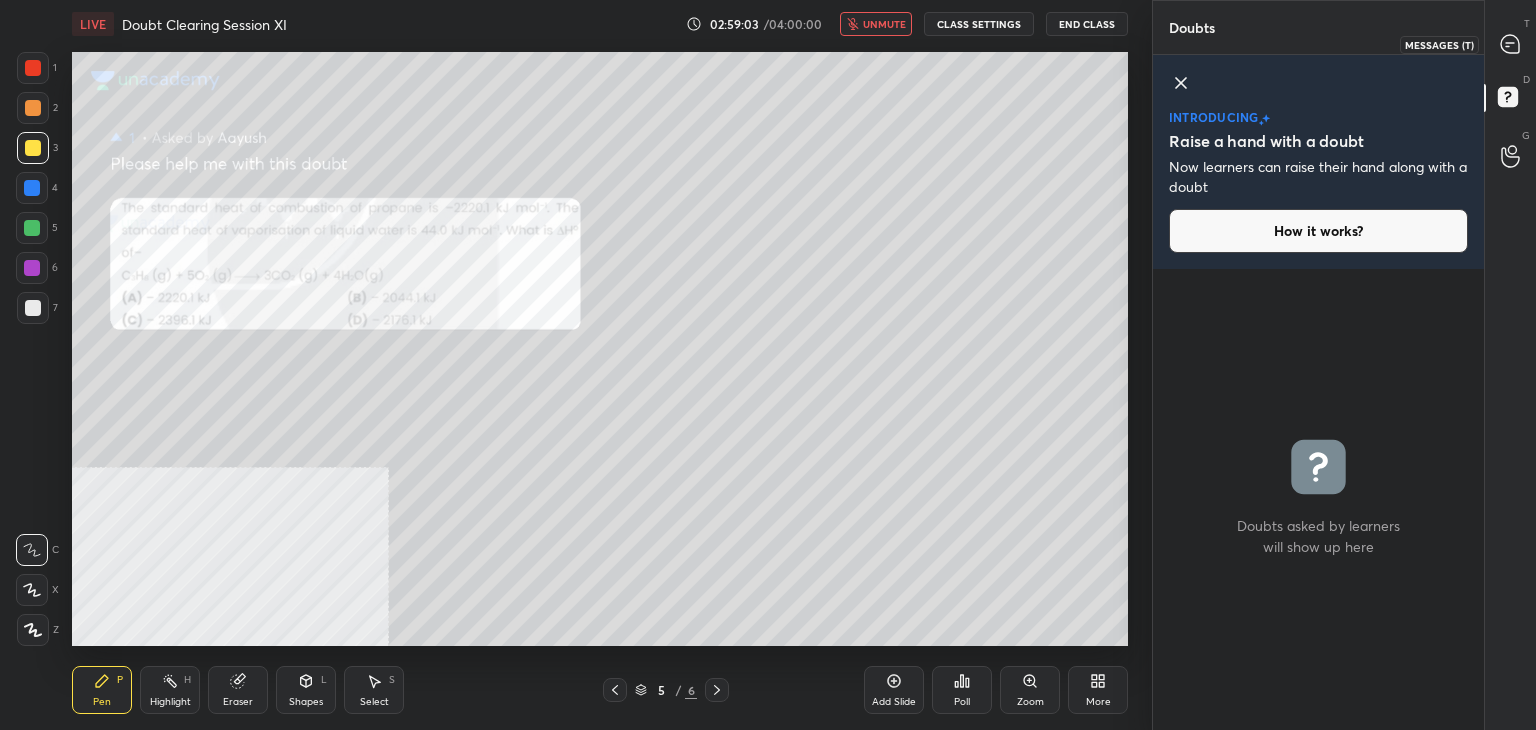 click 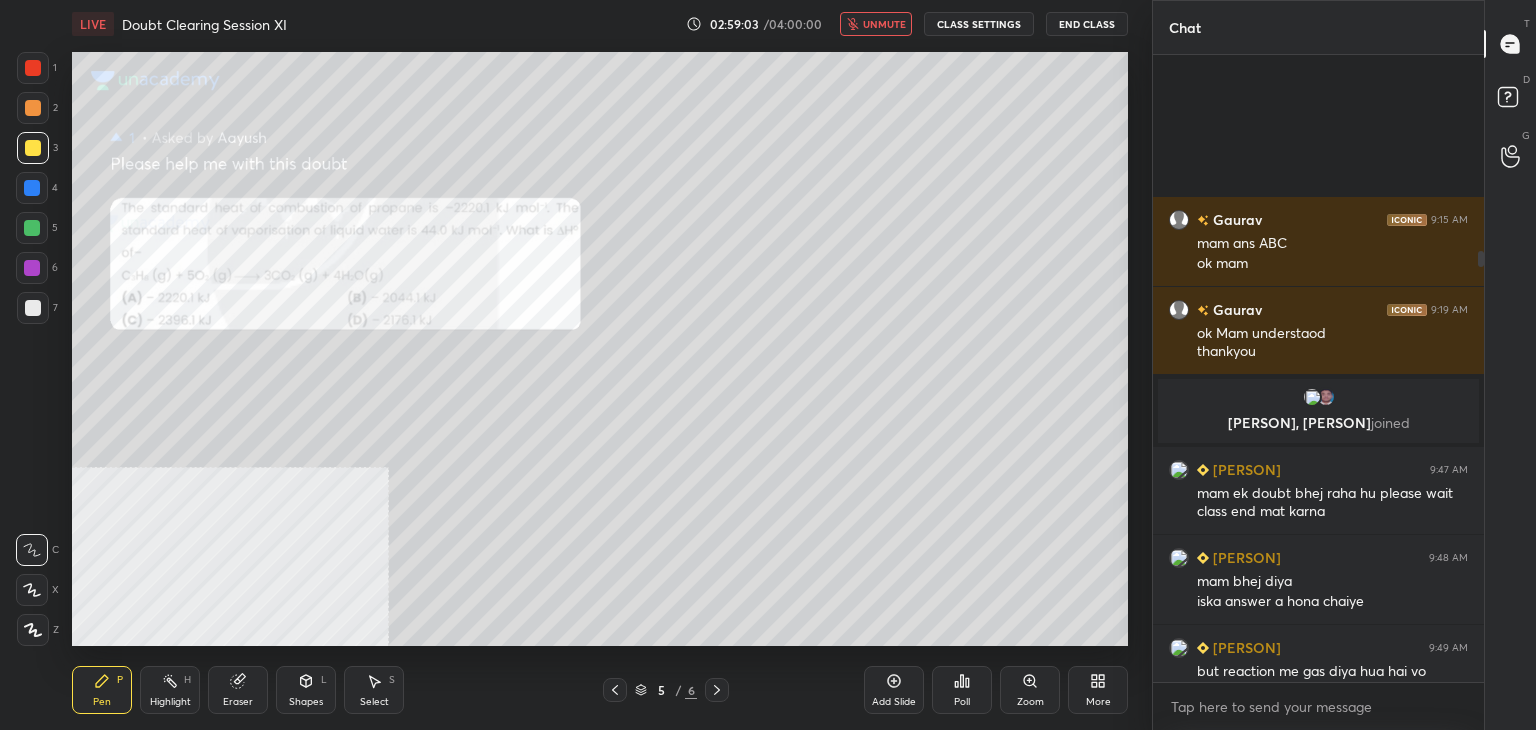 scroll, scrollTop: 286, scrollLeft: 0, axis: vertical 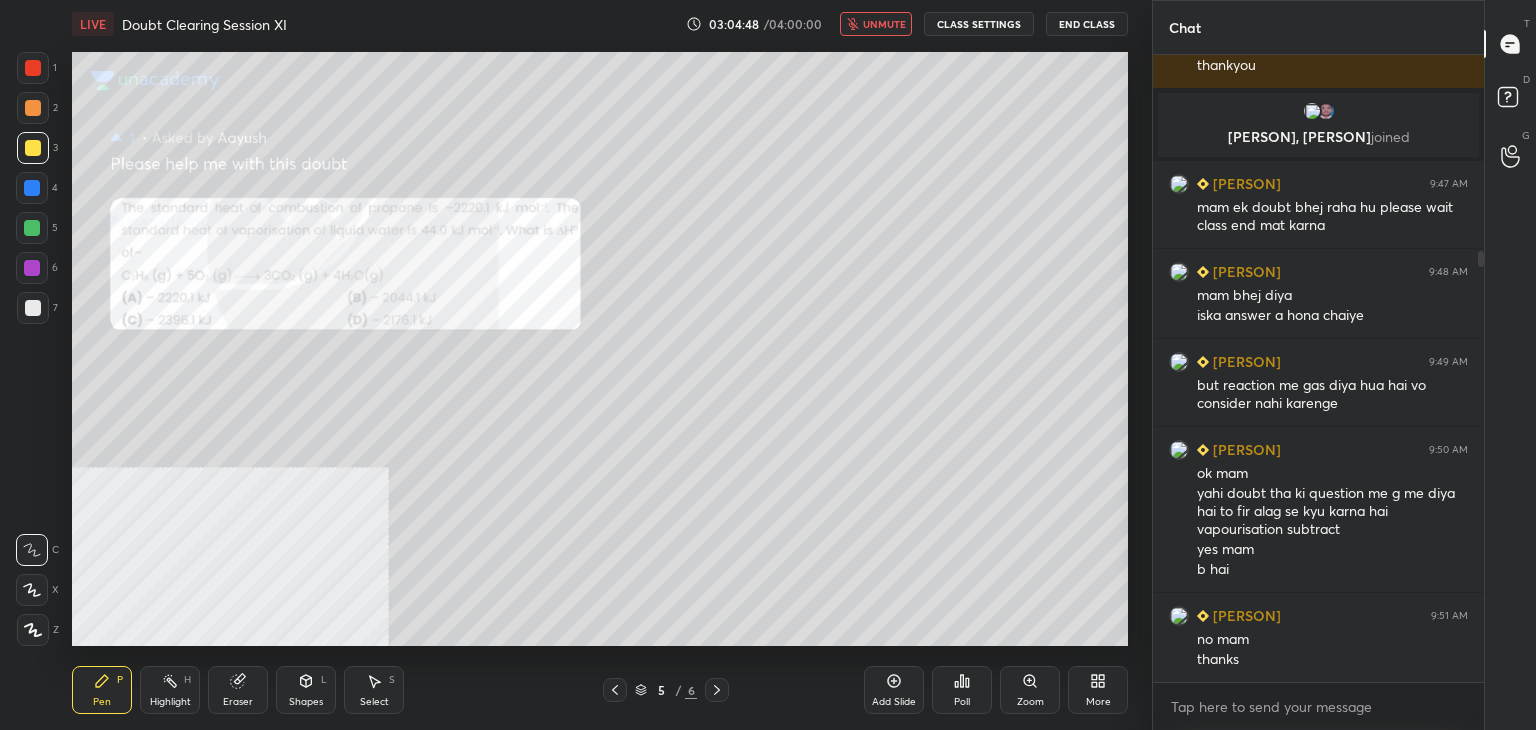 click on "End Class" at bounding box center (1087, 24) 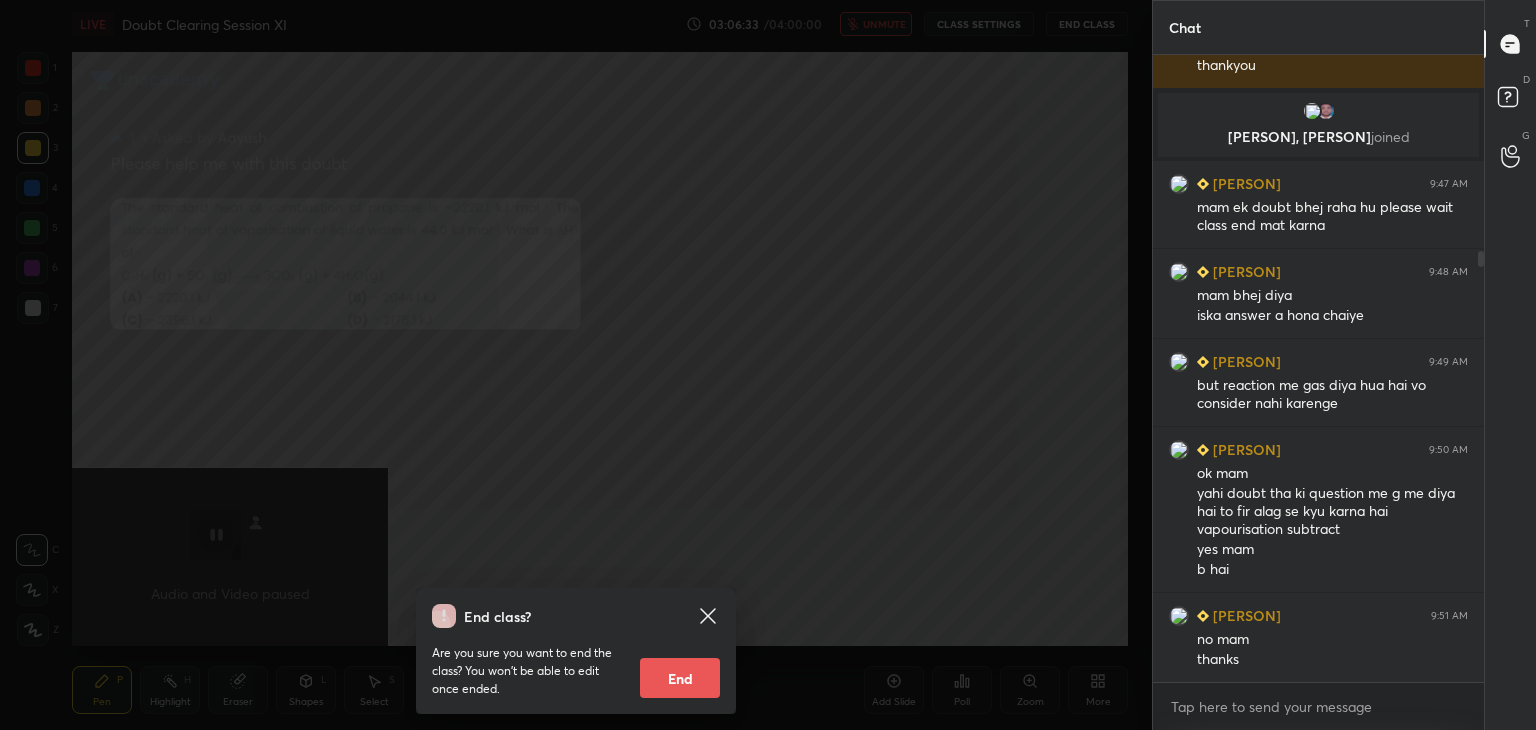 click 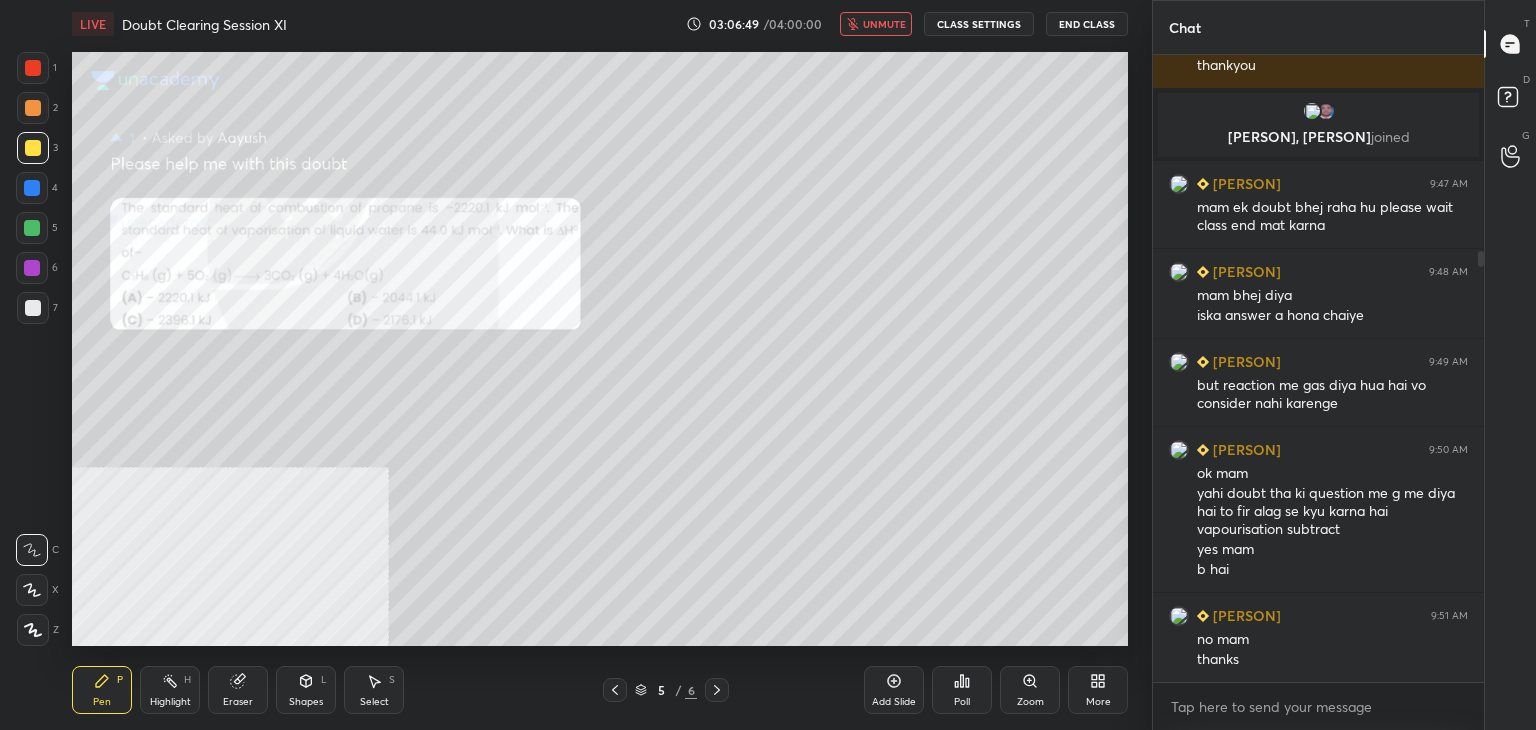 click on "End Class" at bounding box center (1087, 24) 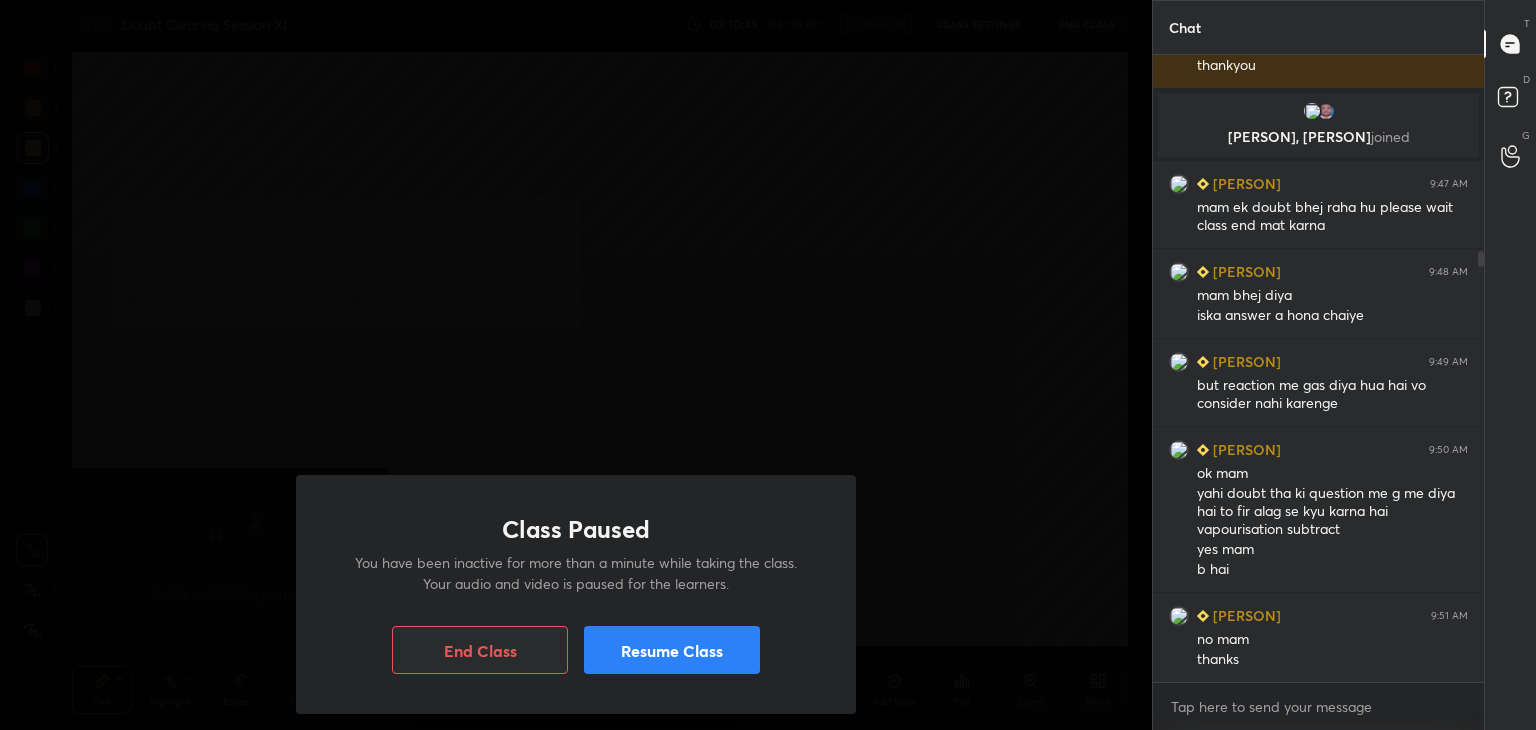 click on "Resume Class" at bounding box center [672, 650] 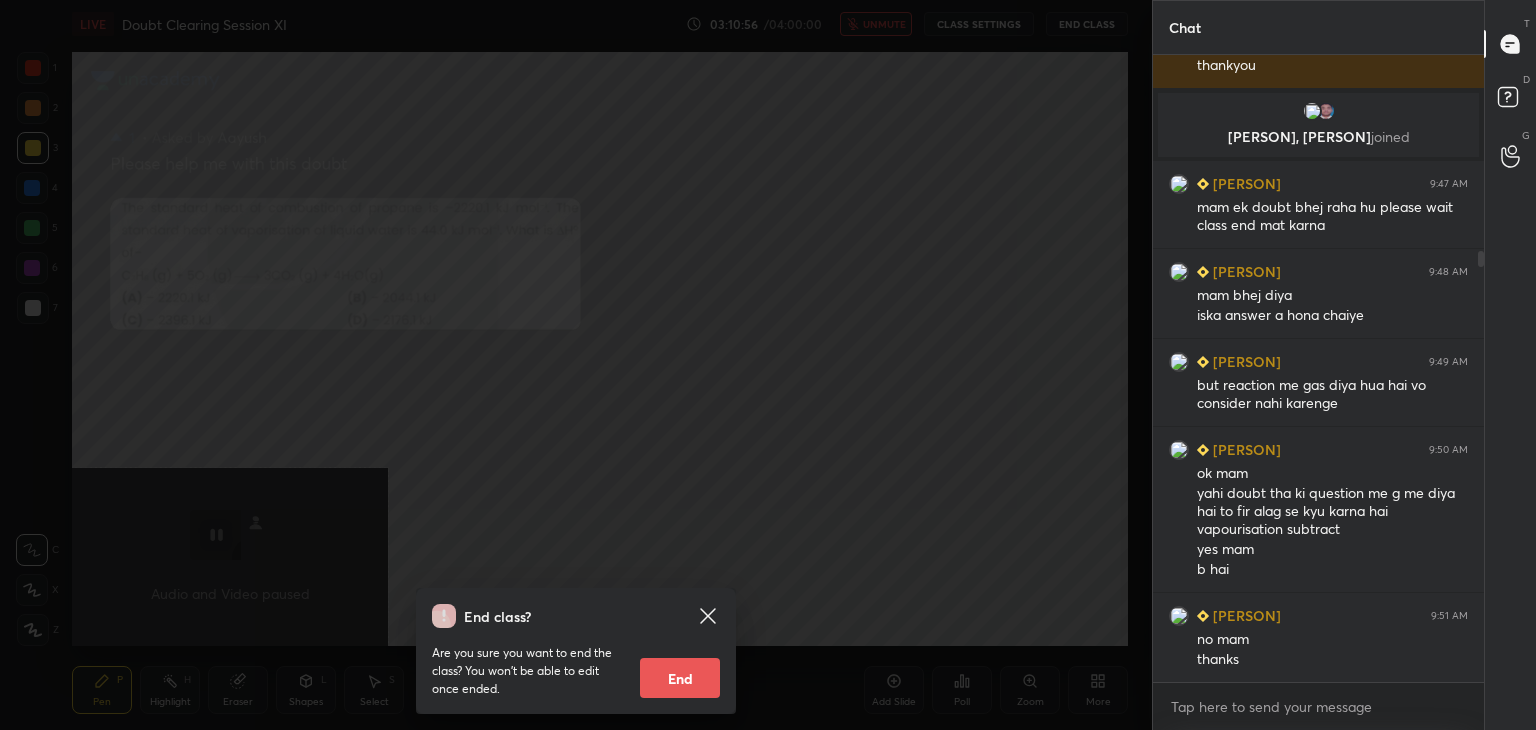 click 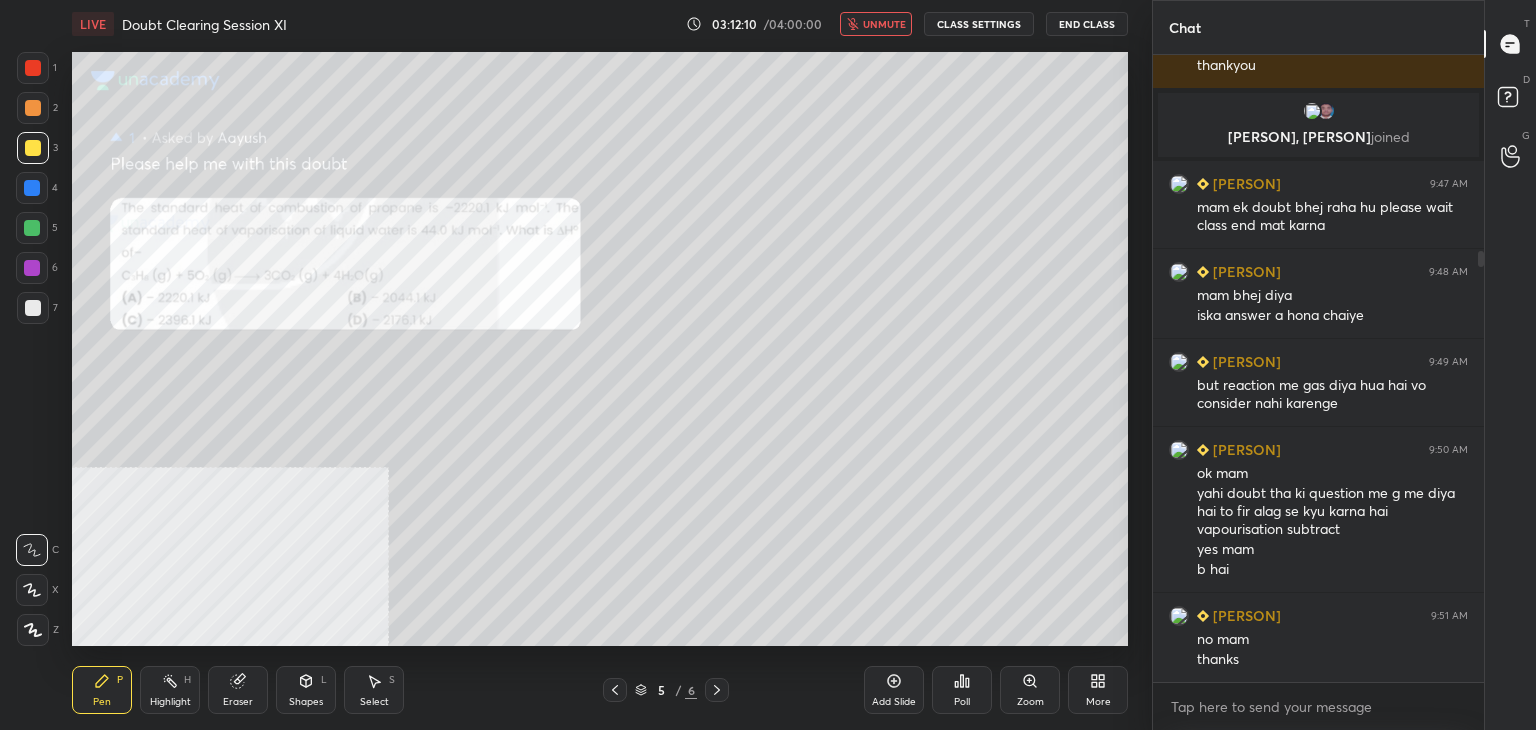 type 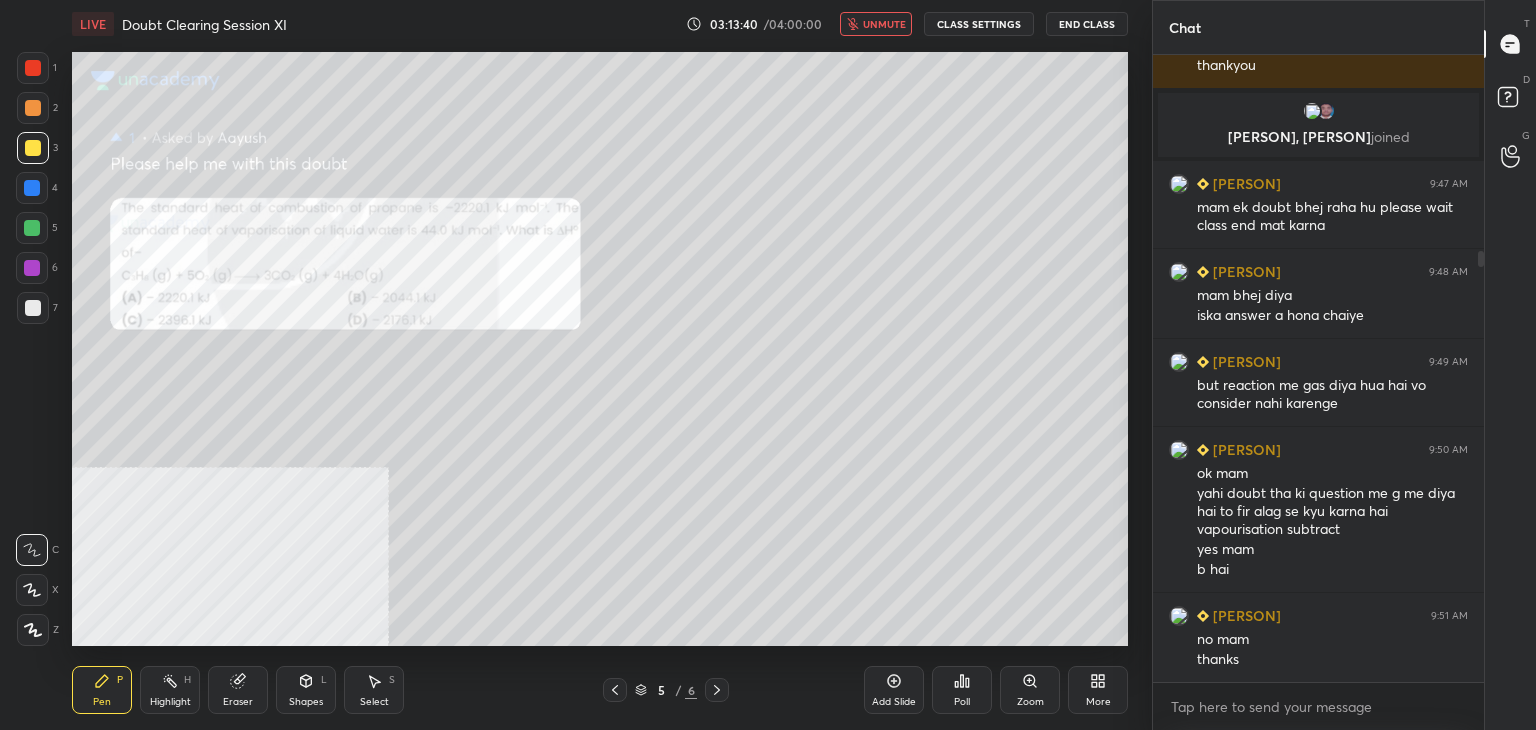 click on "End Class" at bounding box center [1087, 24] 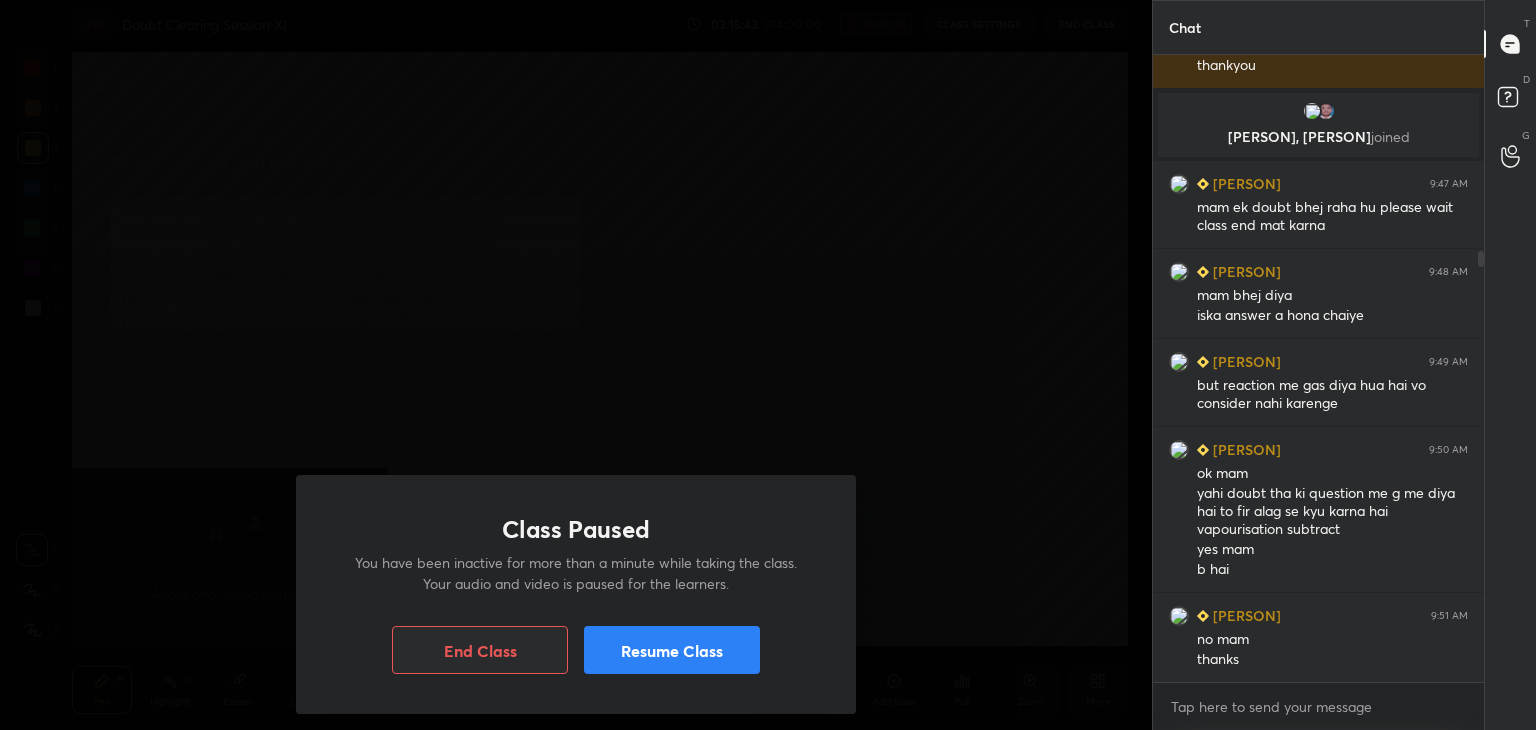 click on "Resume Class" at bounding box center (672, 650) 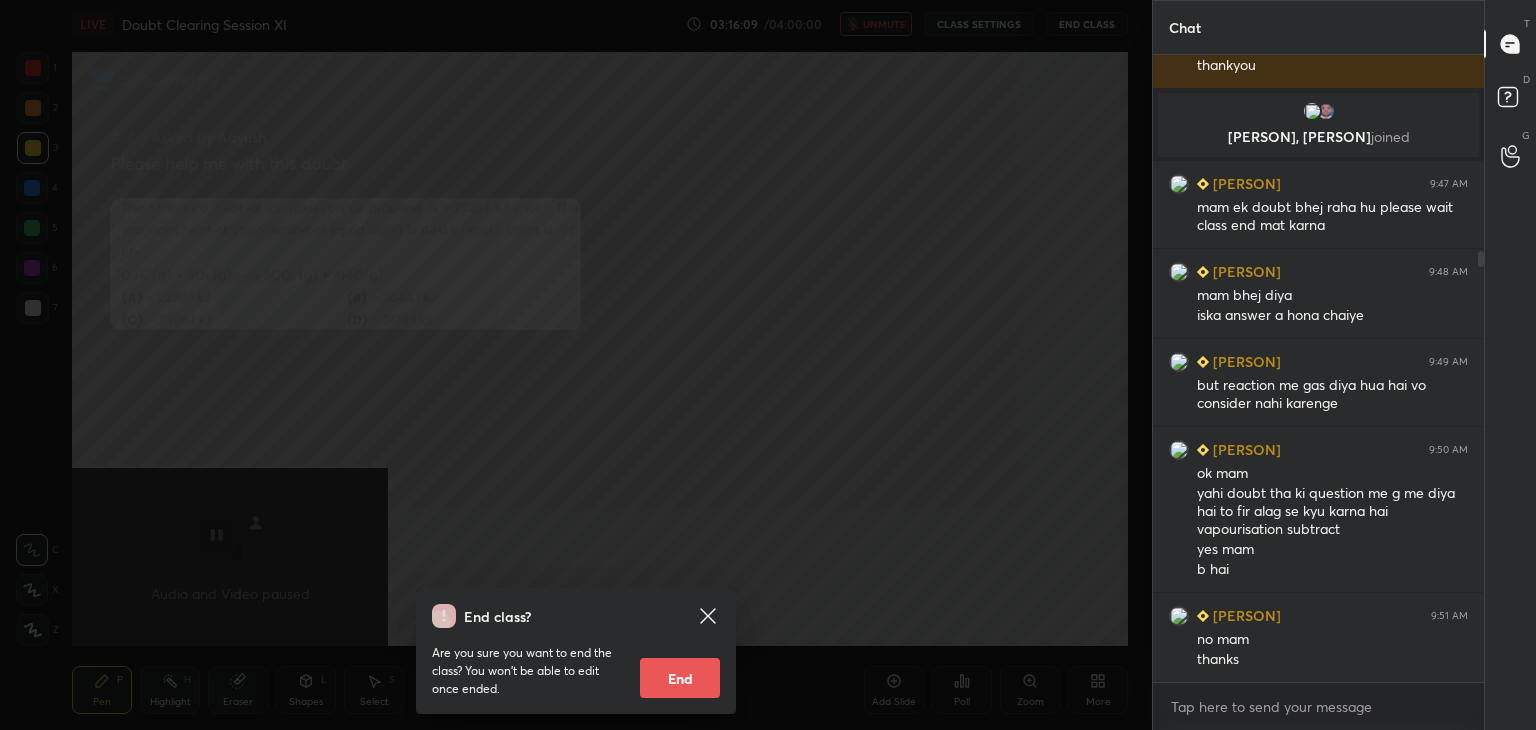 click 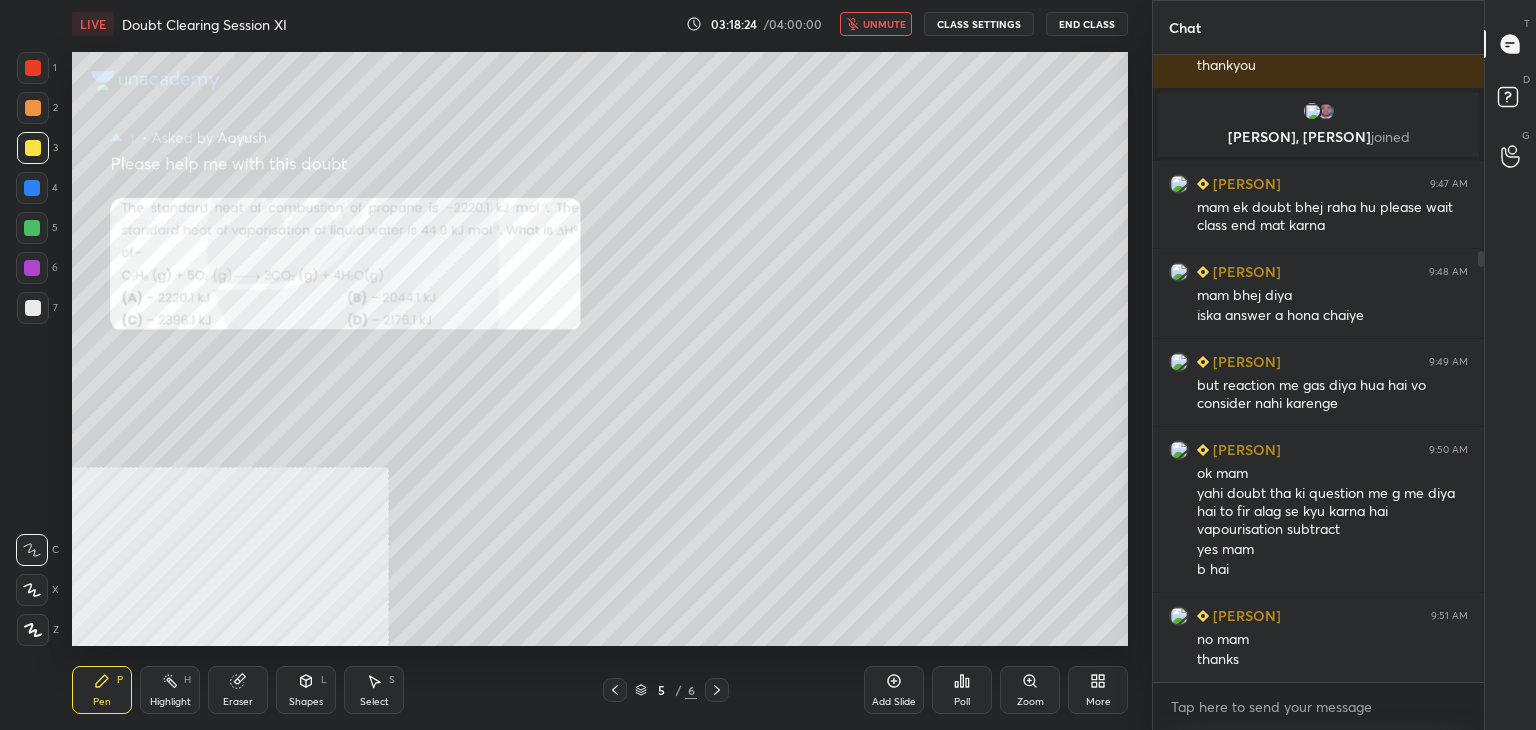 click on "End Class" at bounding box center [1087, 24] 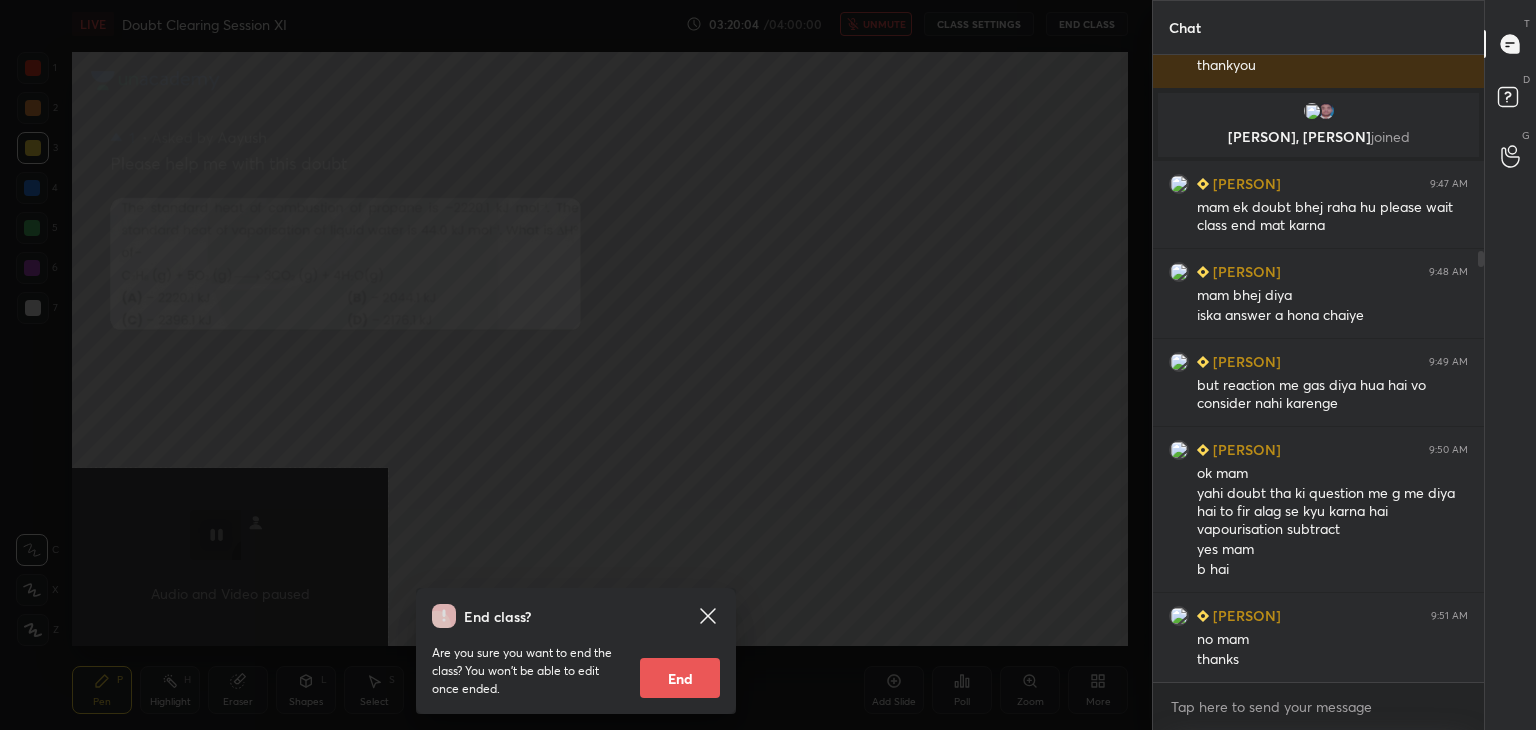 click 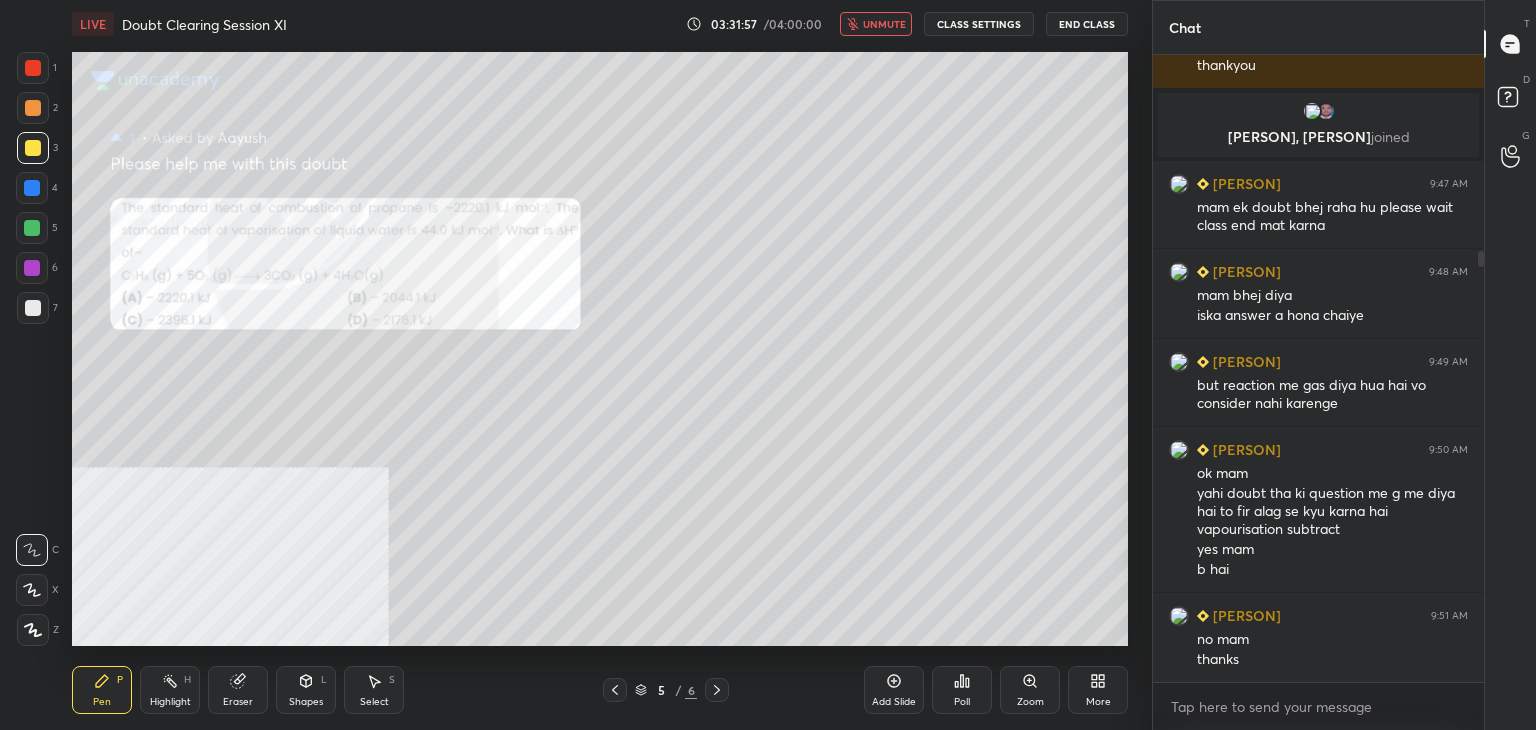 click on "End Class" at bounding box center (1087, 24) 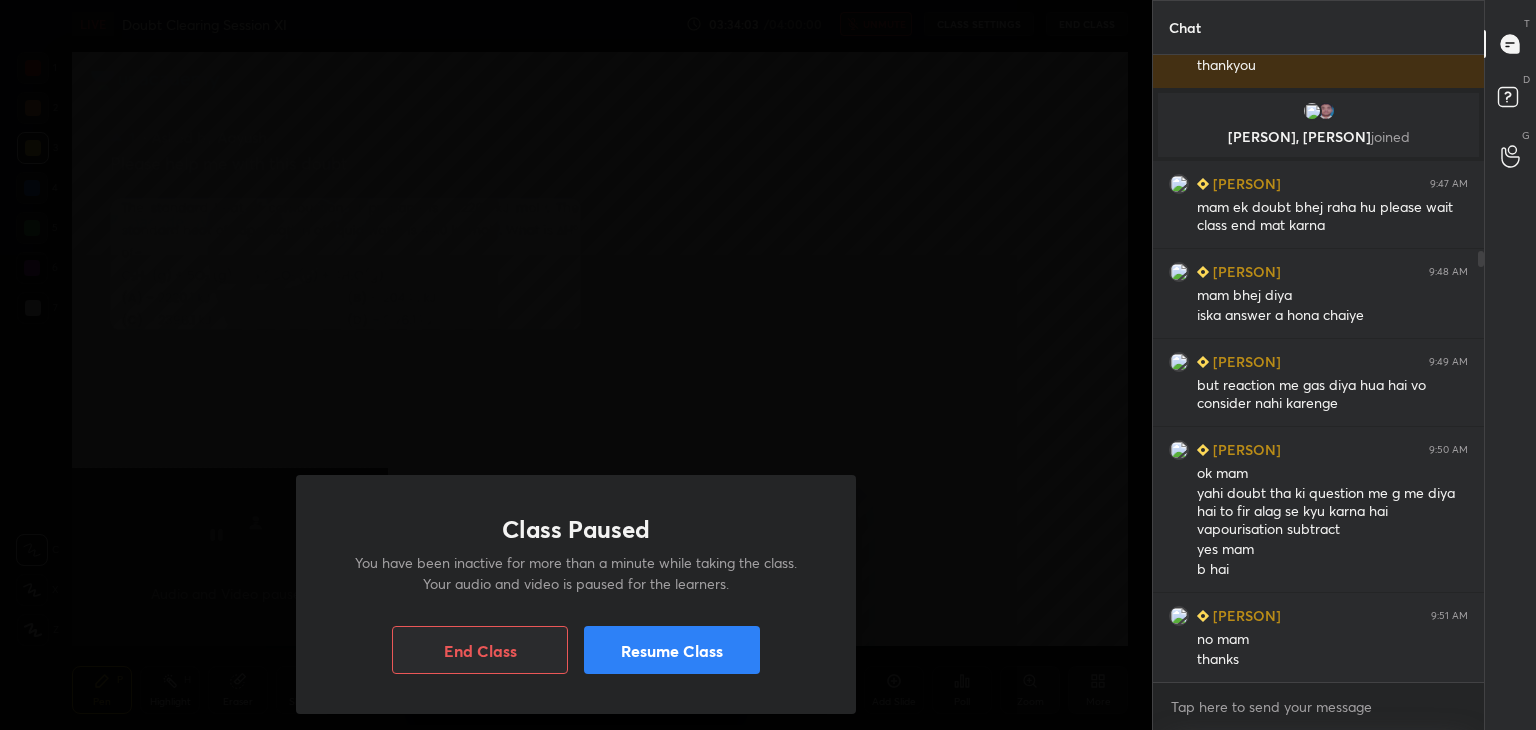 click on "Resume Class" at bounding box center (672, 650) 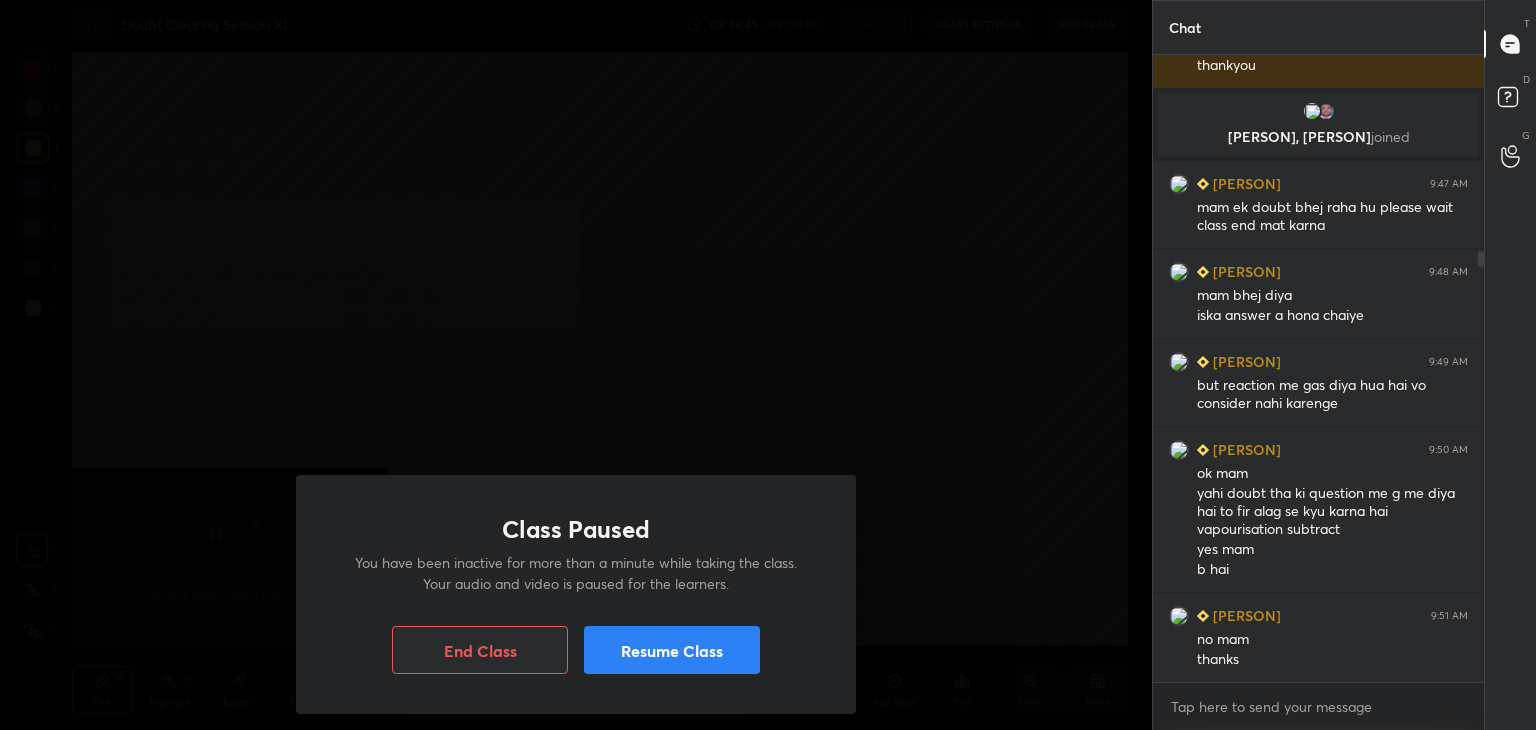 click on "Resume Class" at bounding box center (672, 650) 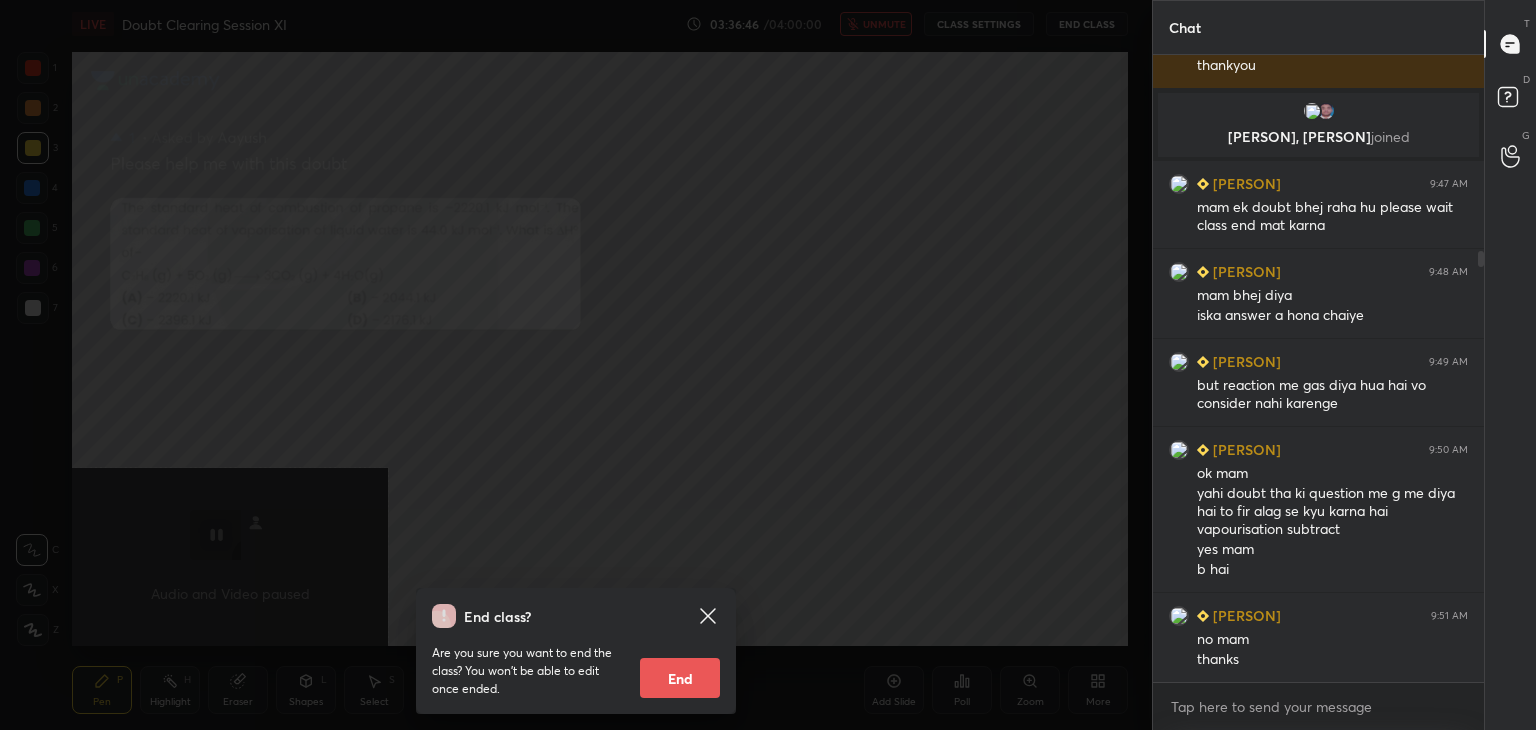 click 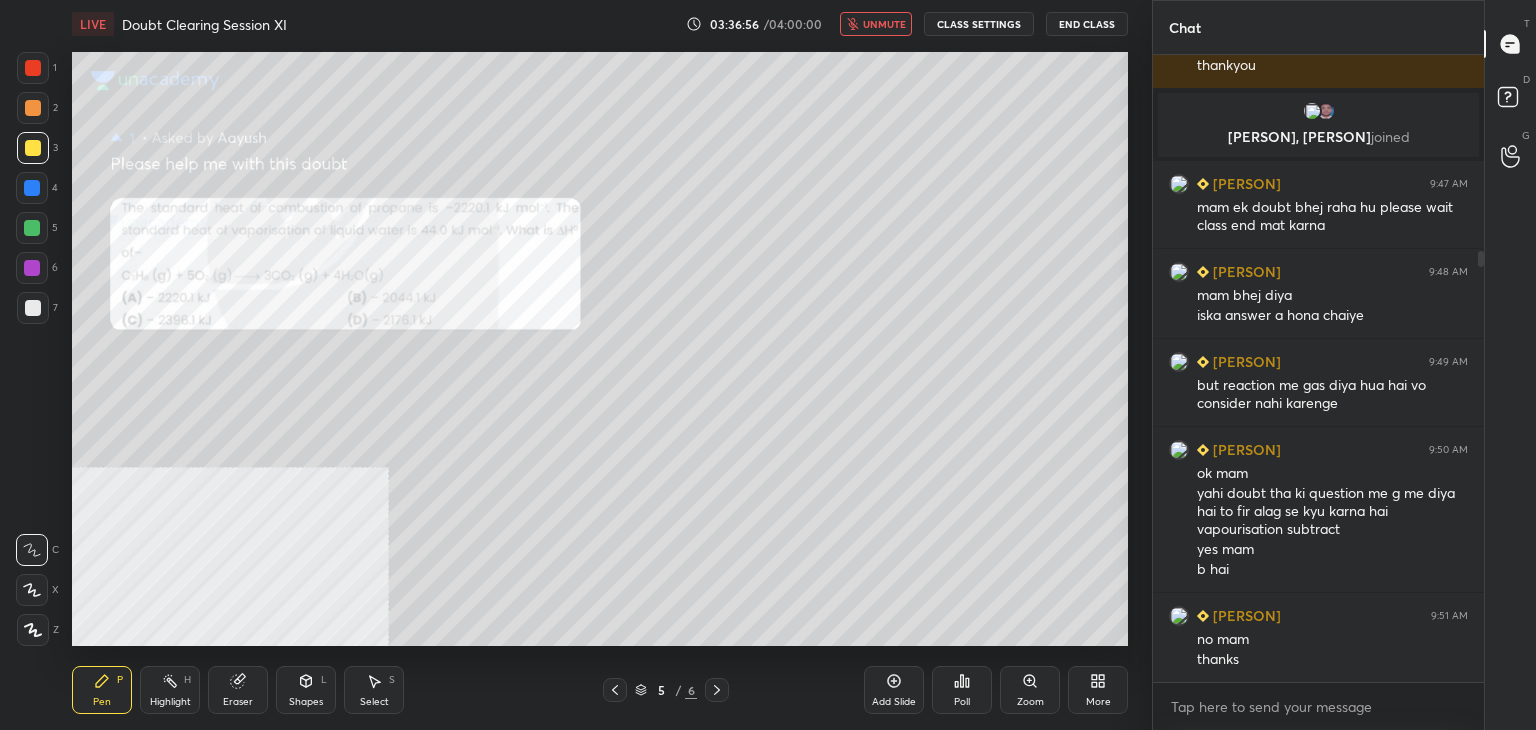 click on "End Class" at bounding box center (1087, 24) 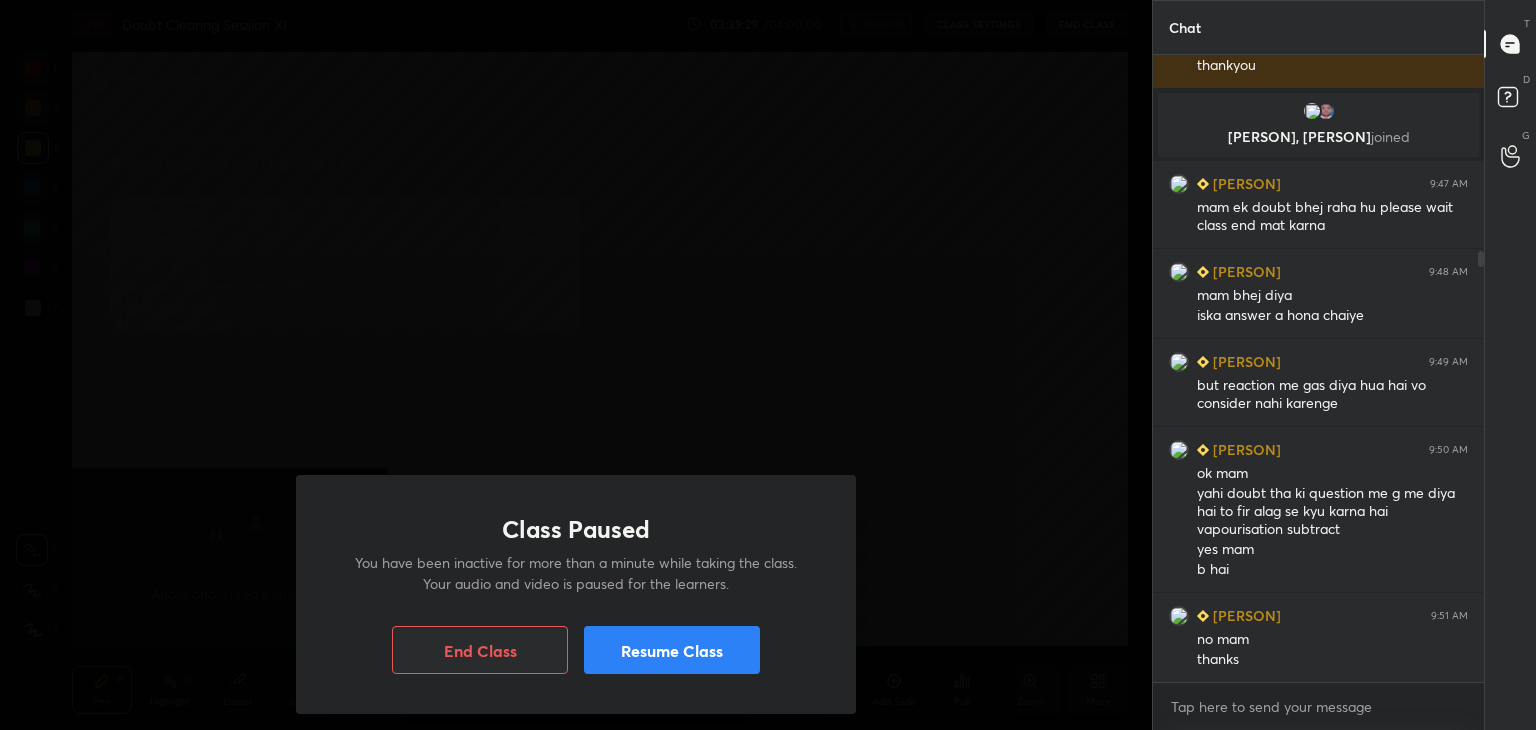 click on "Resume Class" at bounding box center [672, 650] 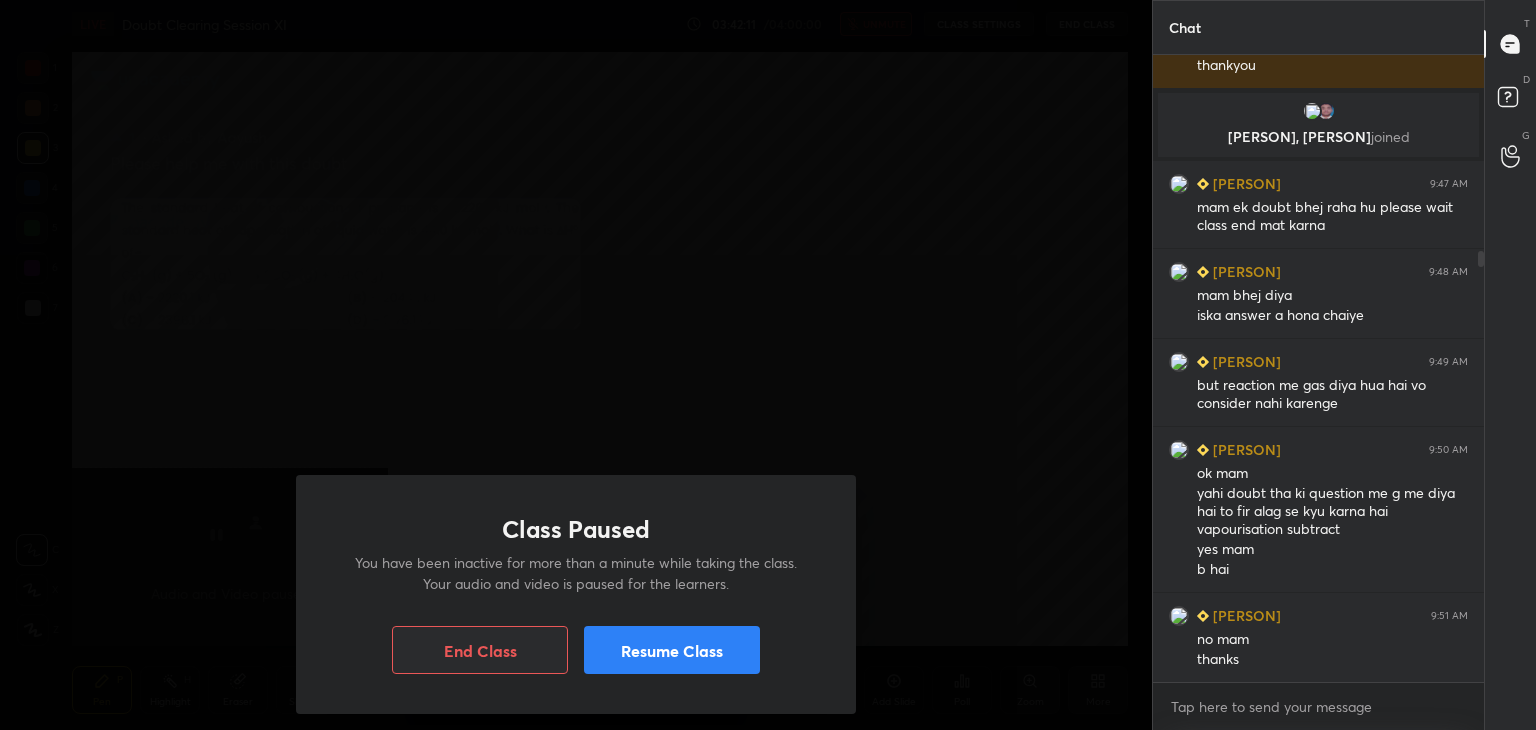 click on "Resume Class" at bounding box center [672, 650] 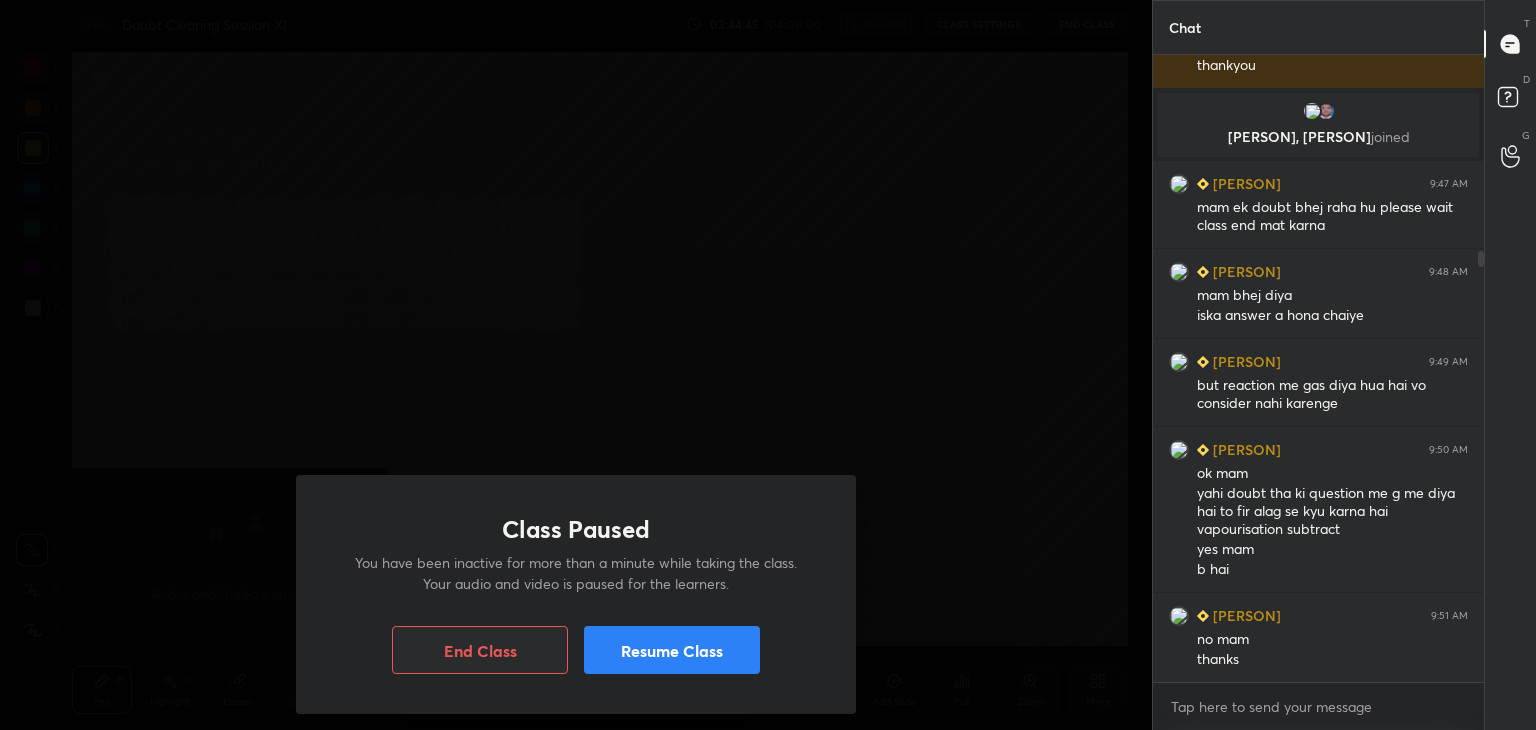 click on "Resume Class" at bounding box center (672, 650) 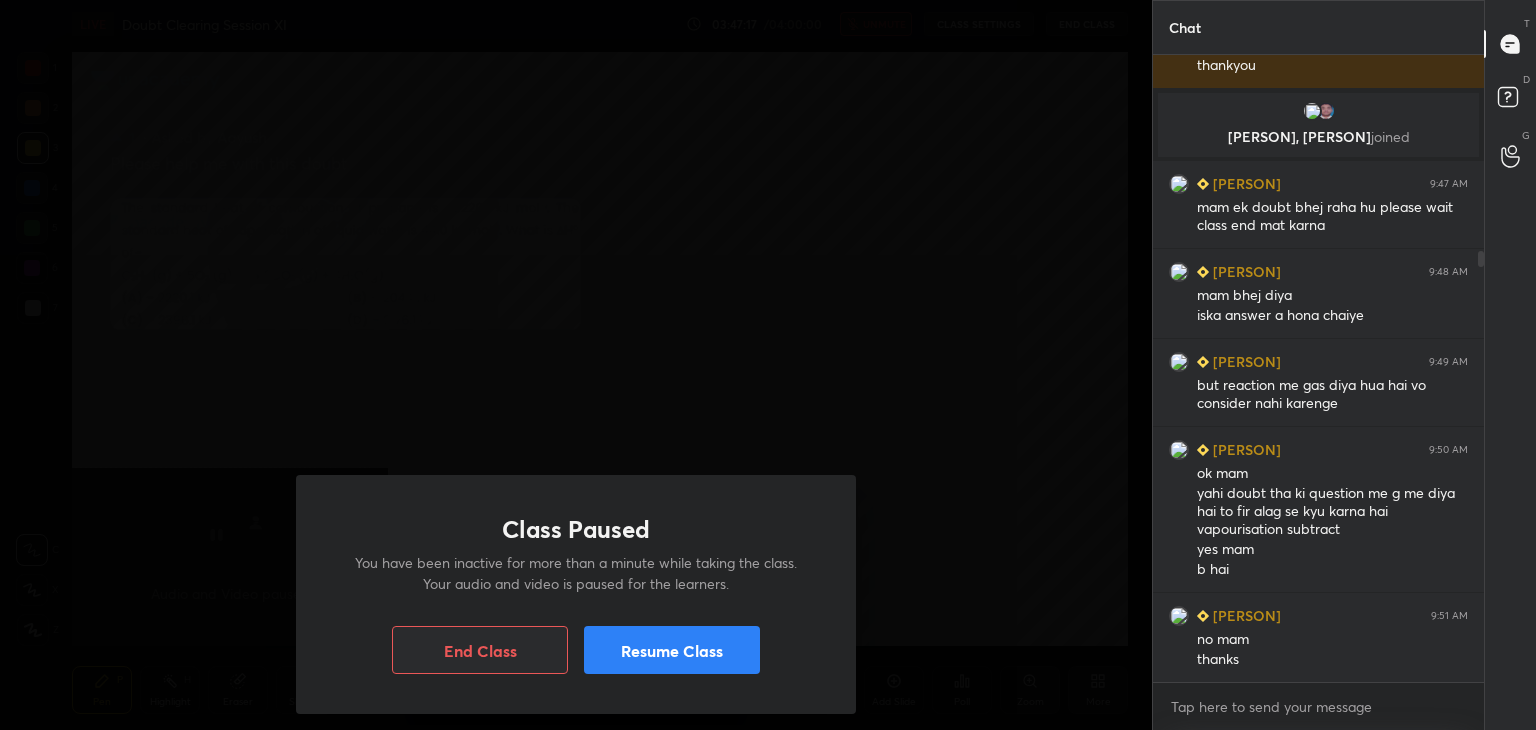 click on "Resume Class" at bounding box center (672, 650) 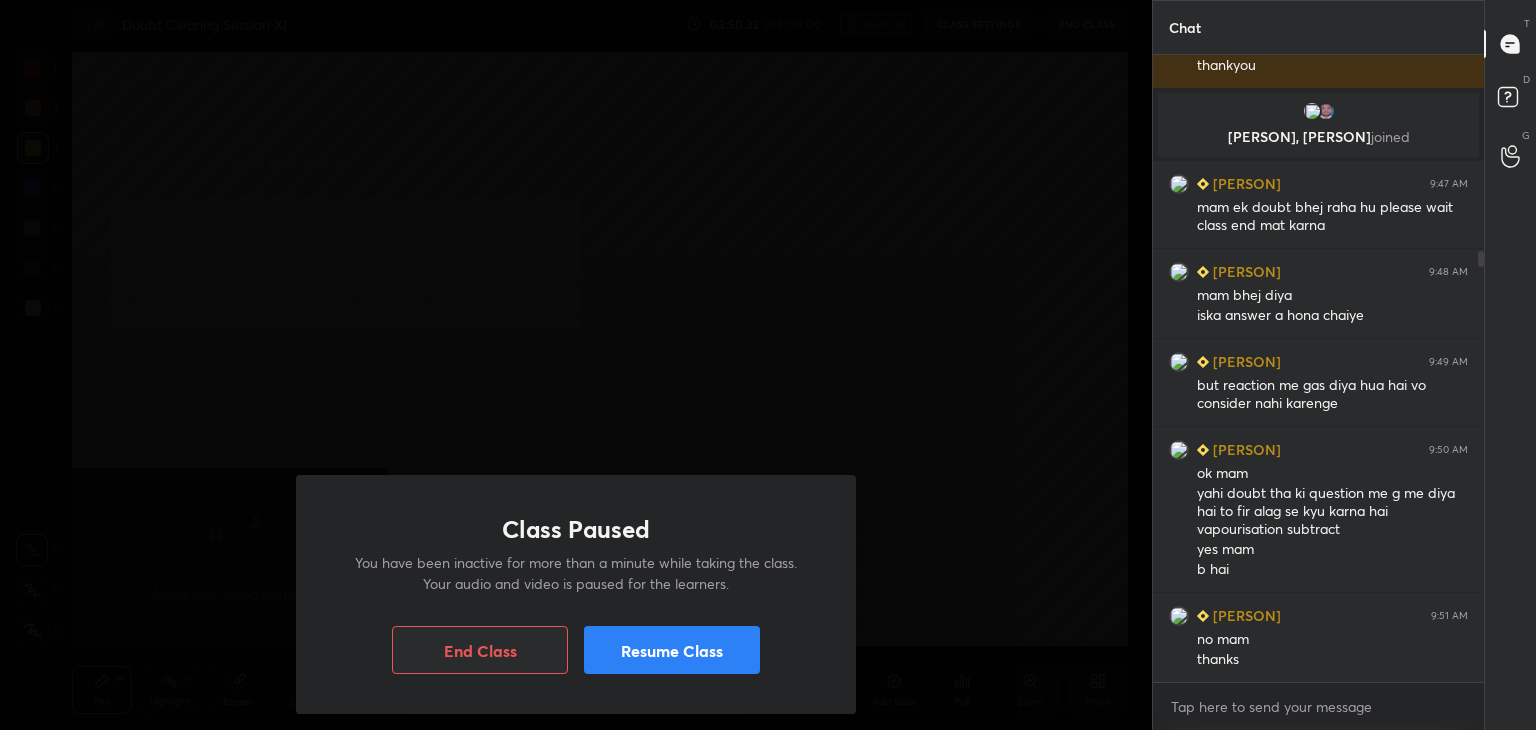 click on "Resume Class" at bounding box center [672, 650] 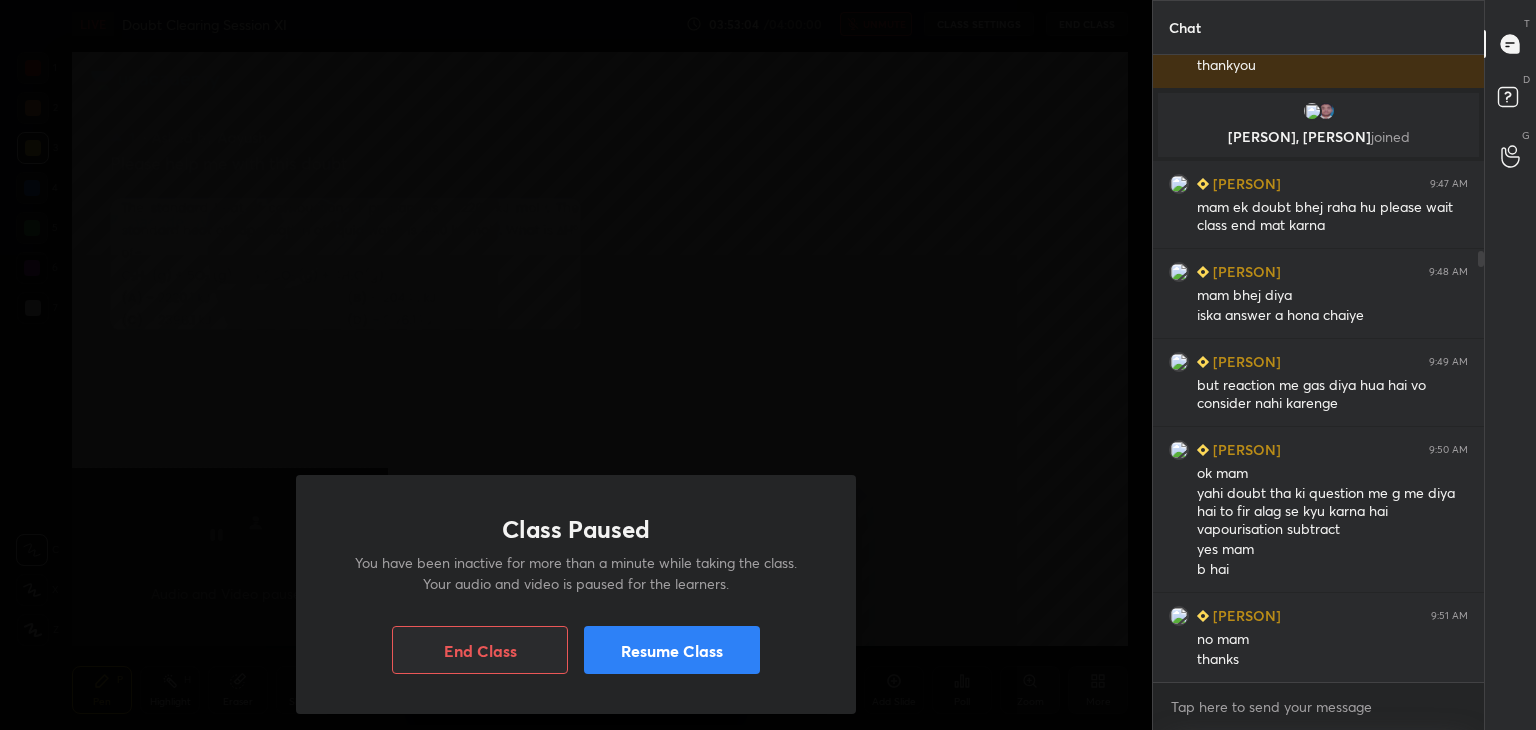 click on "Resume Class" at bounding box center [672, 650] 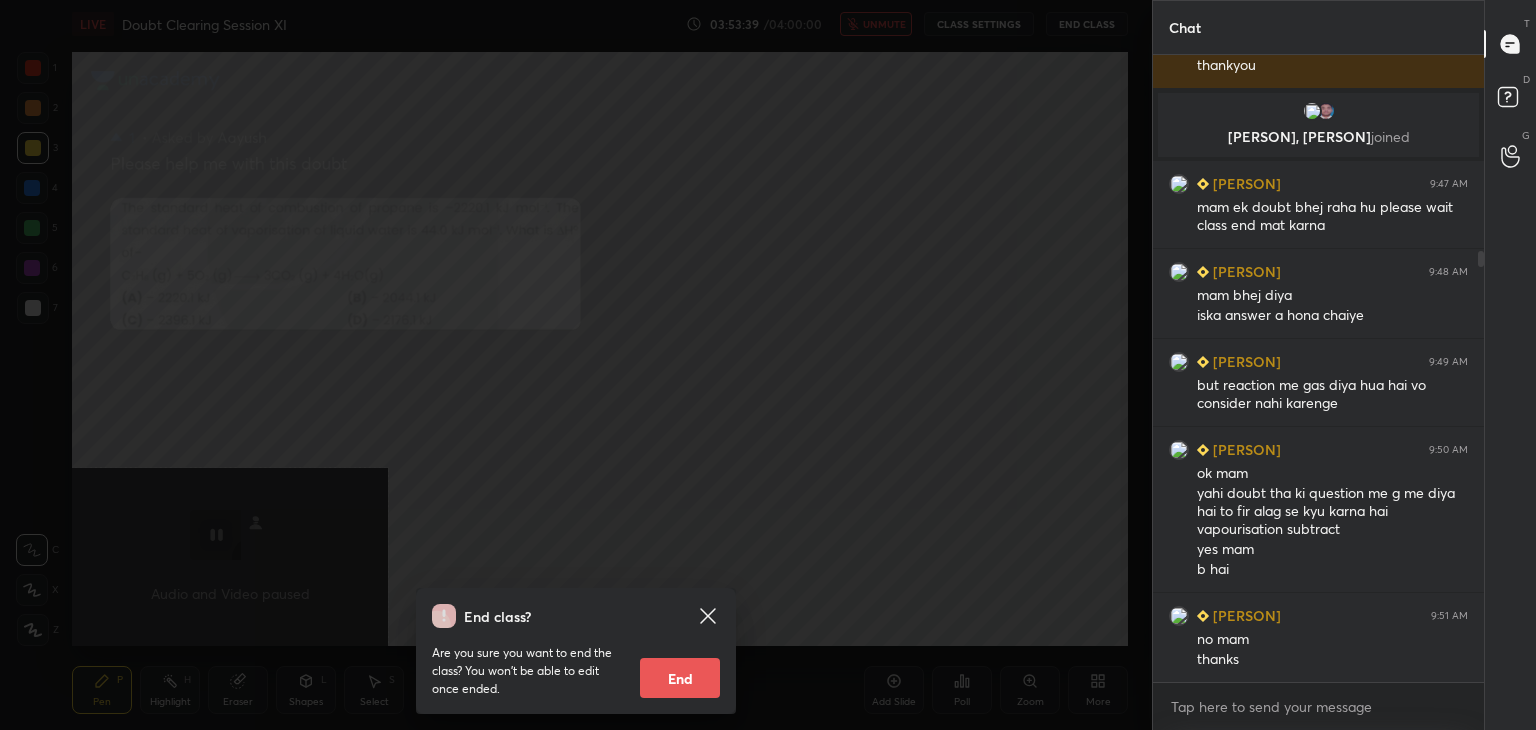 click 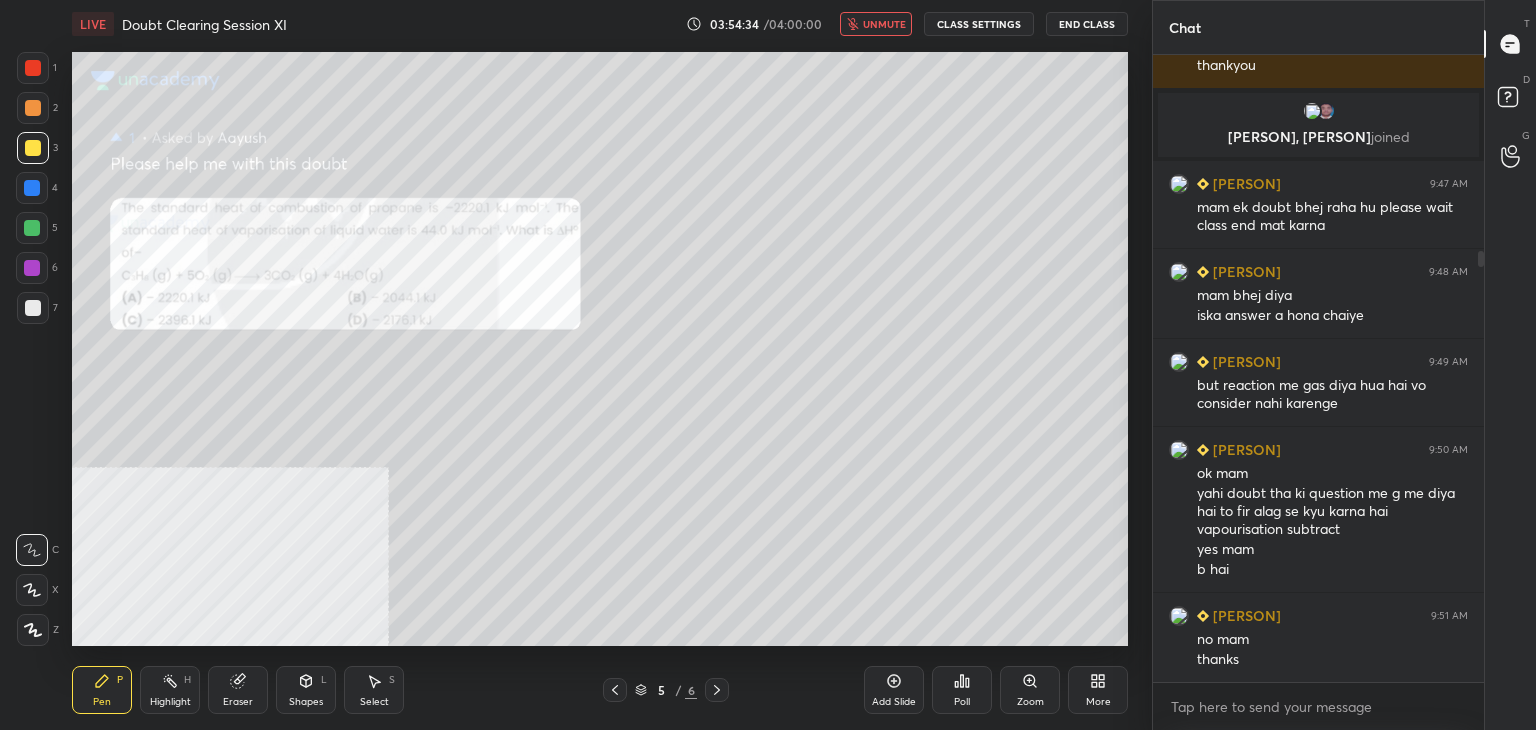 click on "End Class" at bounding box center [1087, 24] 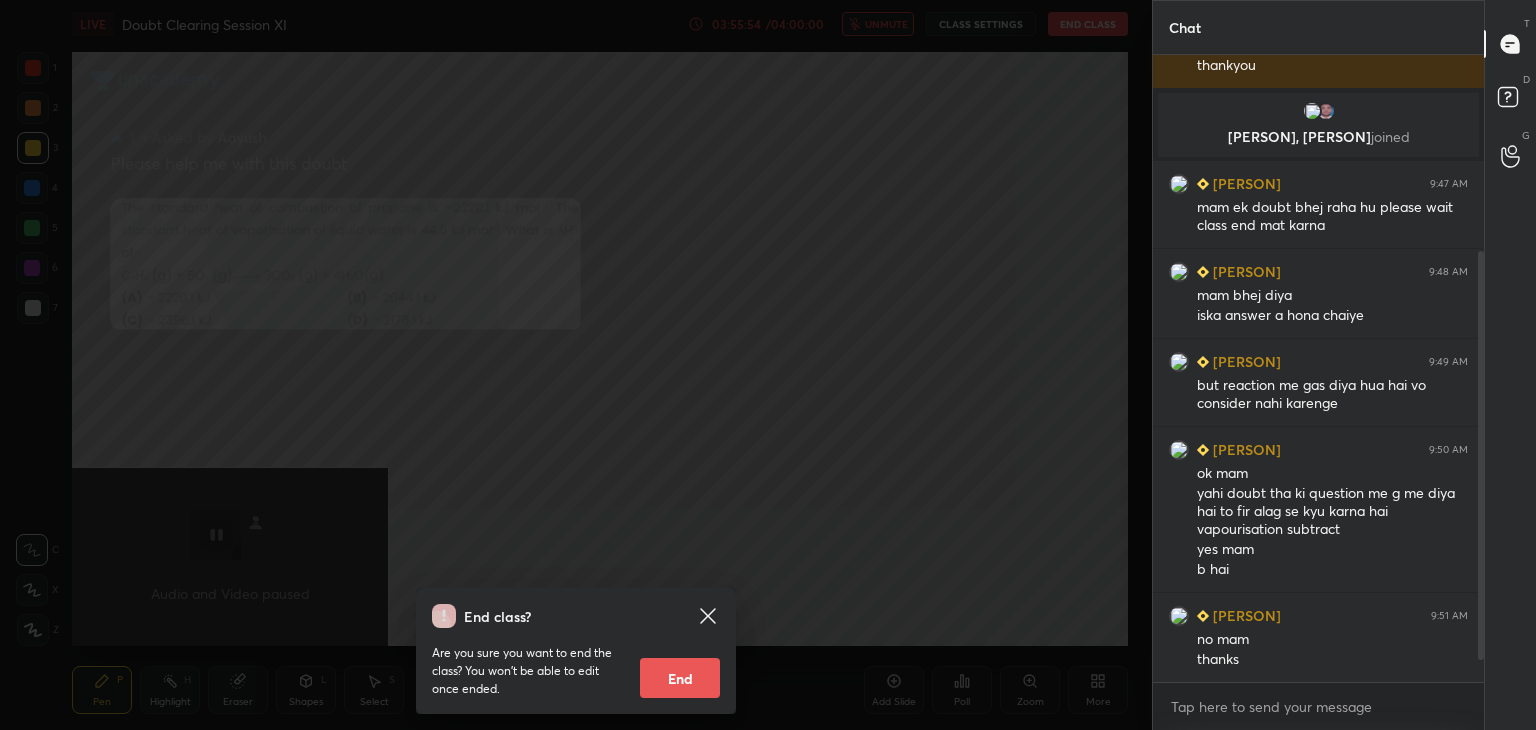 scroll, scrollTop: 334, scrollLeft: 0, axis: vertical 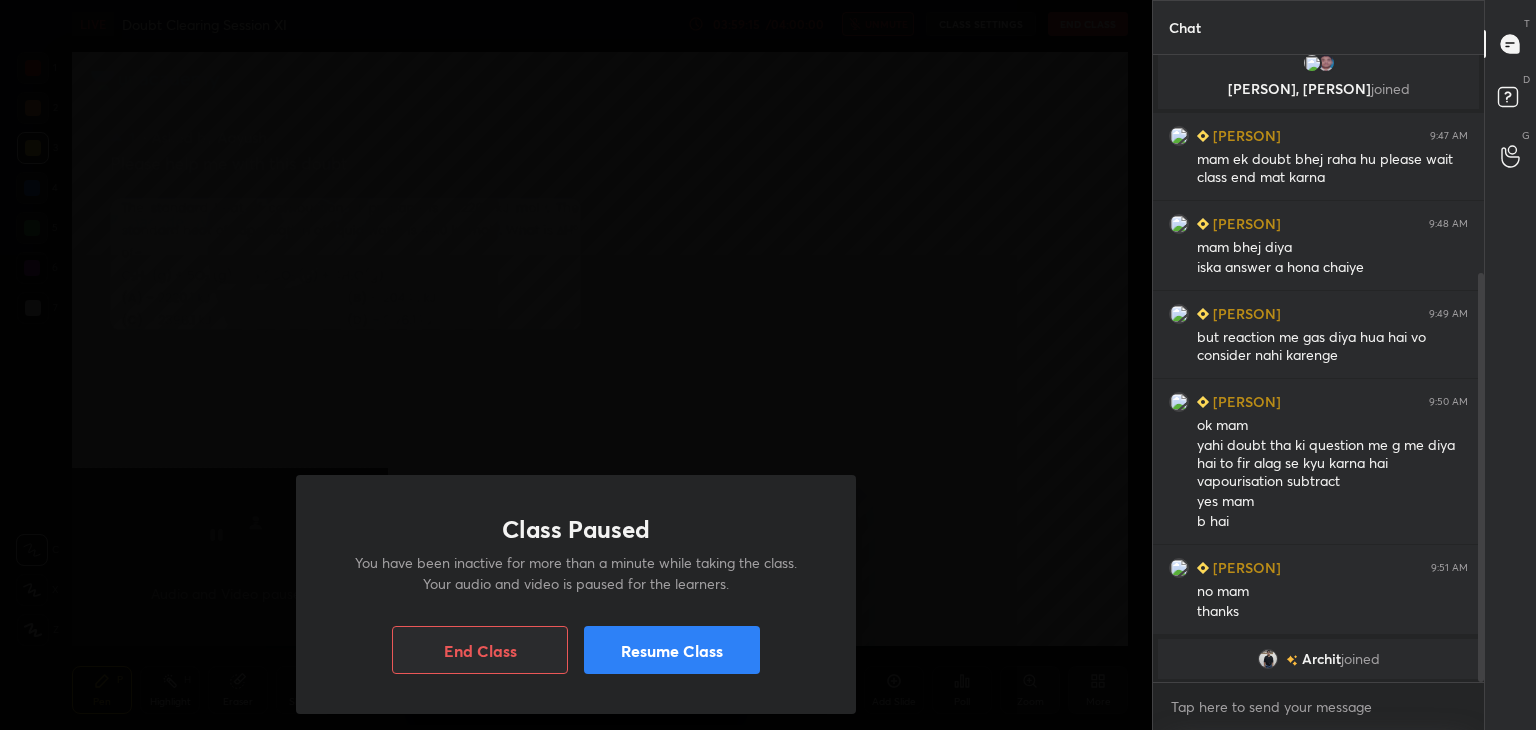 click on "End Class" at bounding box center (480, 650) 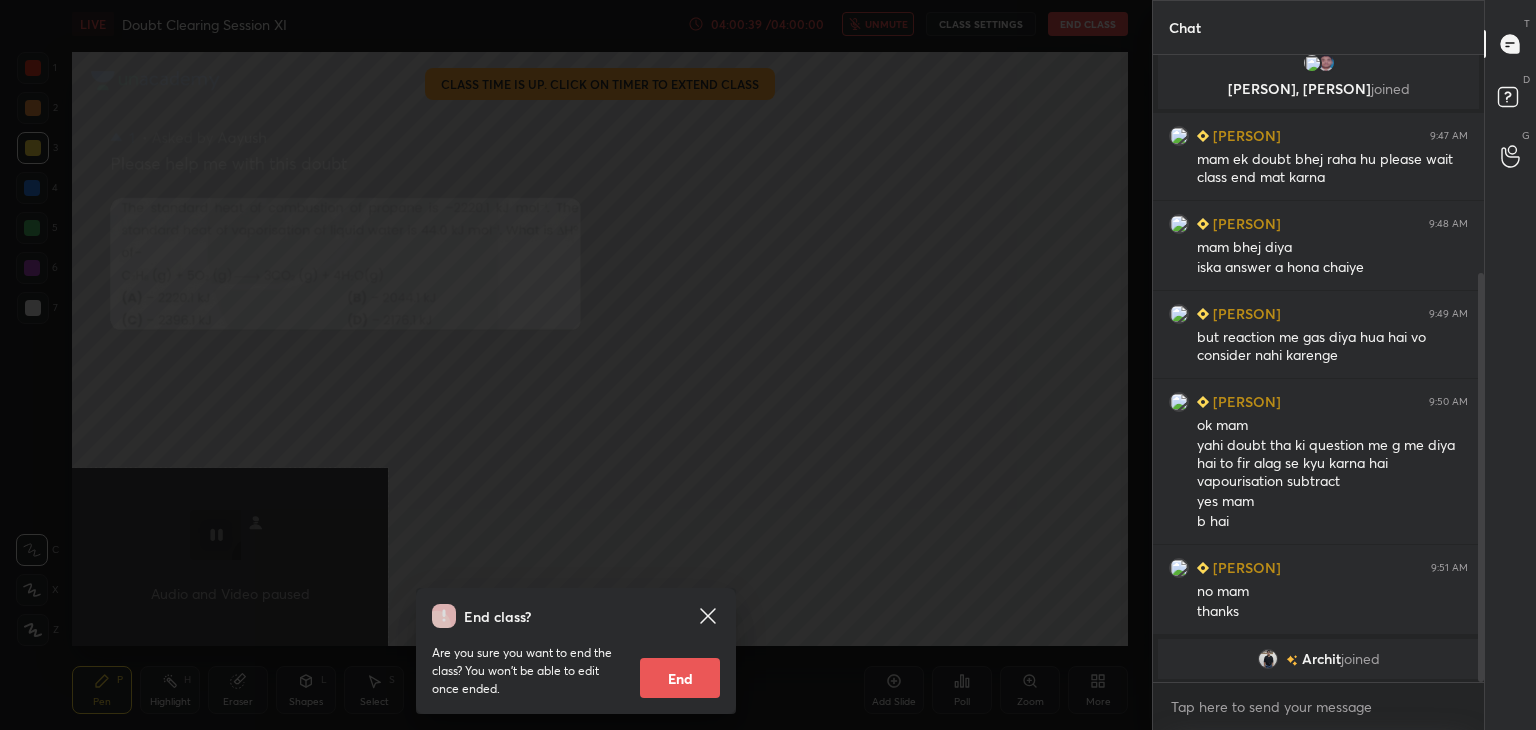 click on "End" at bounding box center (680, 678) 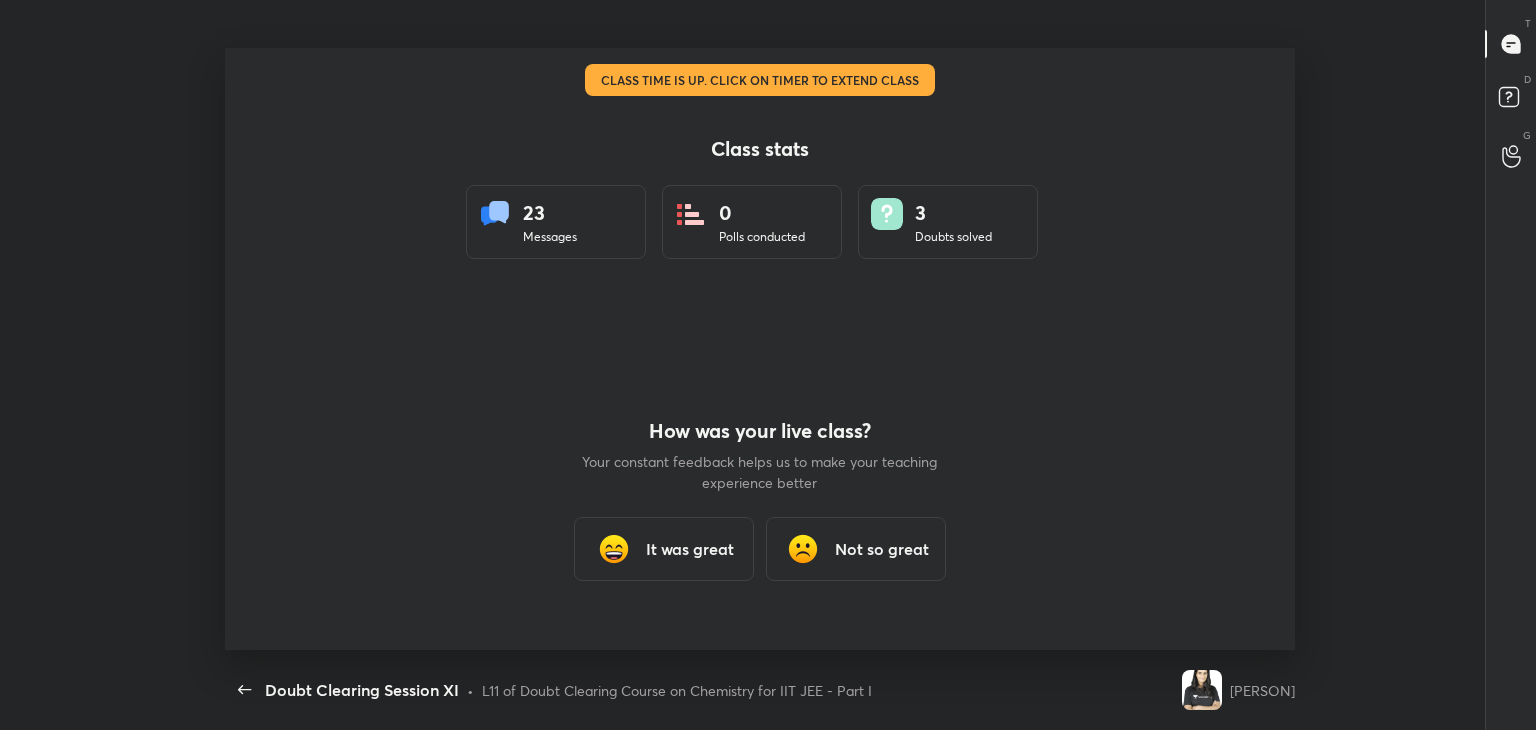 scroll, scrollTop: 99397, scrollLeft: 98775, axis: both 